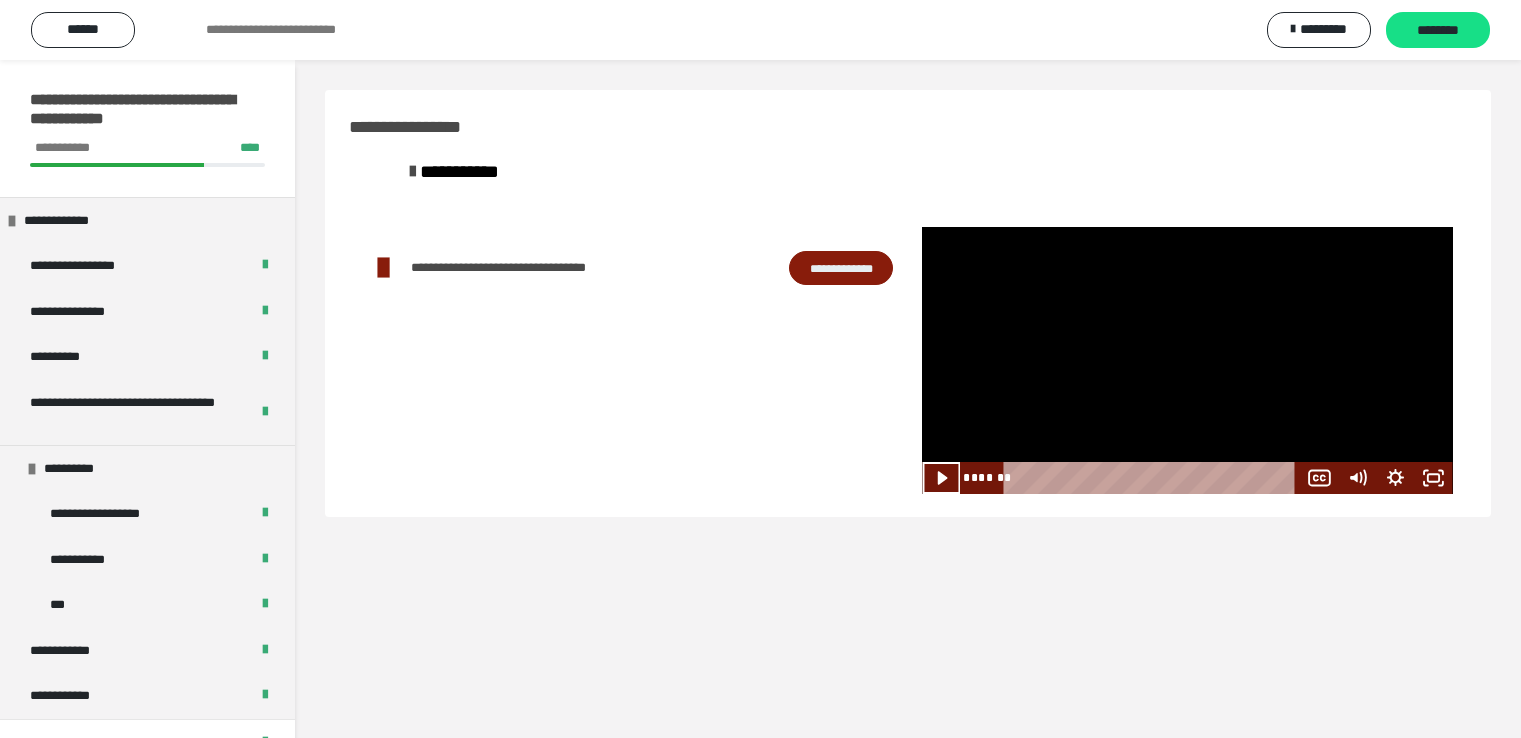 scroll, scrollTop: 0, scrollLeft: 0, axis: both 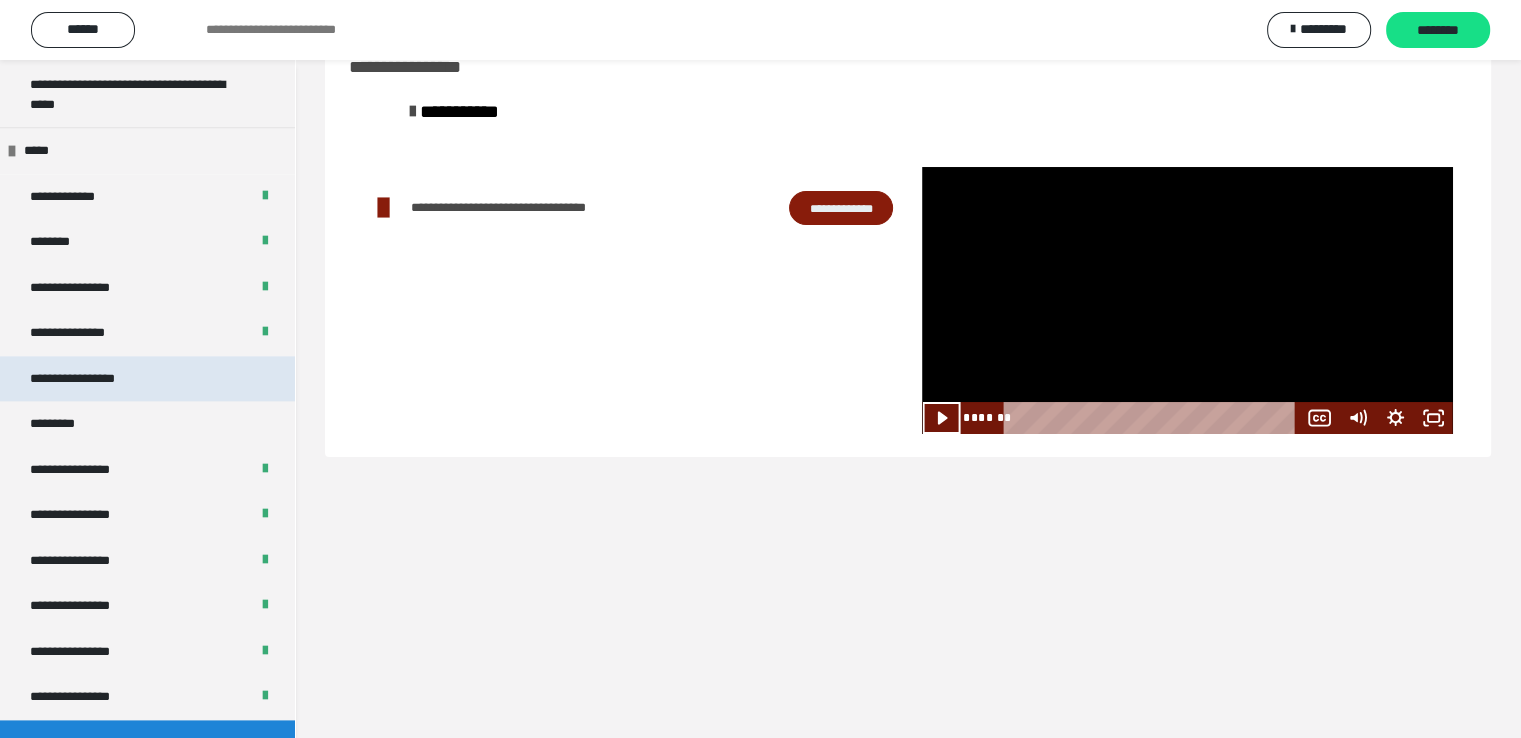 click on "**********" at bounding box center [147, 379] 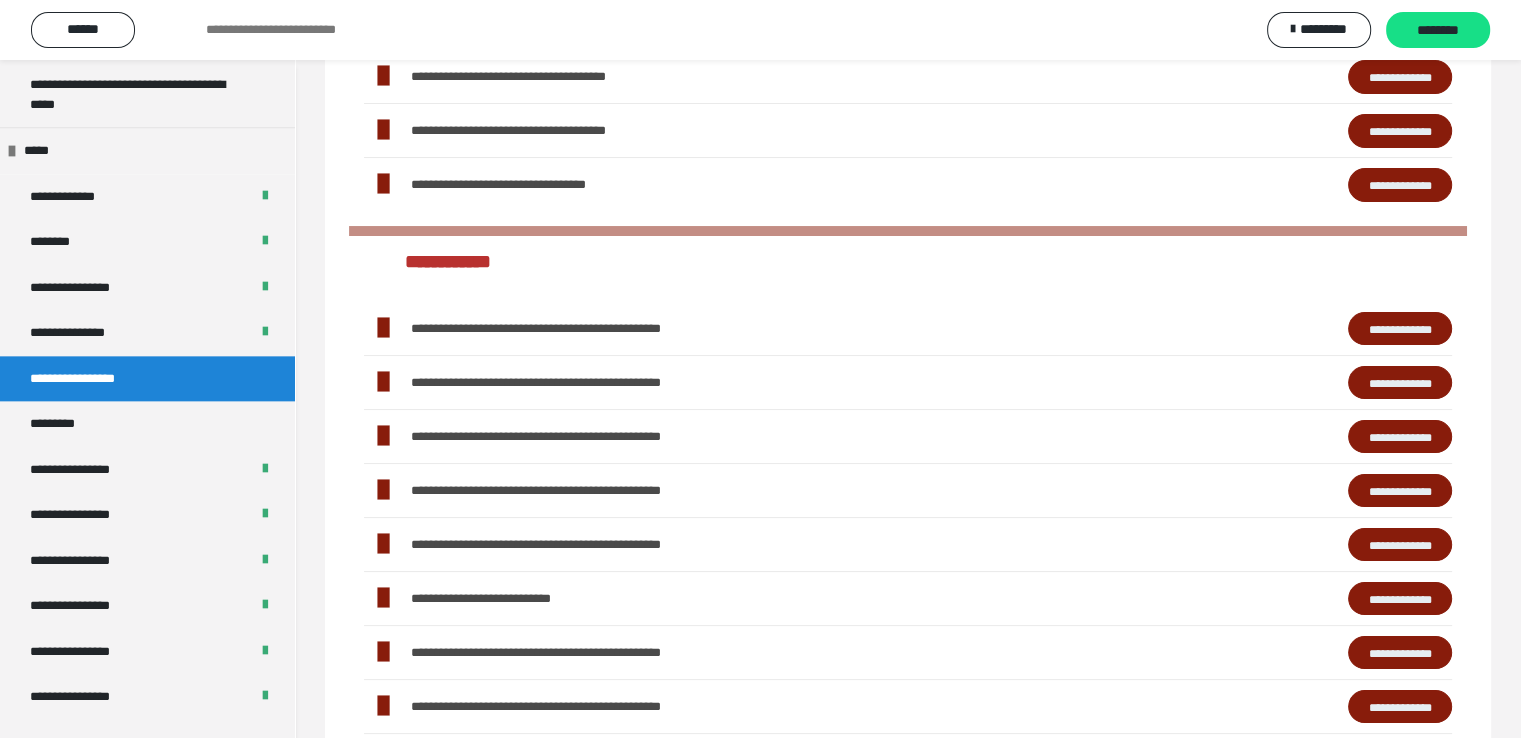 scroll, scrollTop: 360, scrollLeft: 0, axis: vertical 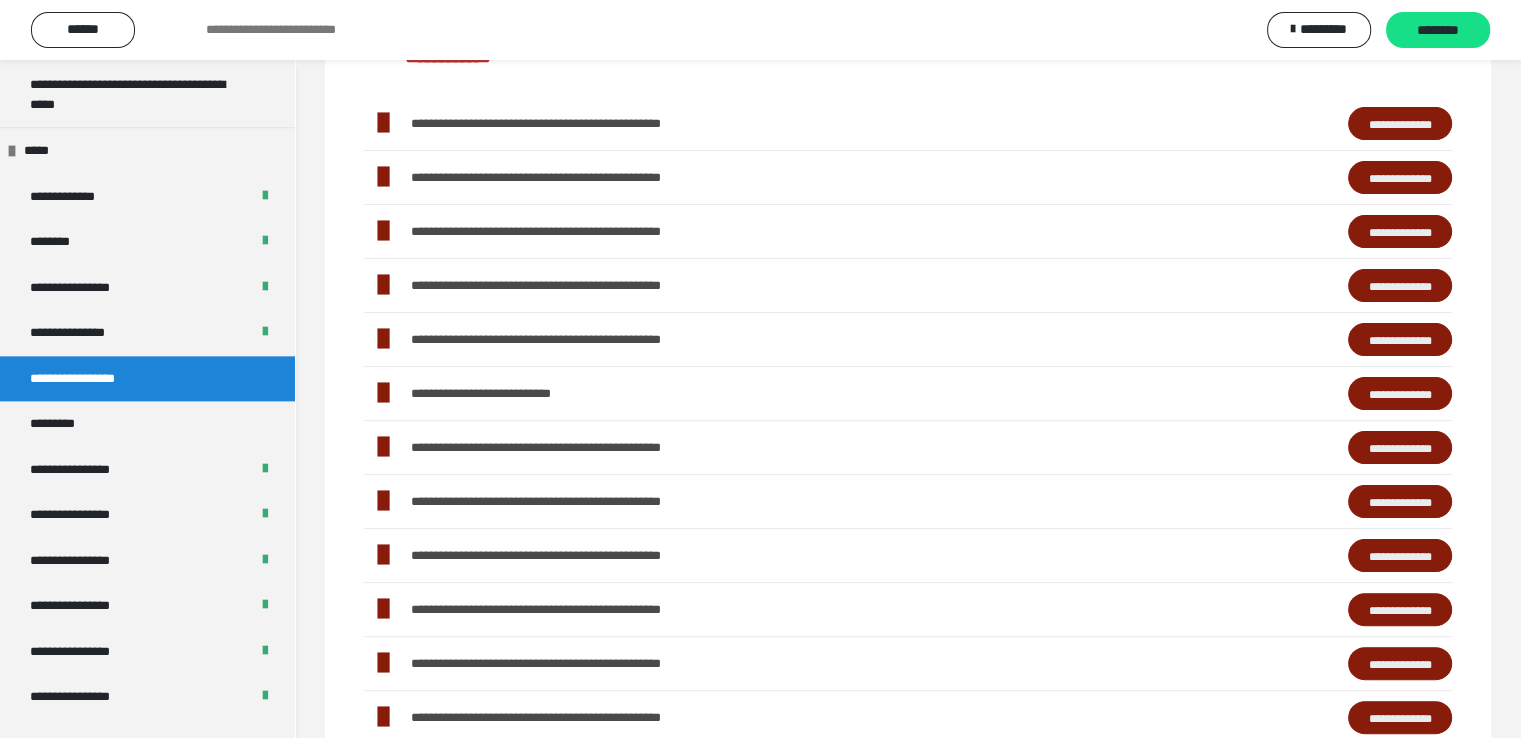 click on "**********" at bounding box center (1400, 448) 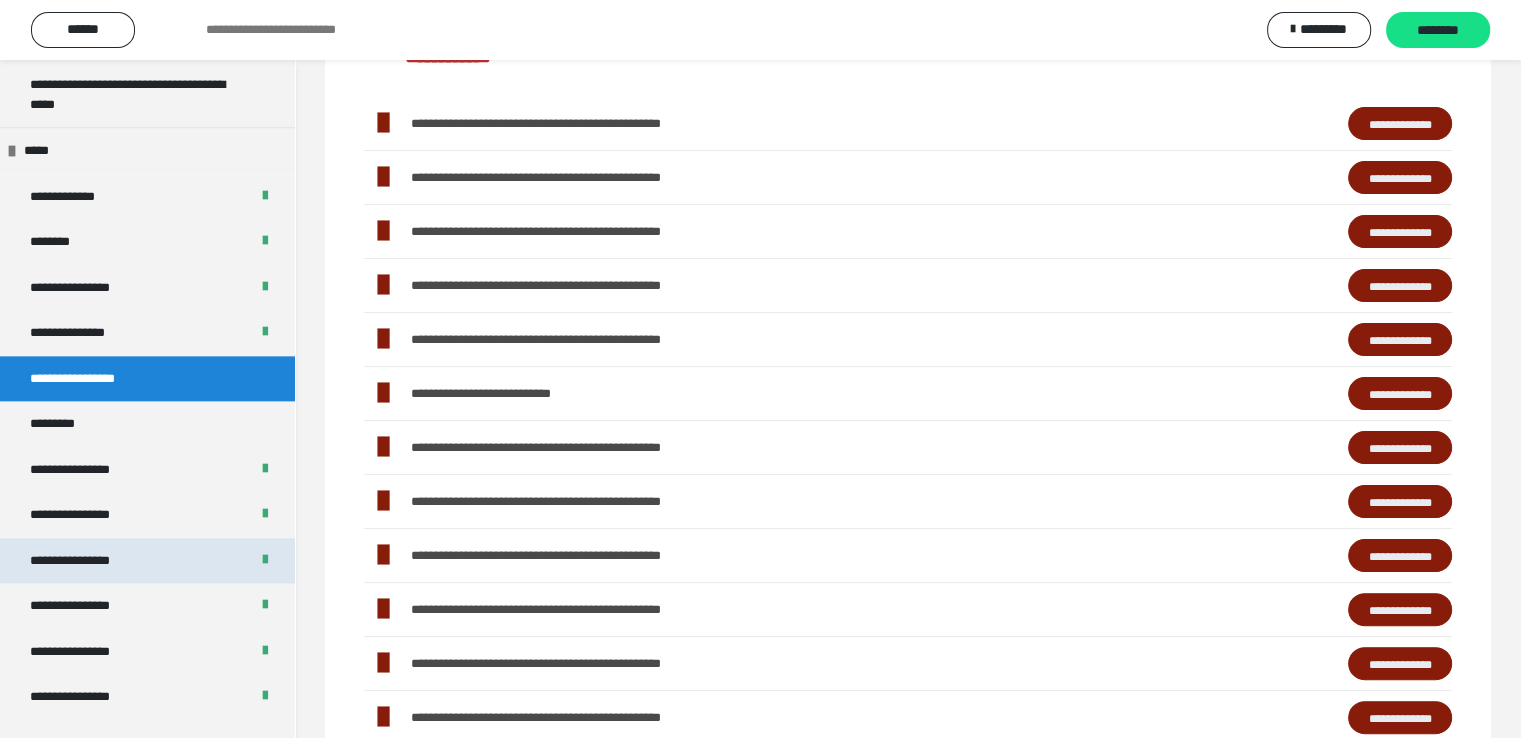click on "**********" at bounding box center [147, 561] 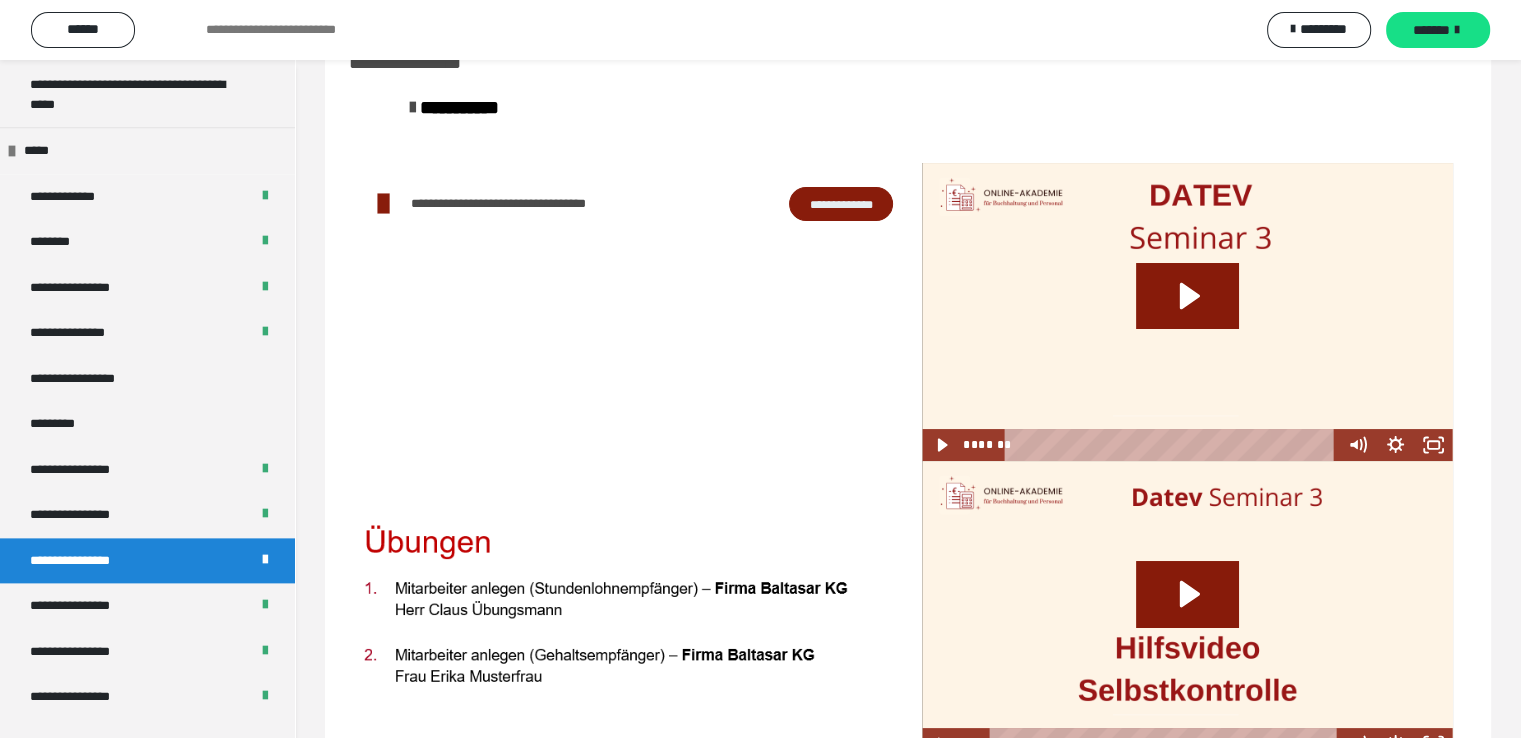 scroll, scrollTop: 140, scrollLeft: 0, axis: vertical 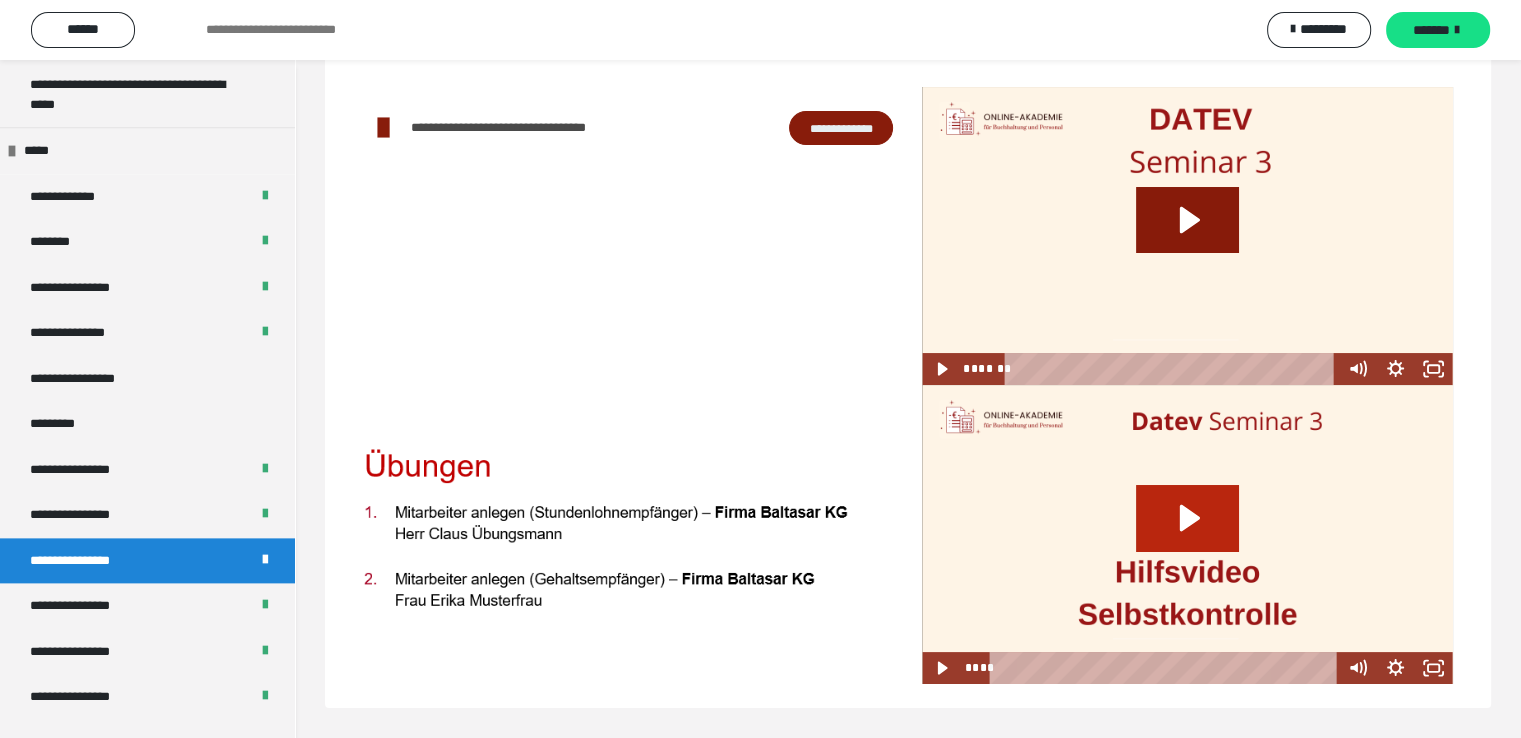 click 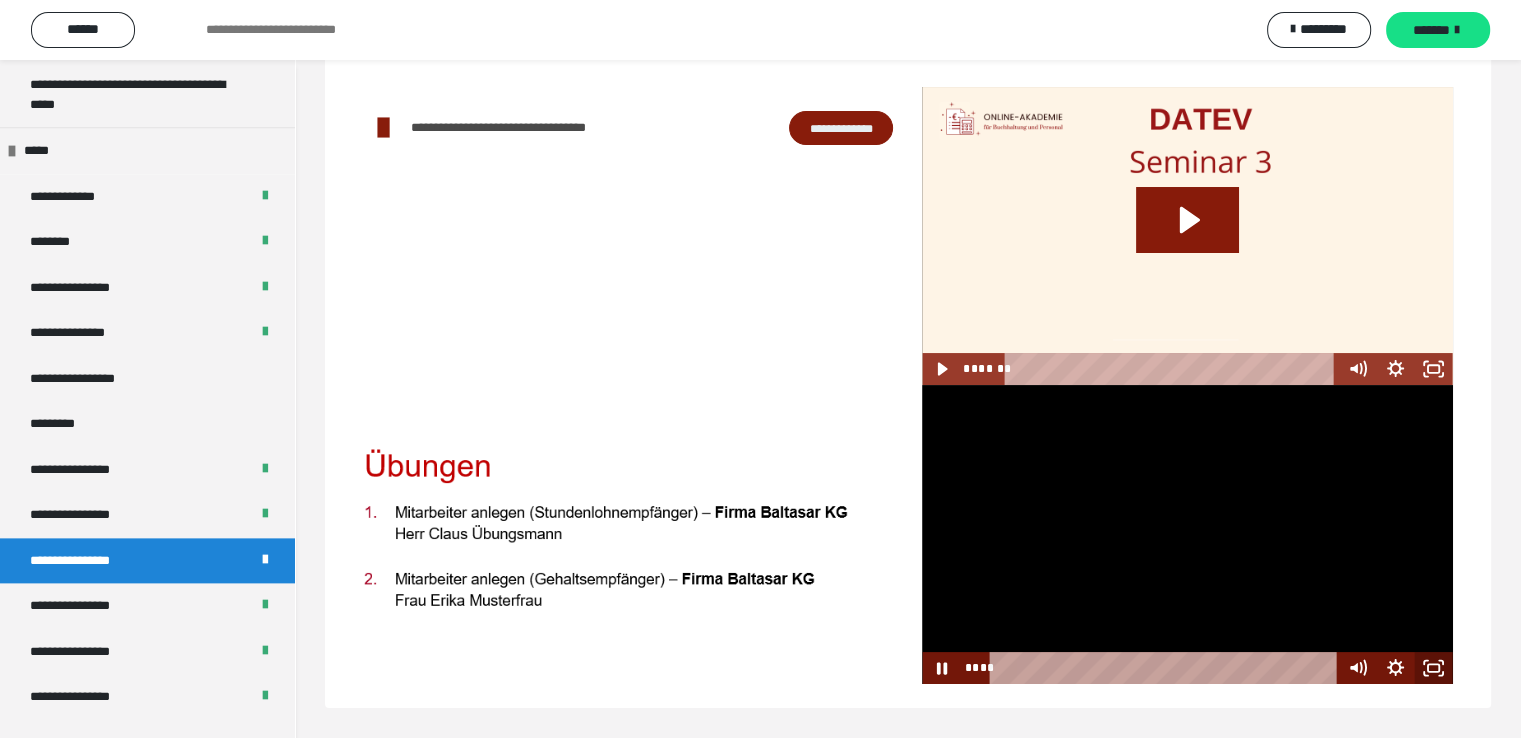 click 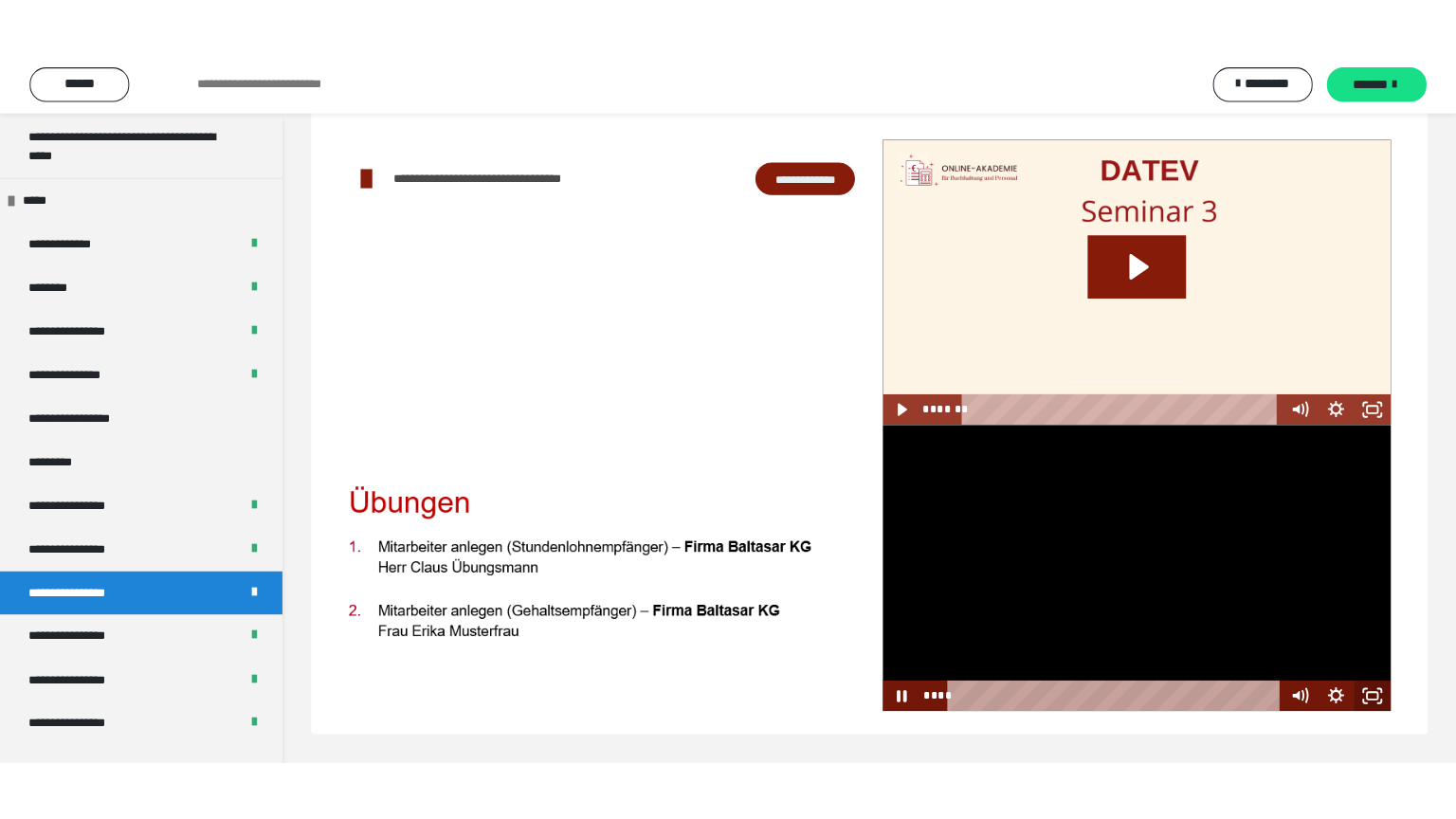 scroll, scrollTop: 57, scrollLeft: 0, axis: vertical 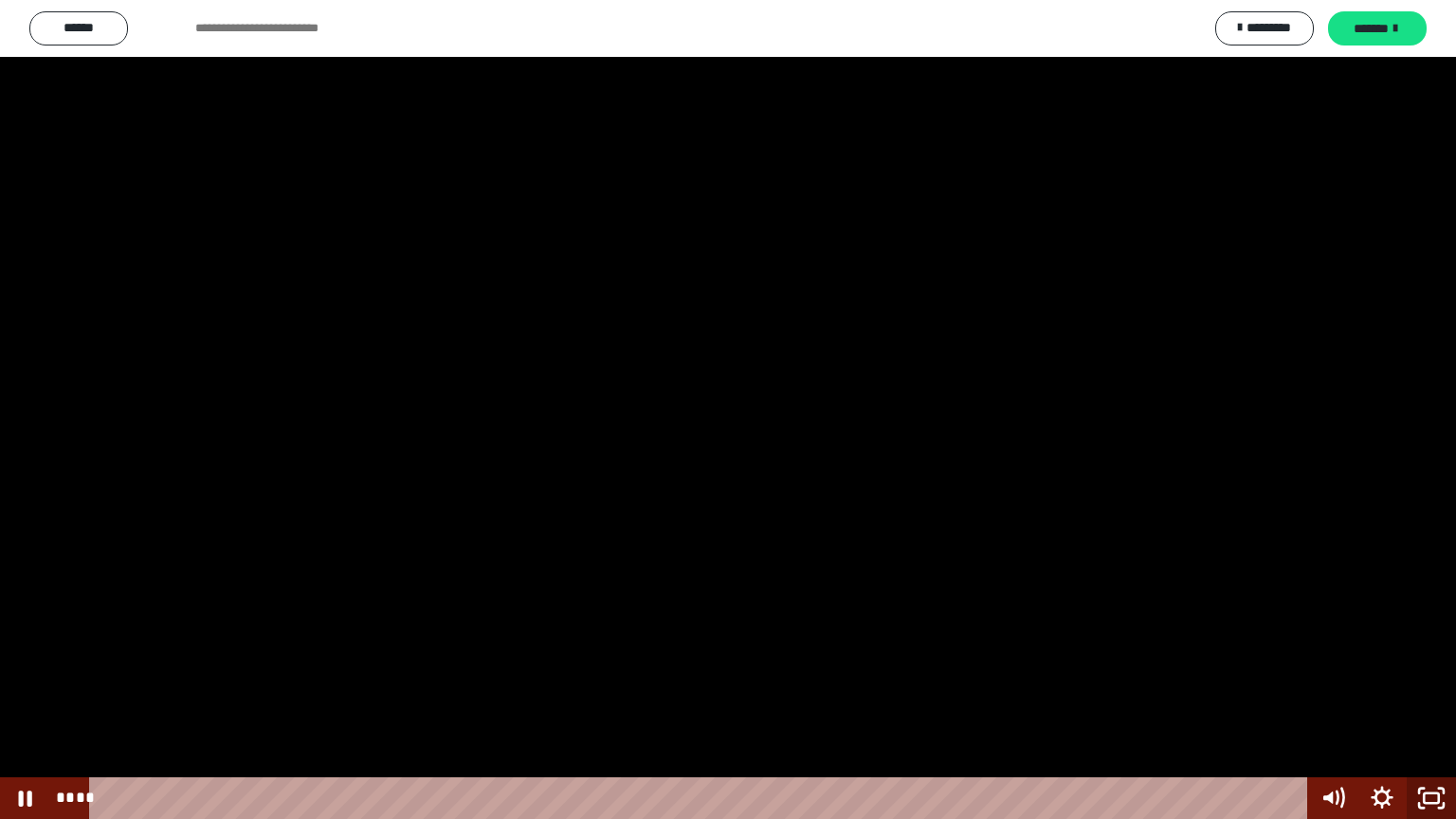 click 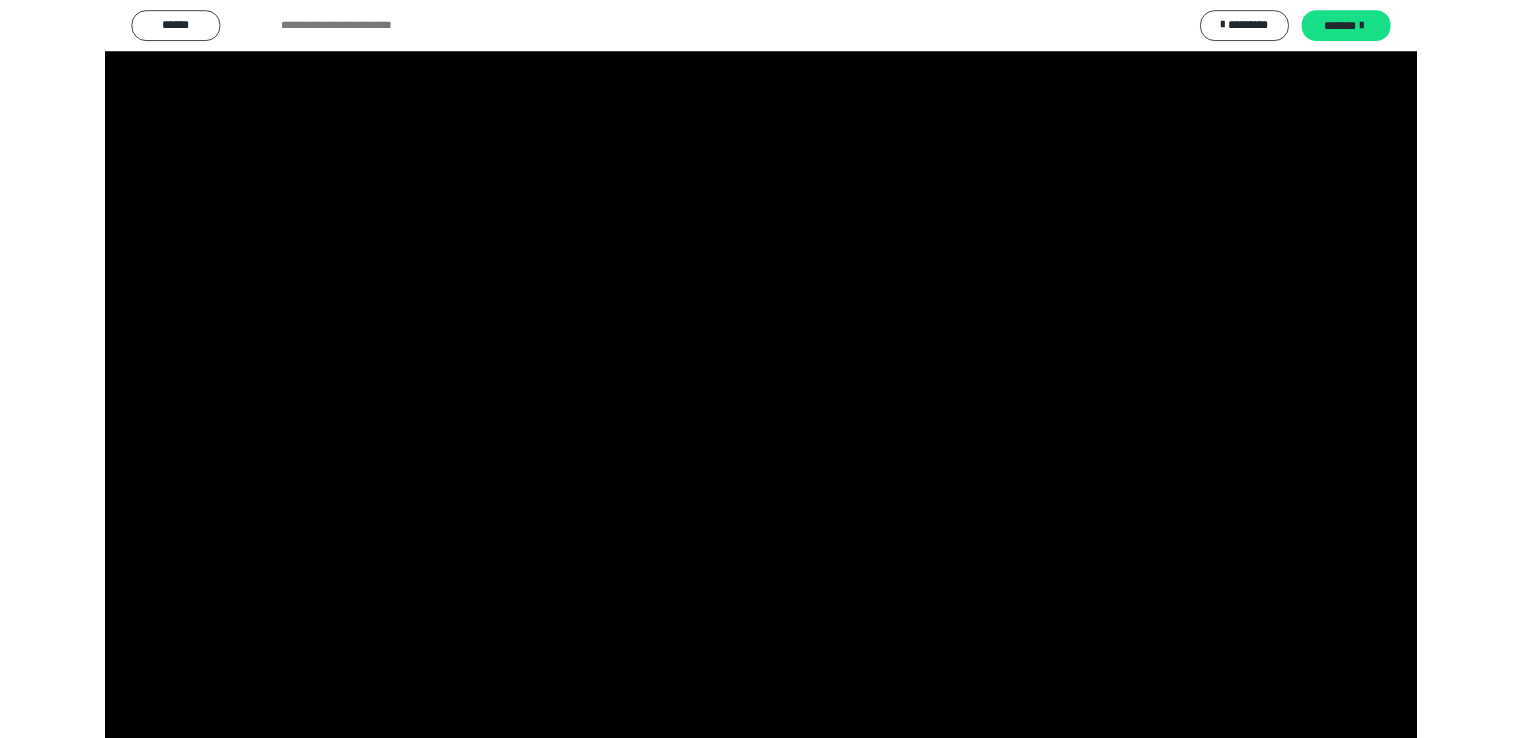scroll, scrollTop: 2400, scrollLeft: 0, axis: vertical 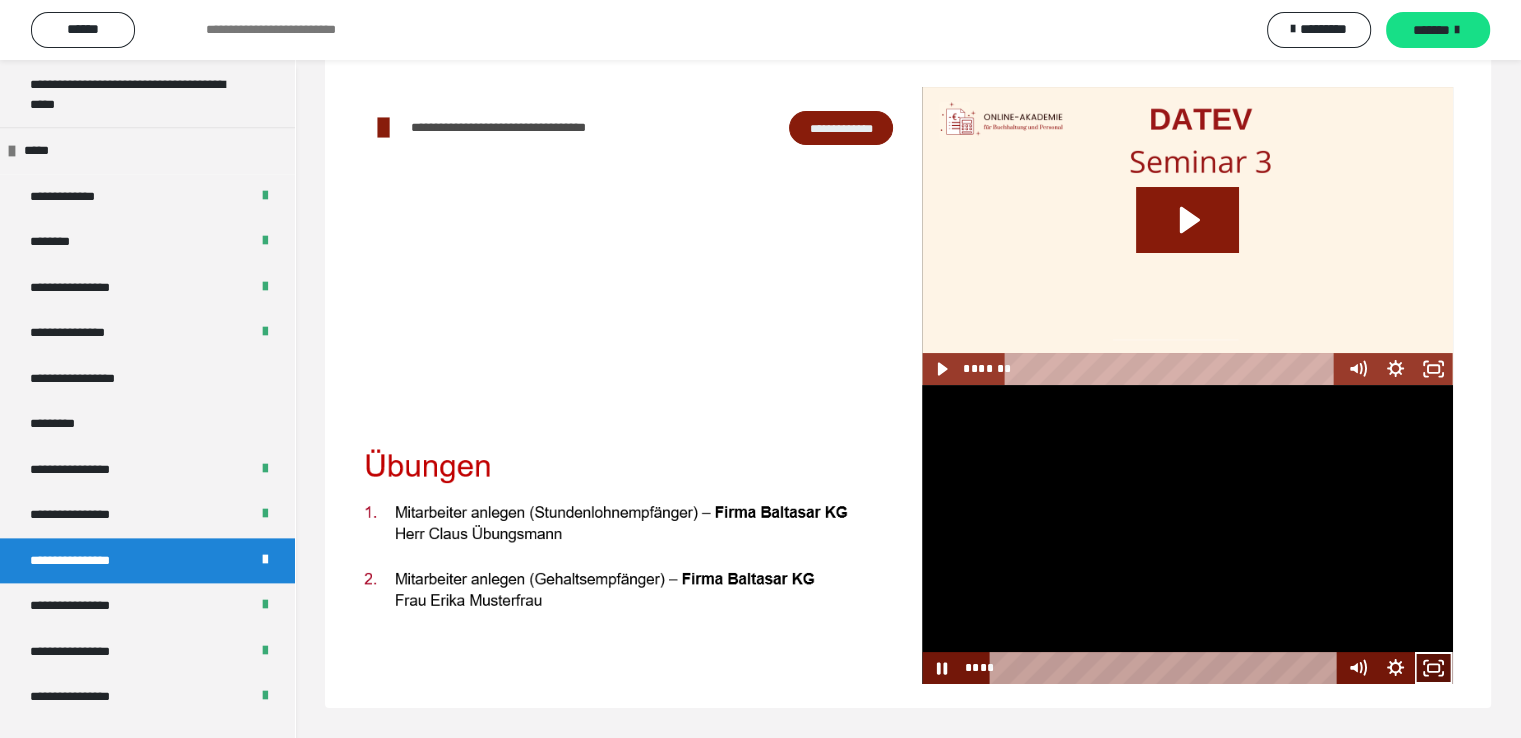 click 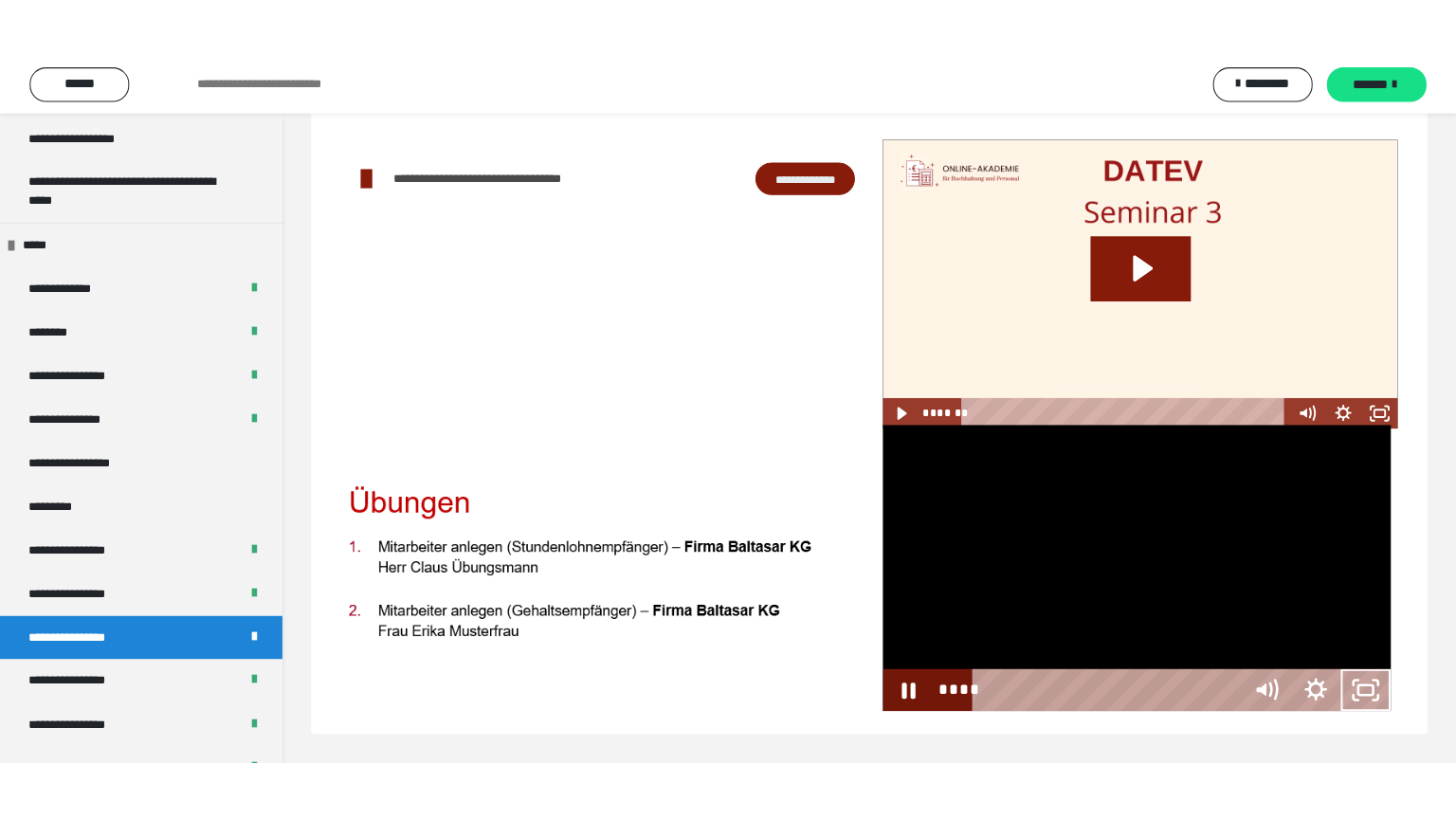 scroll, scrollTop: 57, scrollLeft: 0, axis: vertical 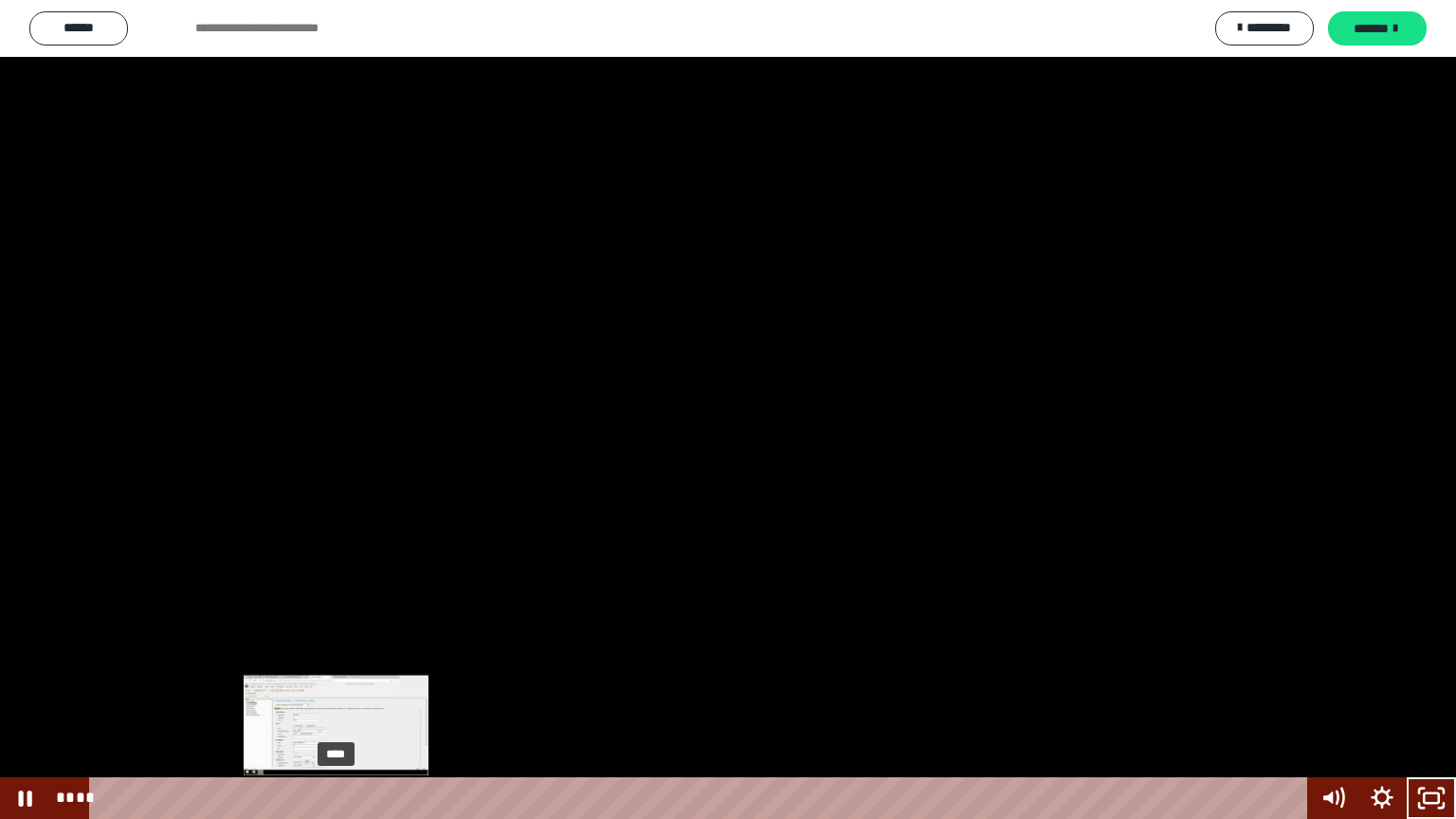 click on "****" at bounding box center [701, 798] 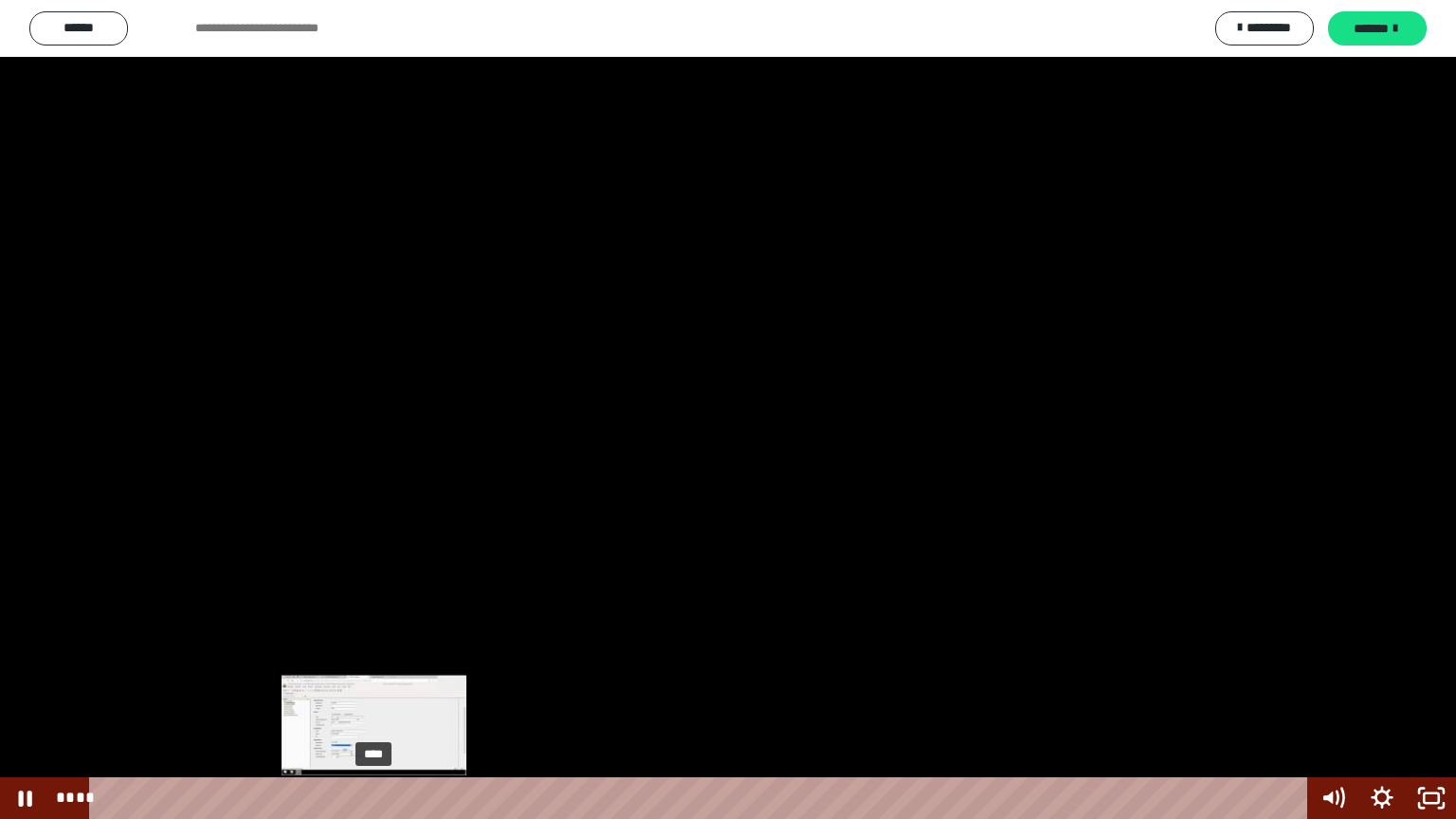click on "****" at bounding box center [701, 798] 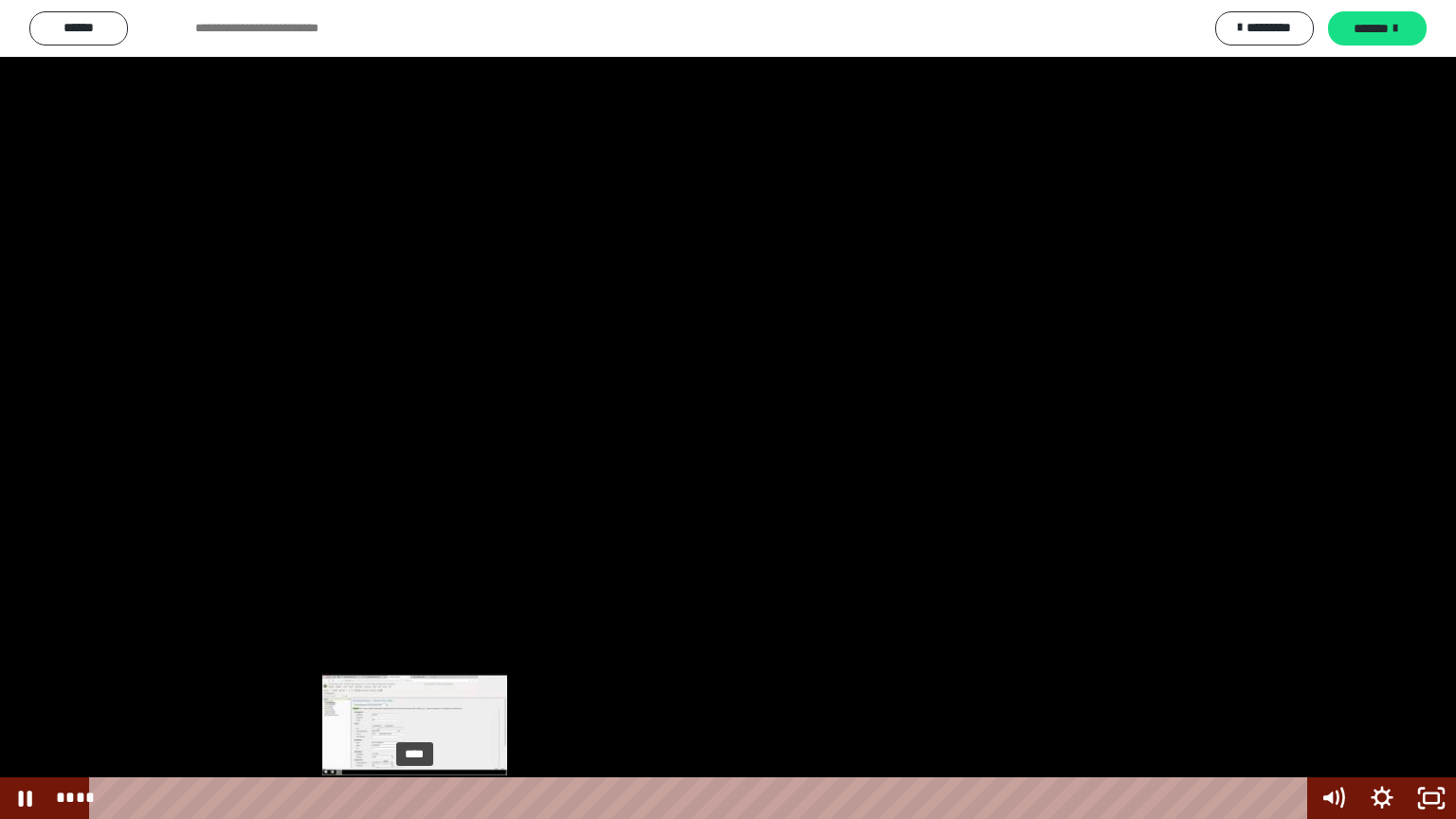 click on "****" at bounding box center (701, 798) 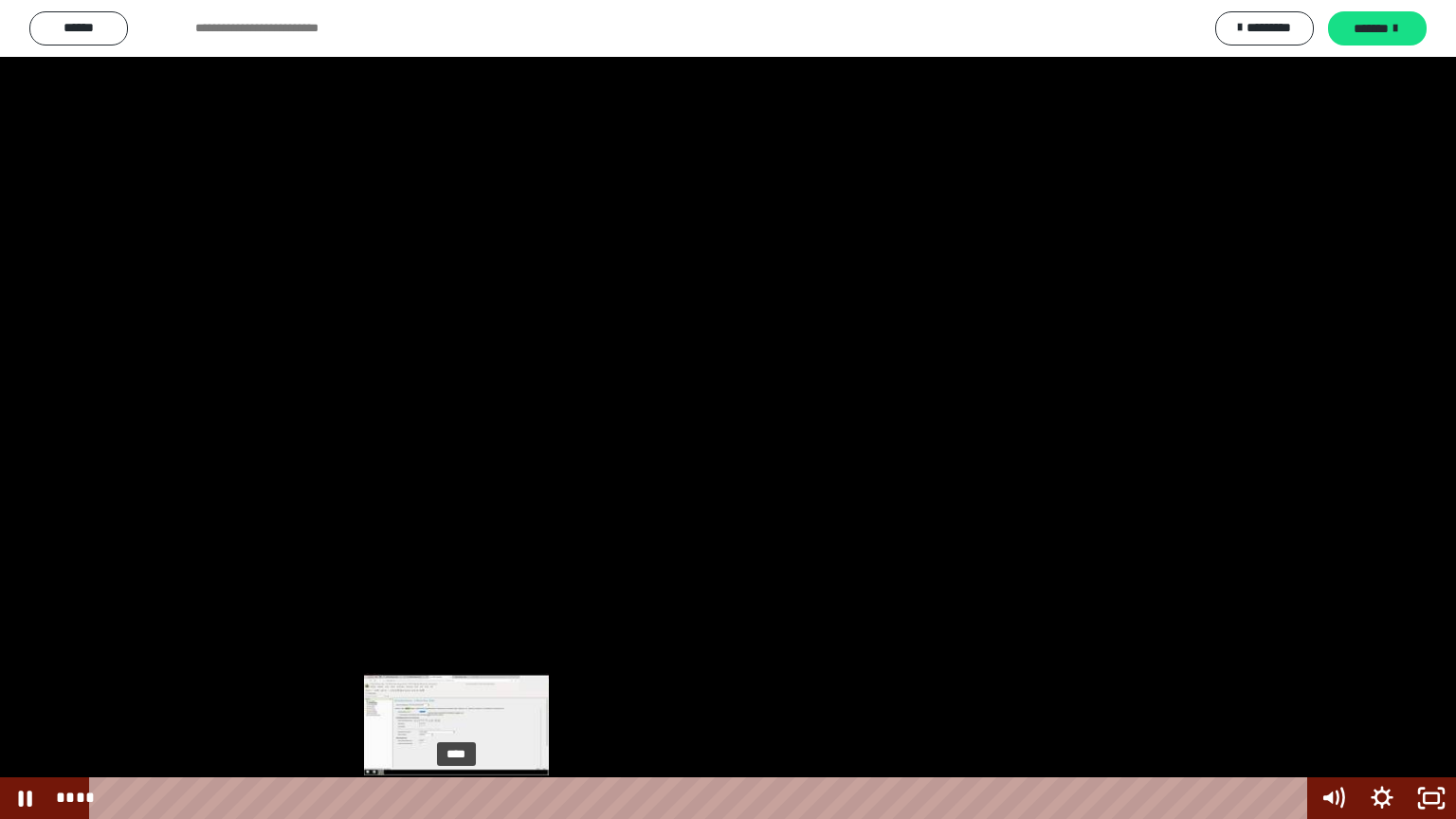 click on "****" at bounding box center [701, 798] 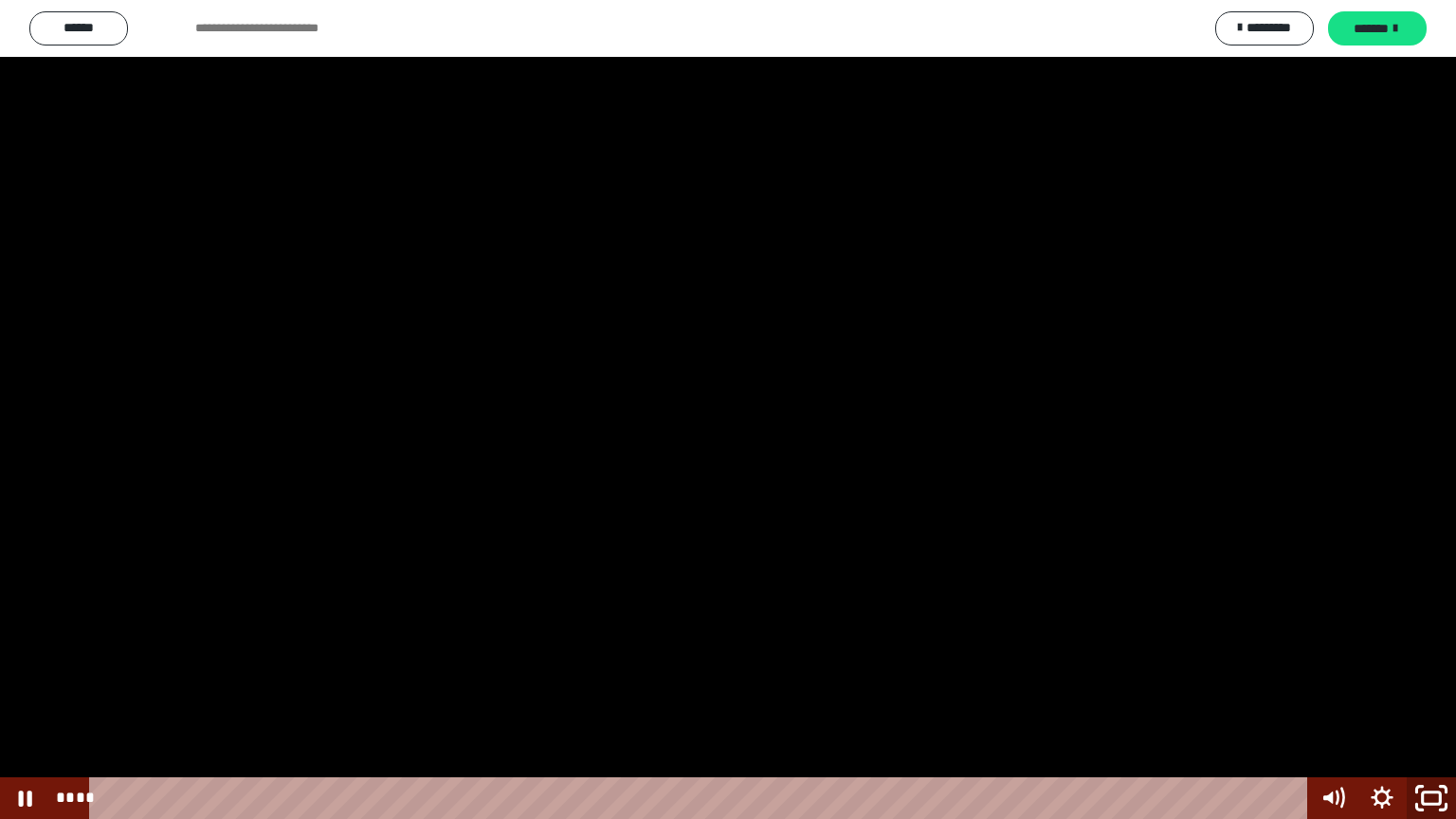 drag, startPoint x: 1434, startPoint y: 797, endPoint x: 1363, endPoint y: 475, distance: 329.7347 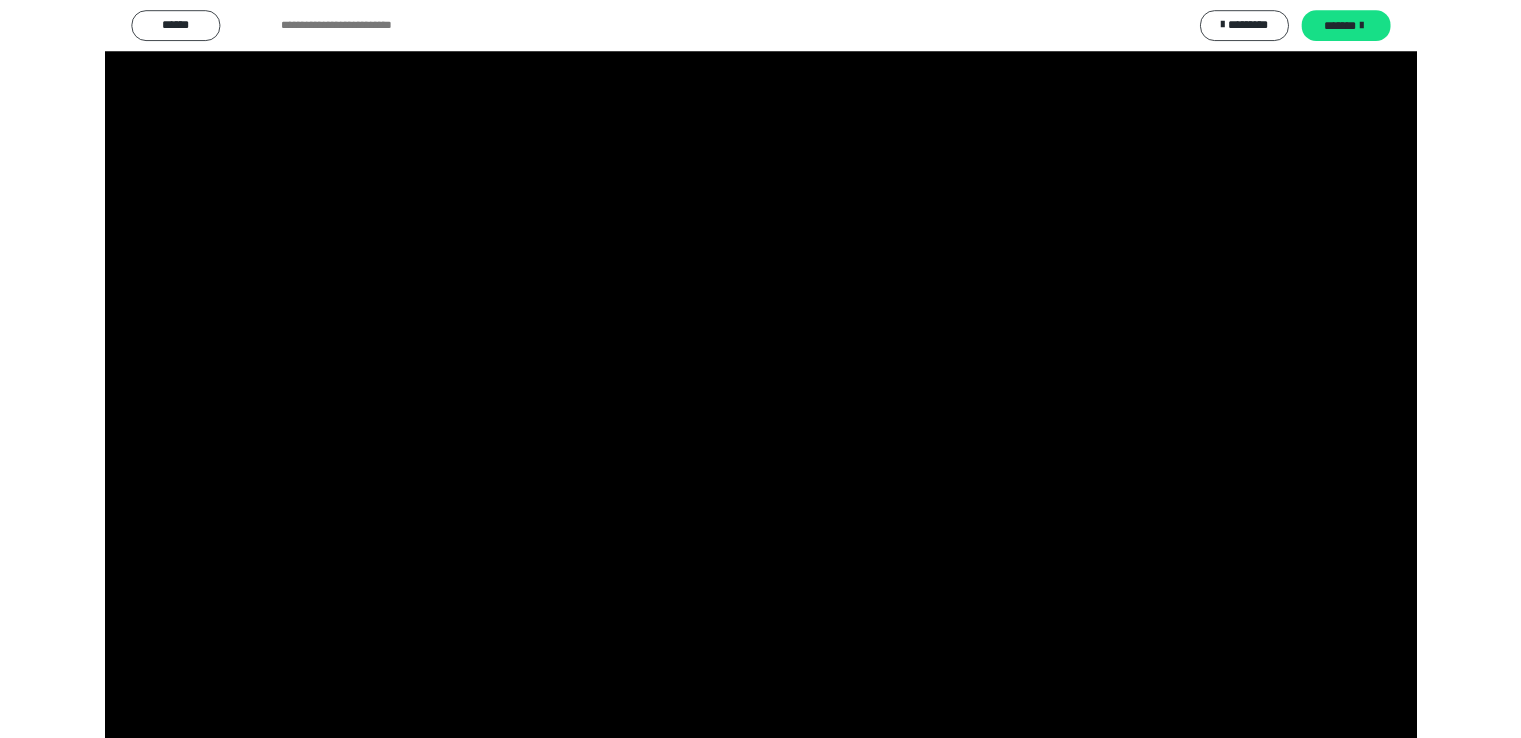 scroll, scrollTop: 2400, scrollLeft: 0, axis: vertical 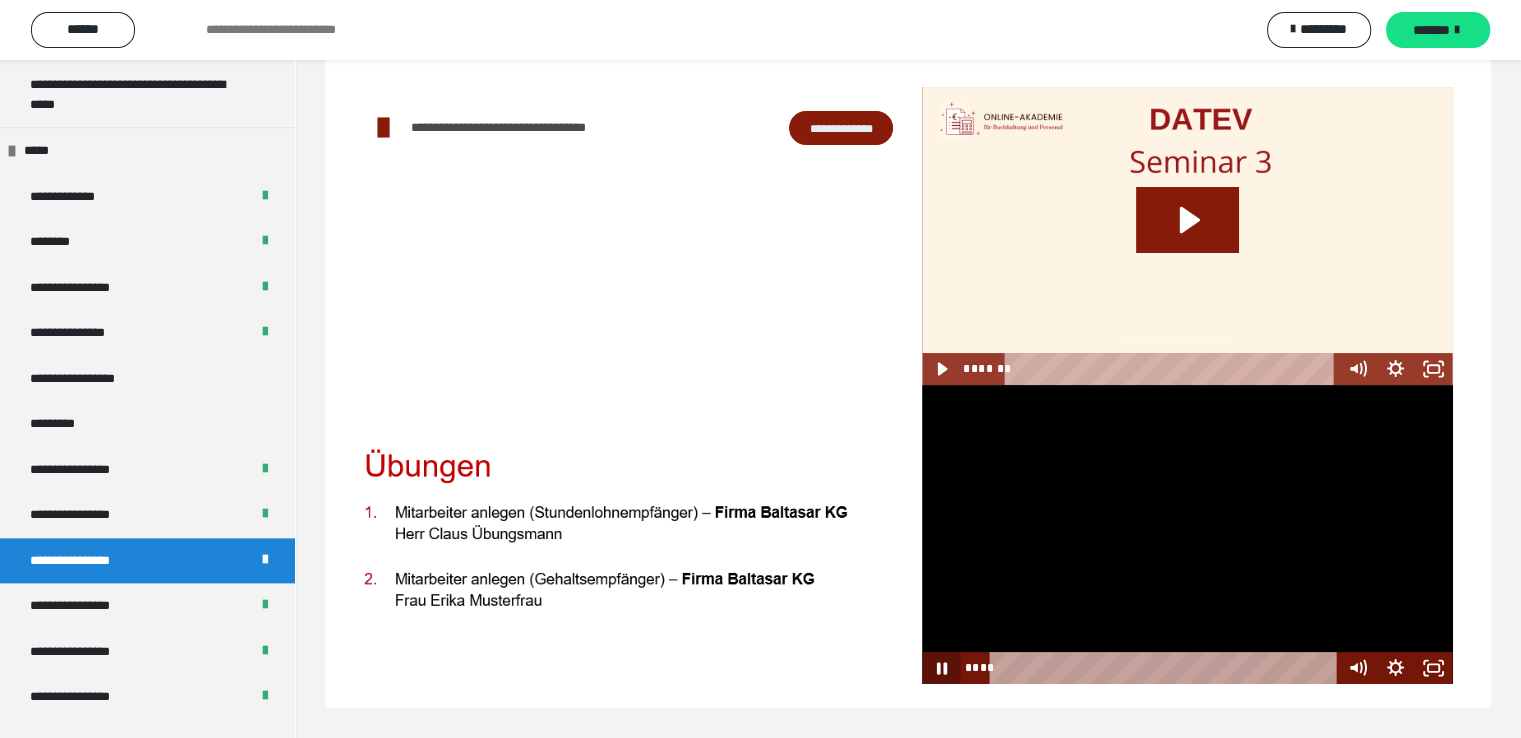 click 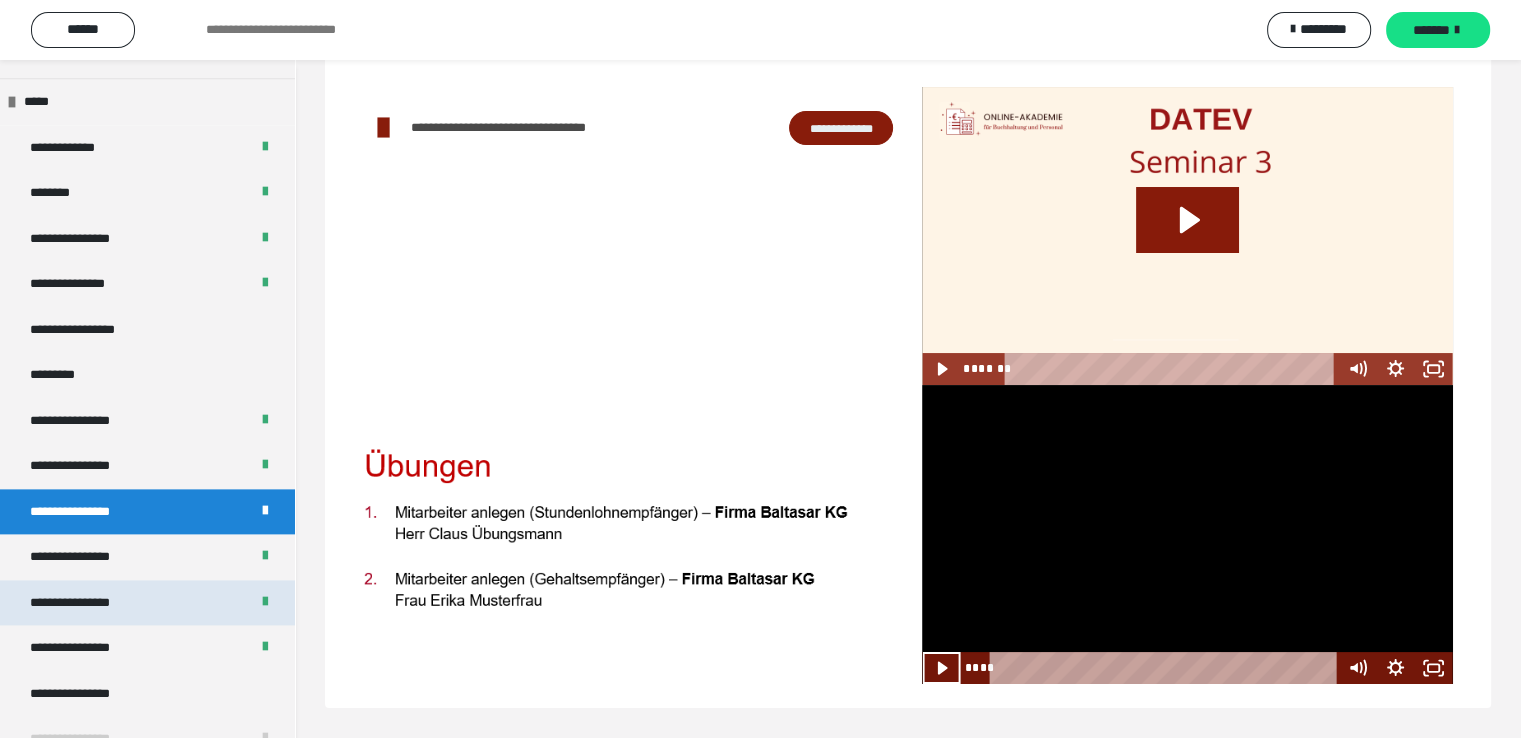 scroll, scrollTop: 2476, scrollLeft: 0, axis: vertical 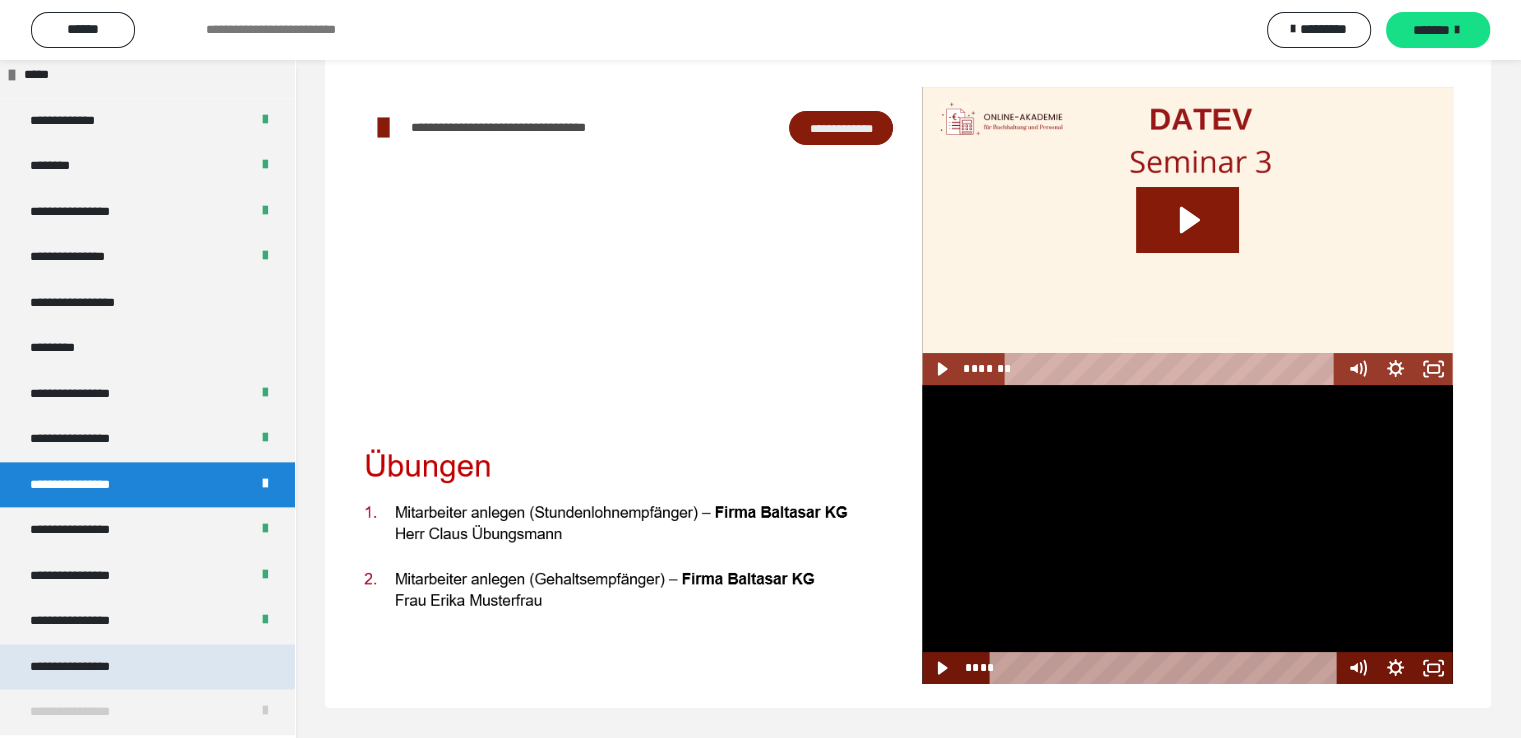 click on "**********" at bounding box center [147, 667] 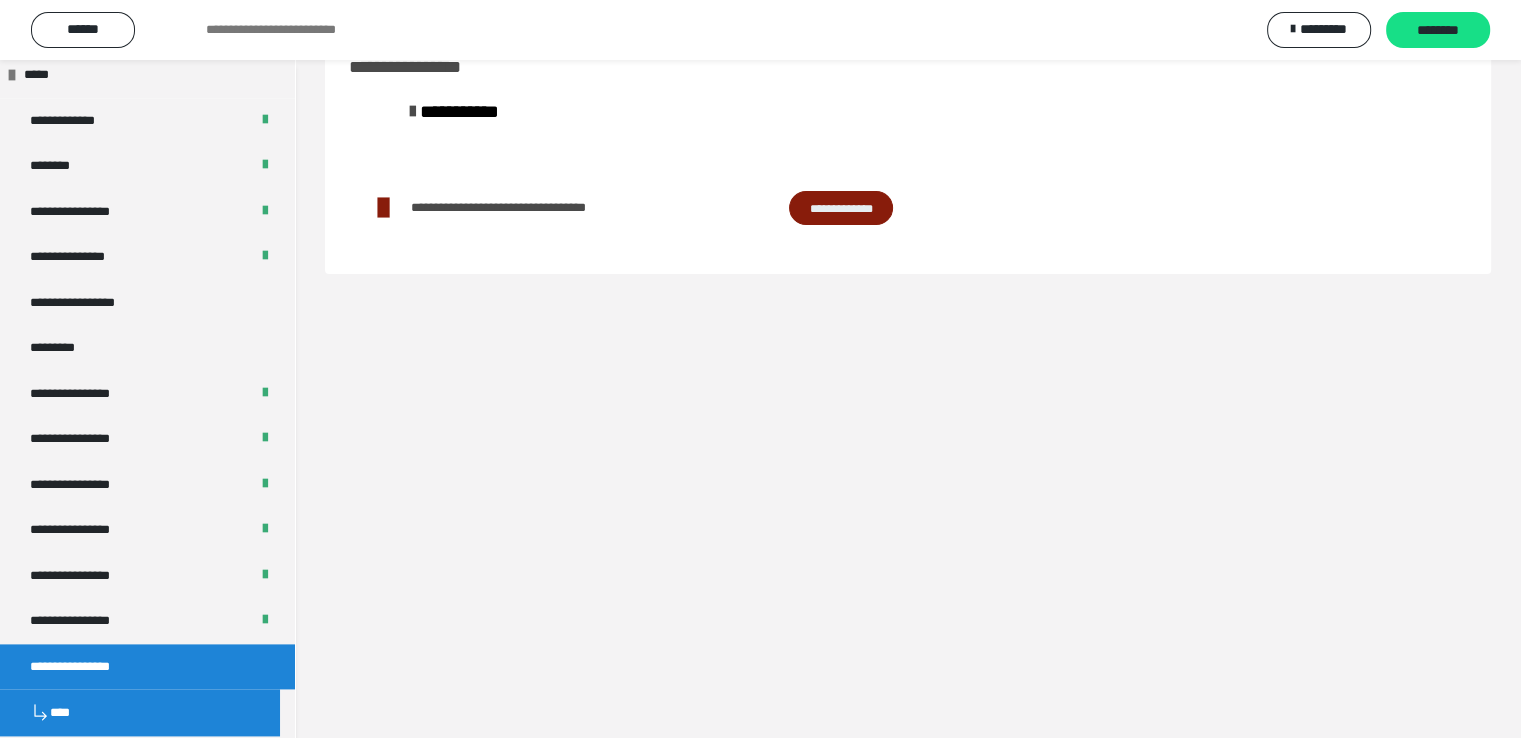 scroll, scrollTop: 60, scrollLeft: 0, axis: vertical 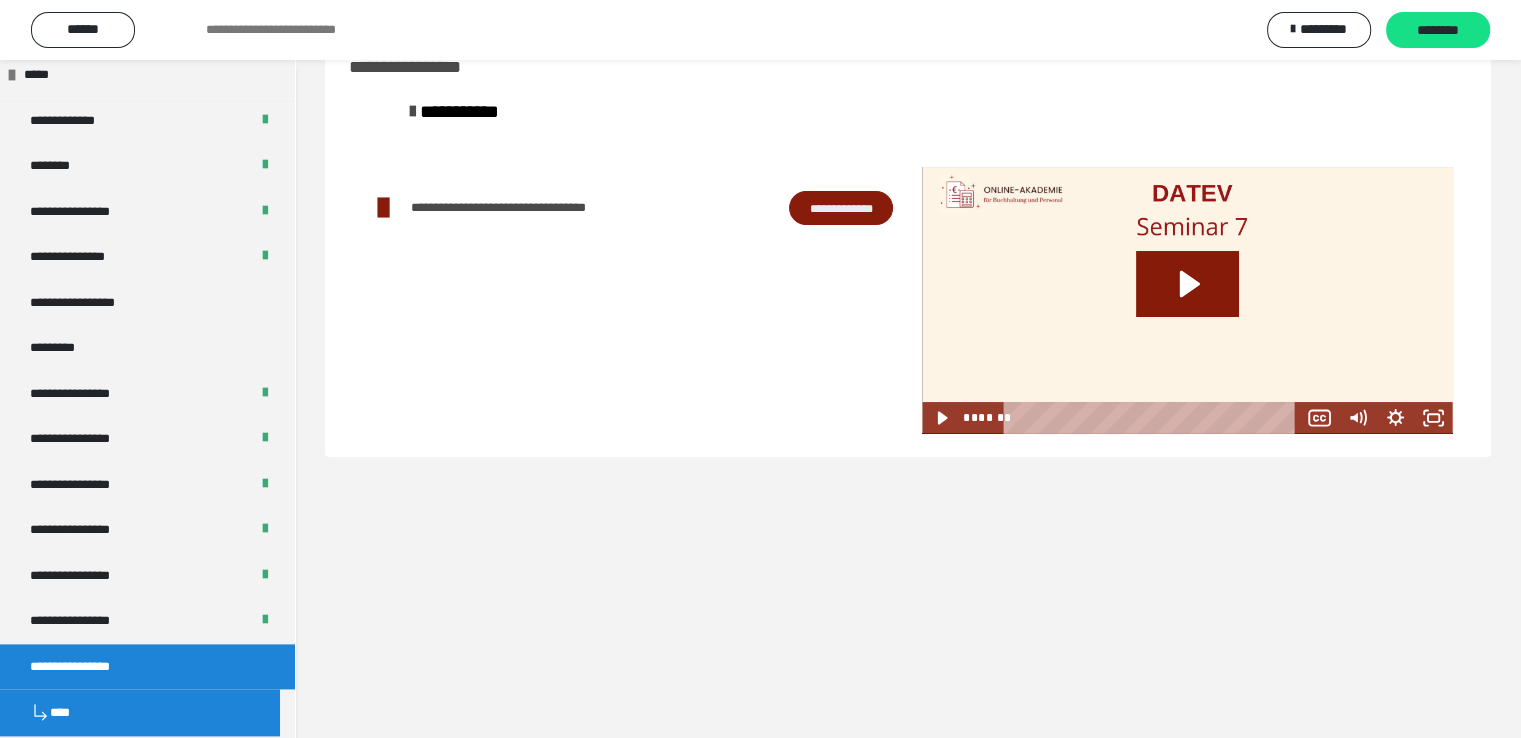 click on "**********" at bounding box center (841, 208) 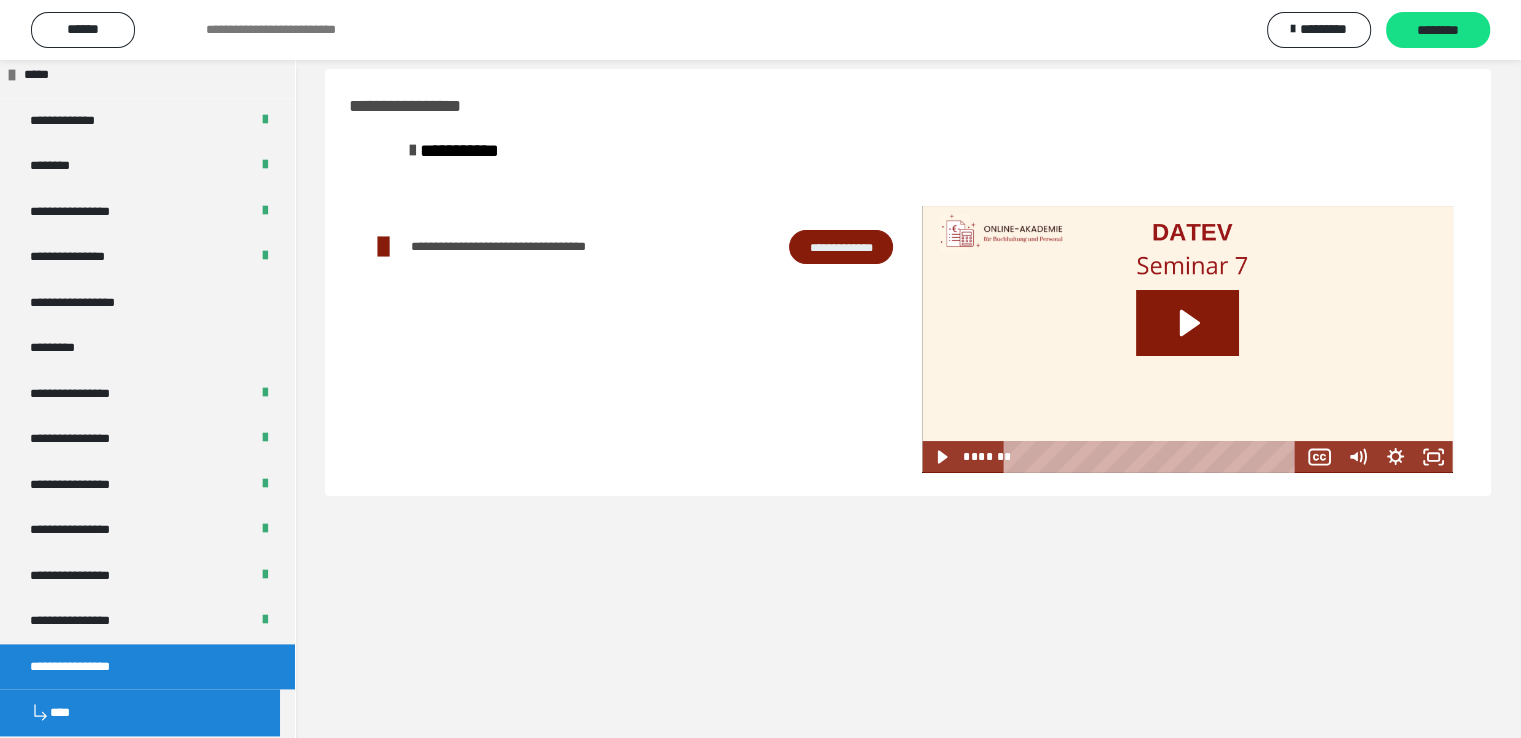 scroll, scrollTop: 0, scrollLeft: 0, axis: both 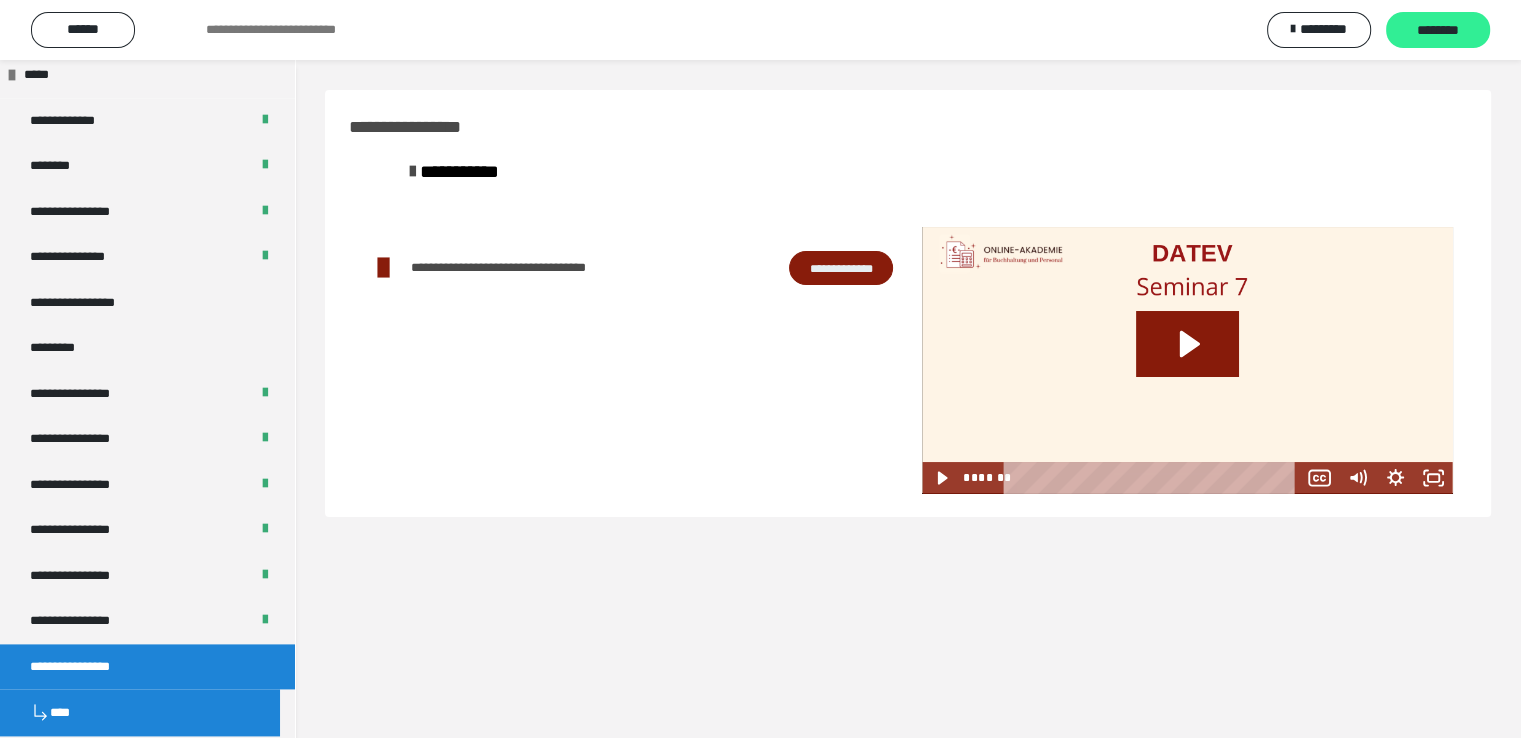 click on "********" at bounding box center (1438, 31) 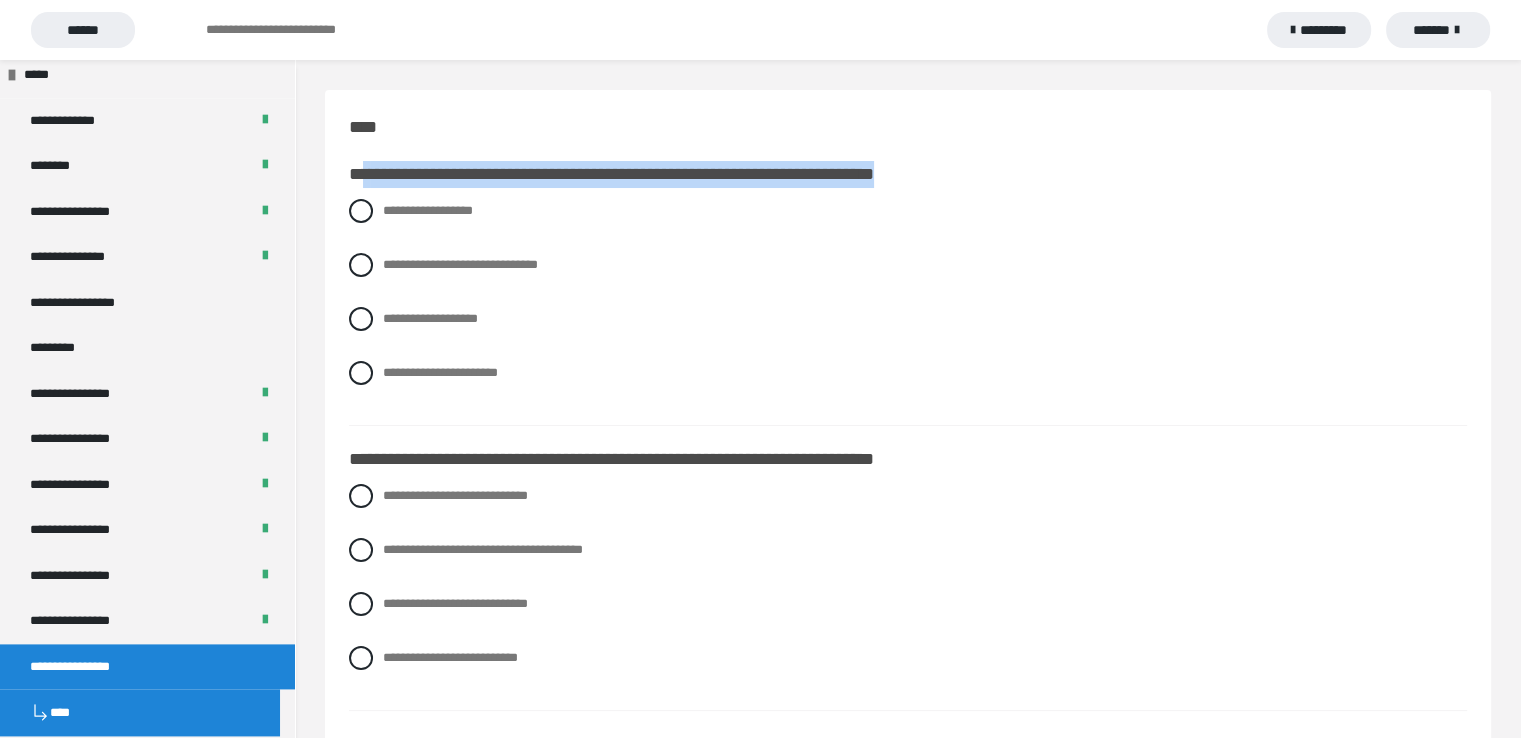 drag, startPoint x: 363, startPoint y: 169, endPoint x: 961, endPoint y: 171, distance: 598.00336 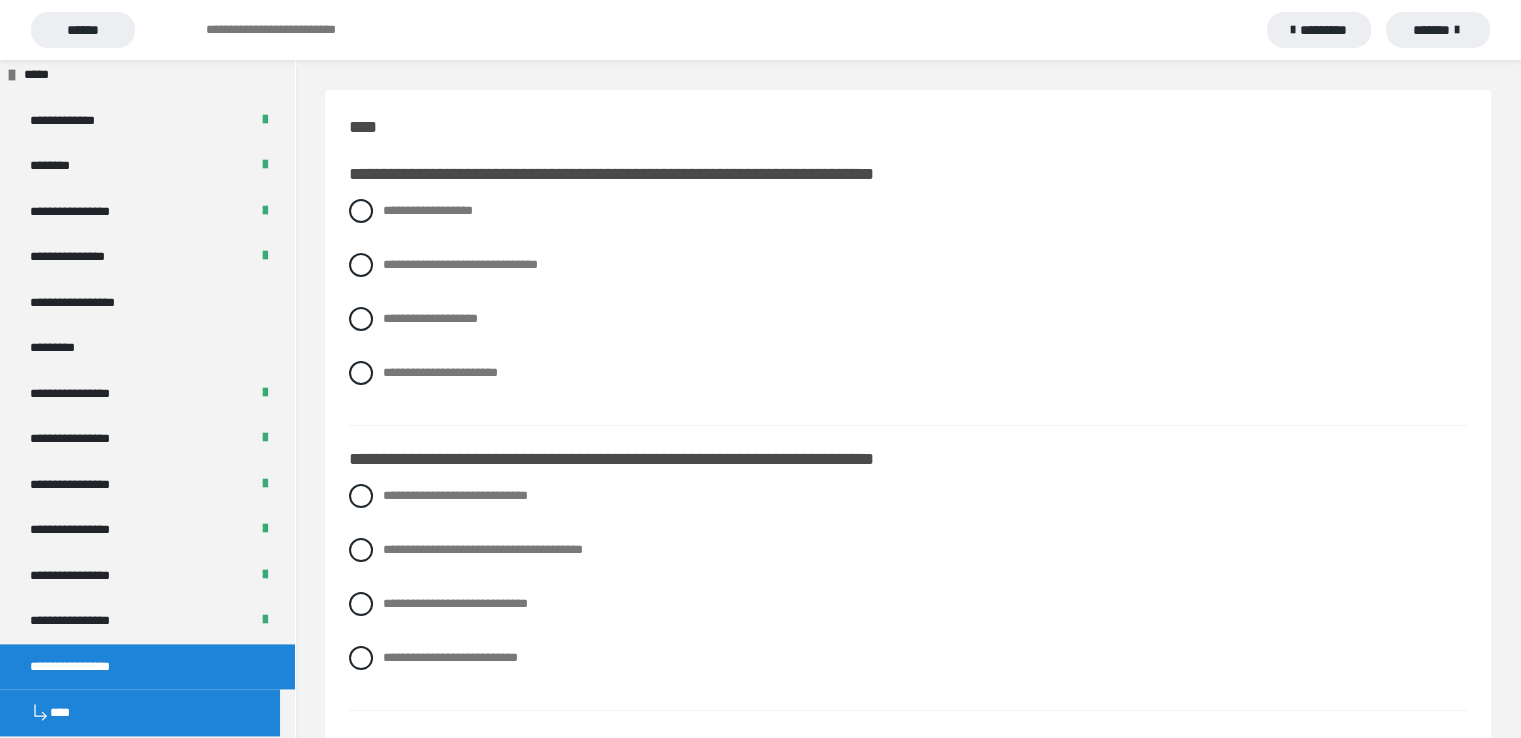 click on "**********" at bounding box center (908, 1904) 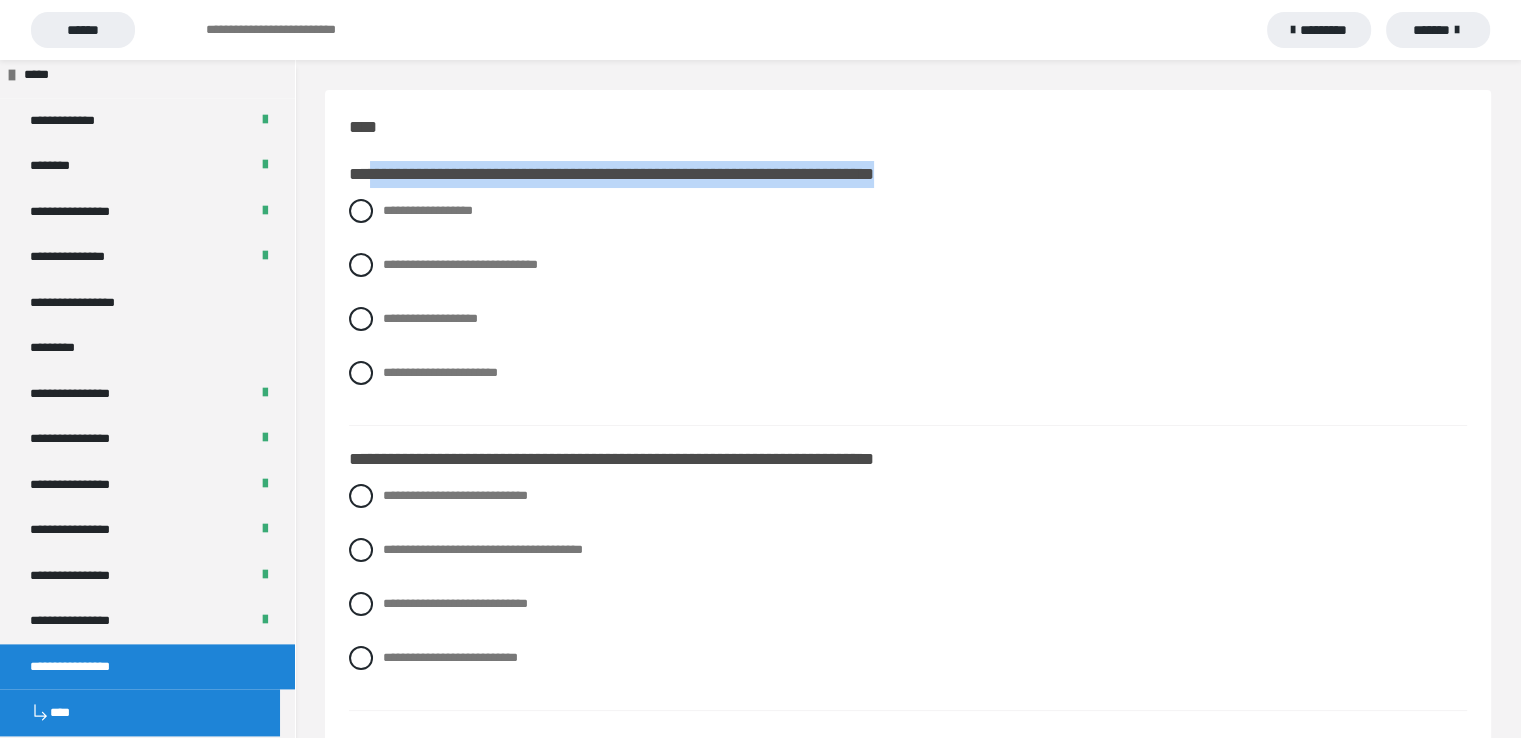 drag, startPoint x: 364, startPoint y: 169, endPoint x: 940, endPoint y: 165, distance: 576.0139 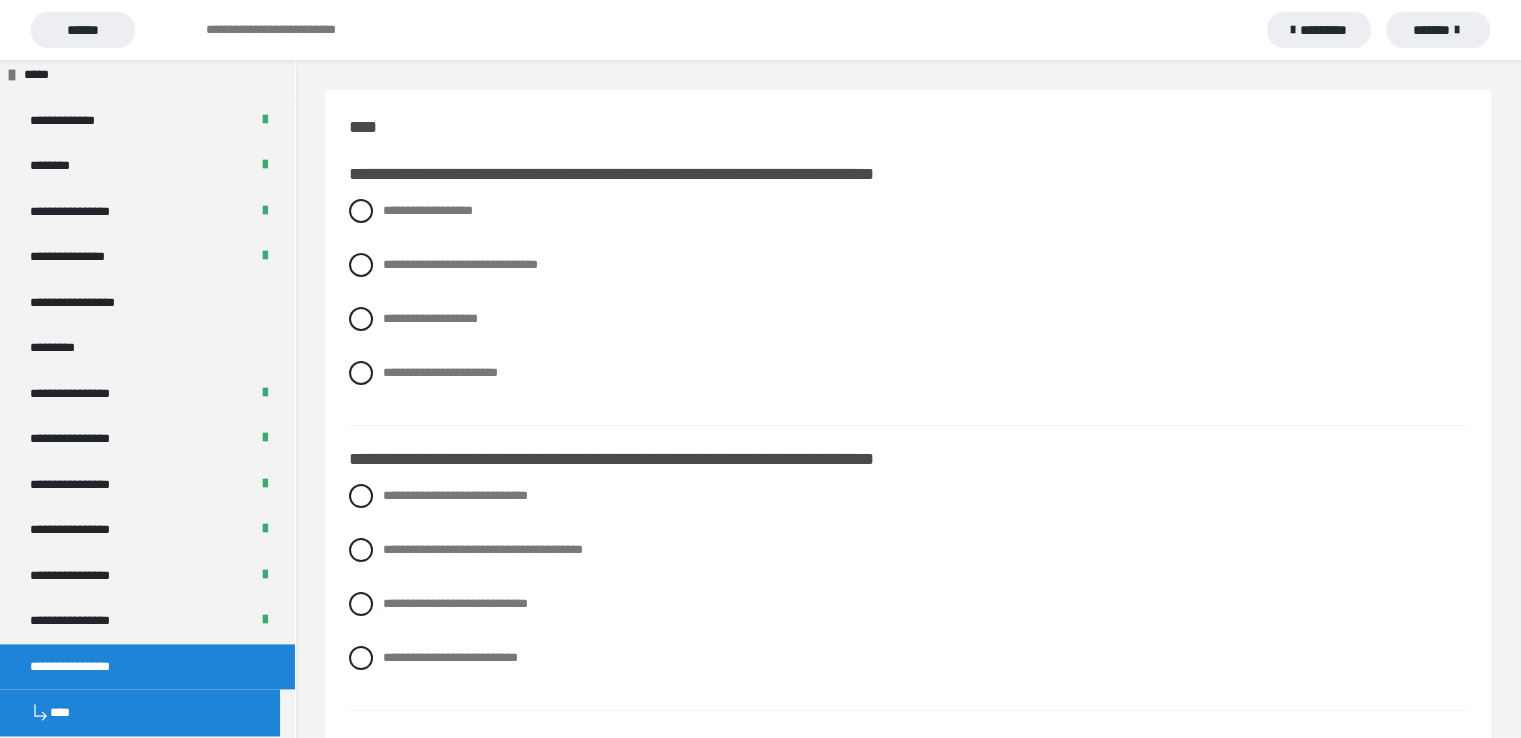 click on "****" at bounding box center (908, 127) 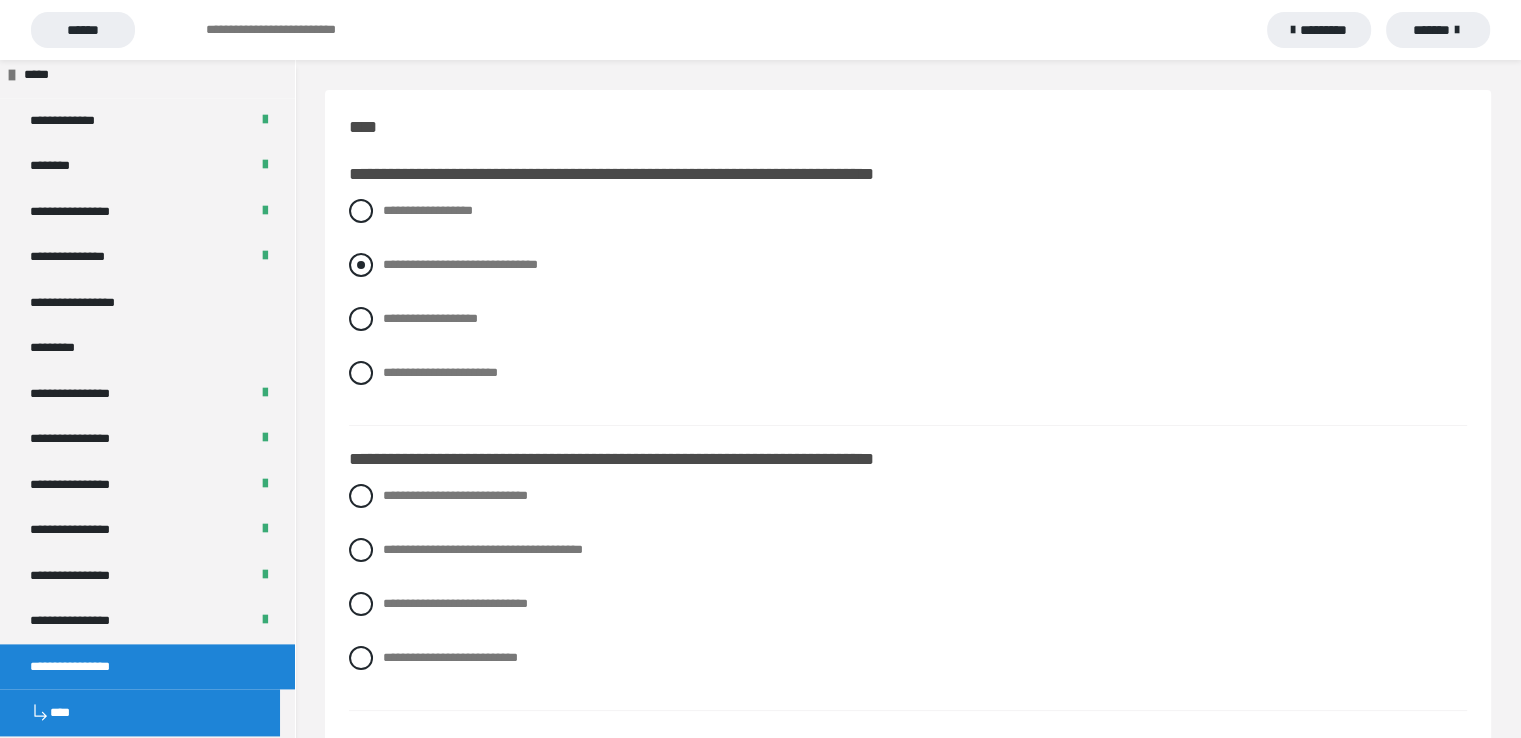 click at bounding box center [361, 265] 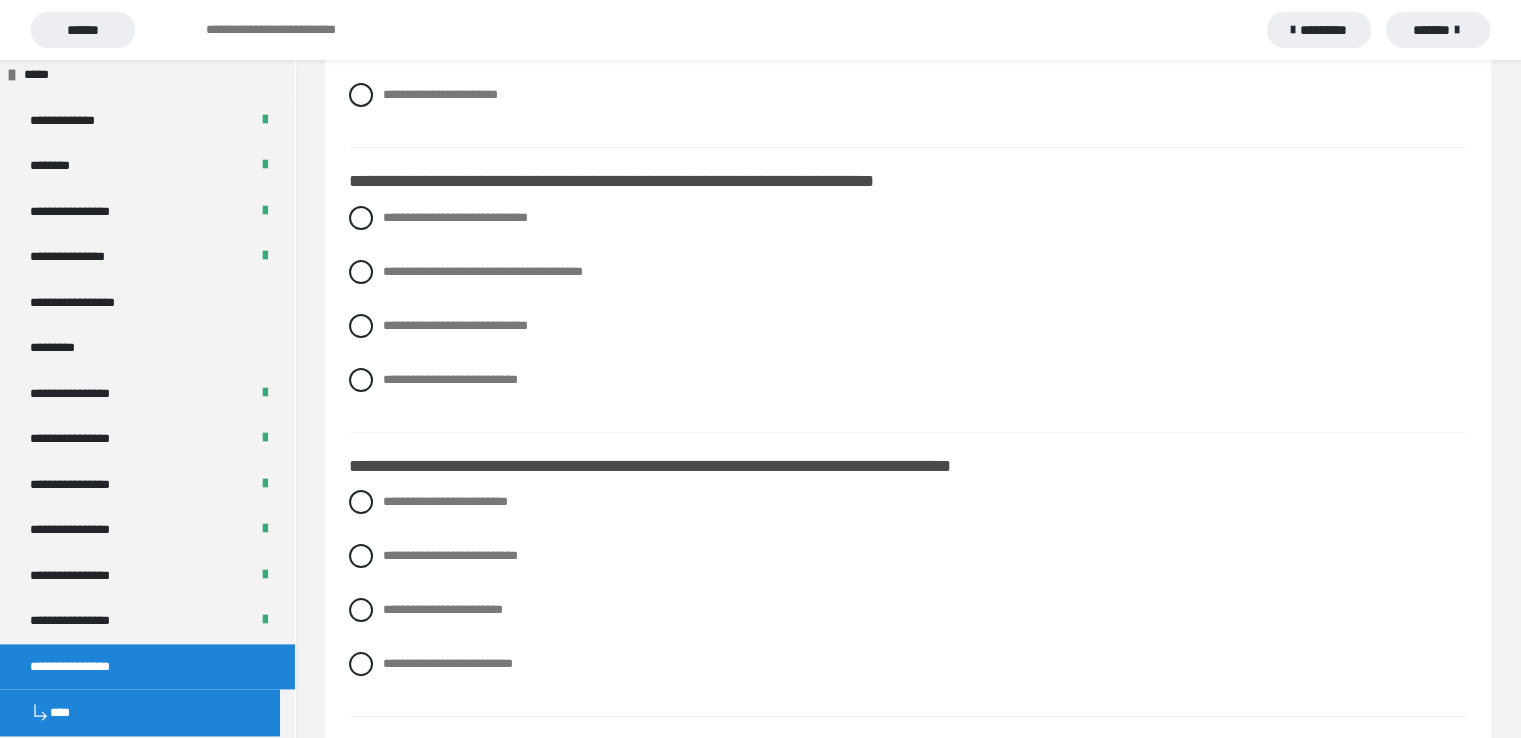 scroll, scrollTop: 300, scrollLeft: 0, axis: vertical 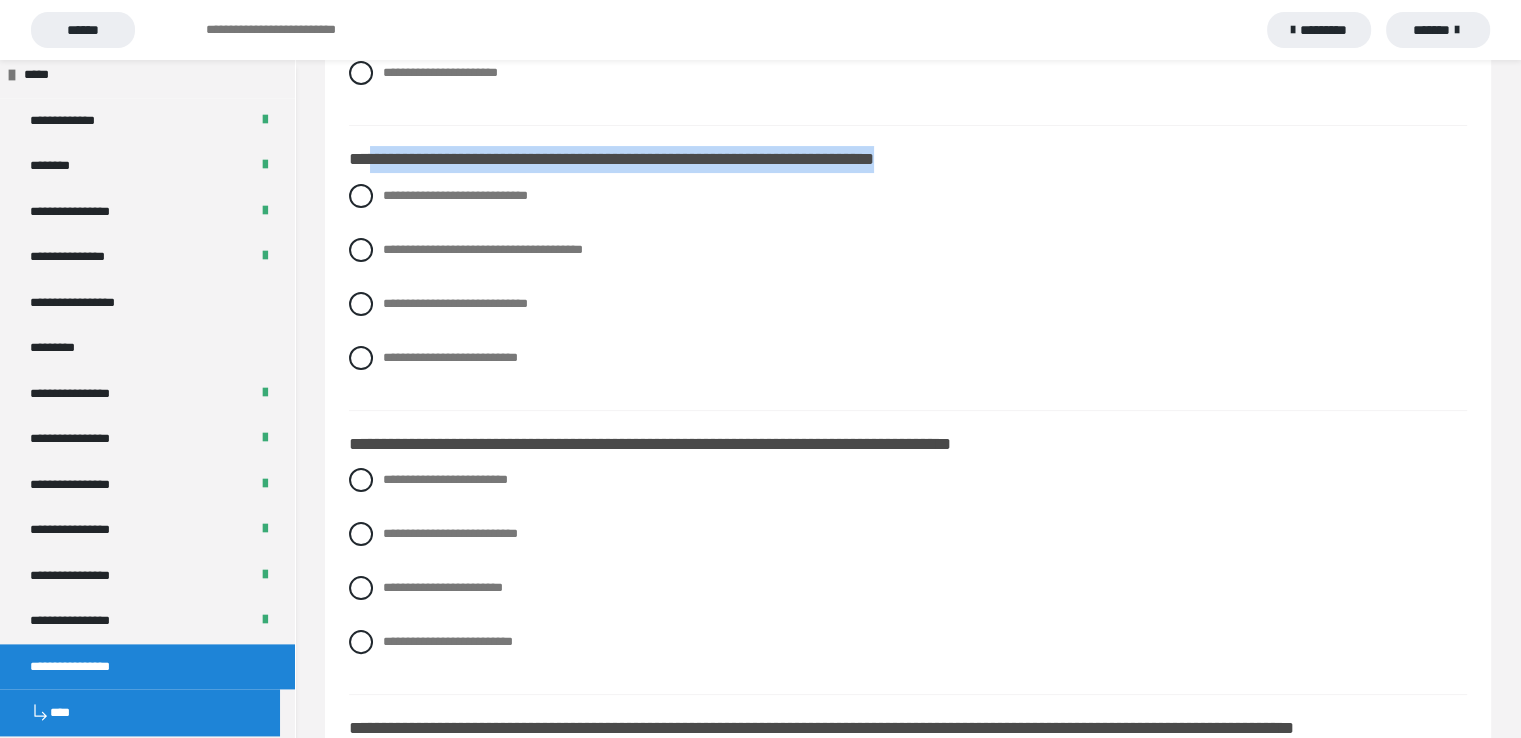 drag, startPoint x: 370, startPoint y: 157, endPoint x: 1012, endPoint y: 154, distance: 642.007 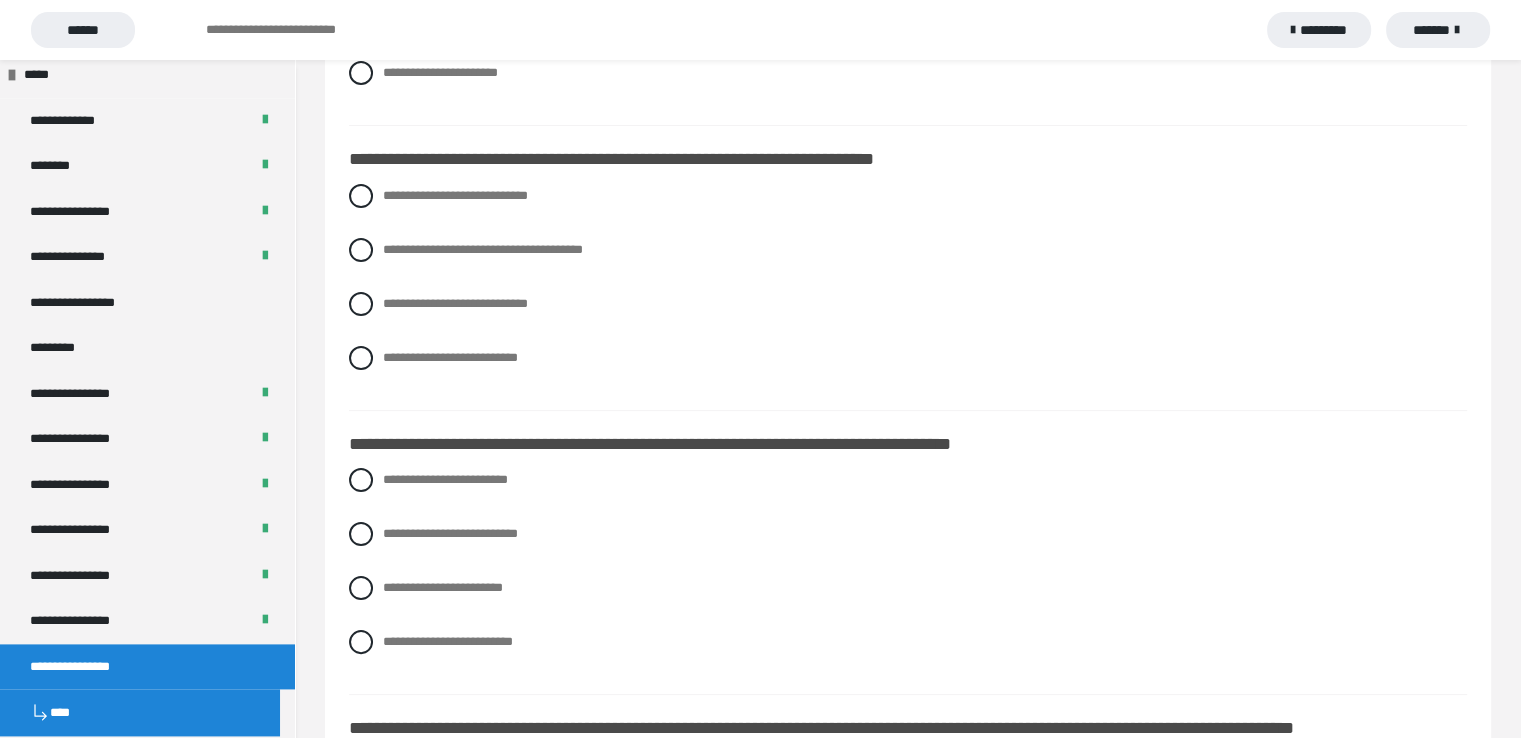 click on "**********" at bounding box center [908, 7] 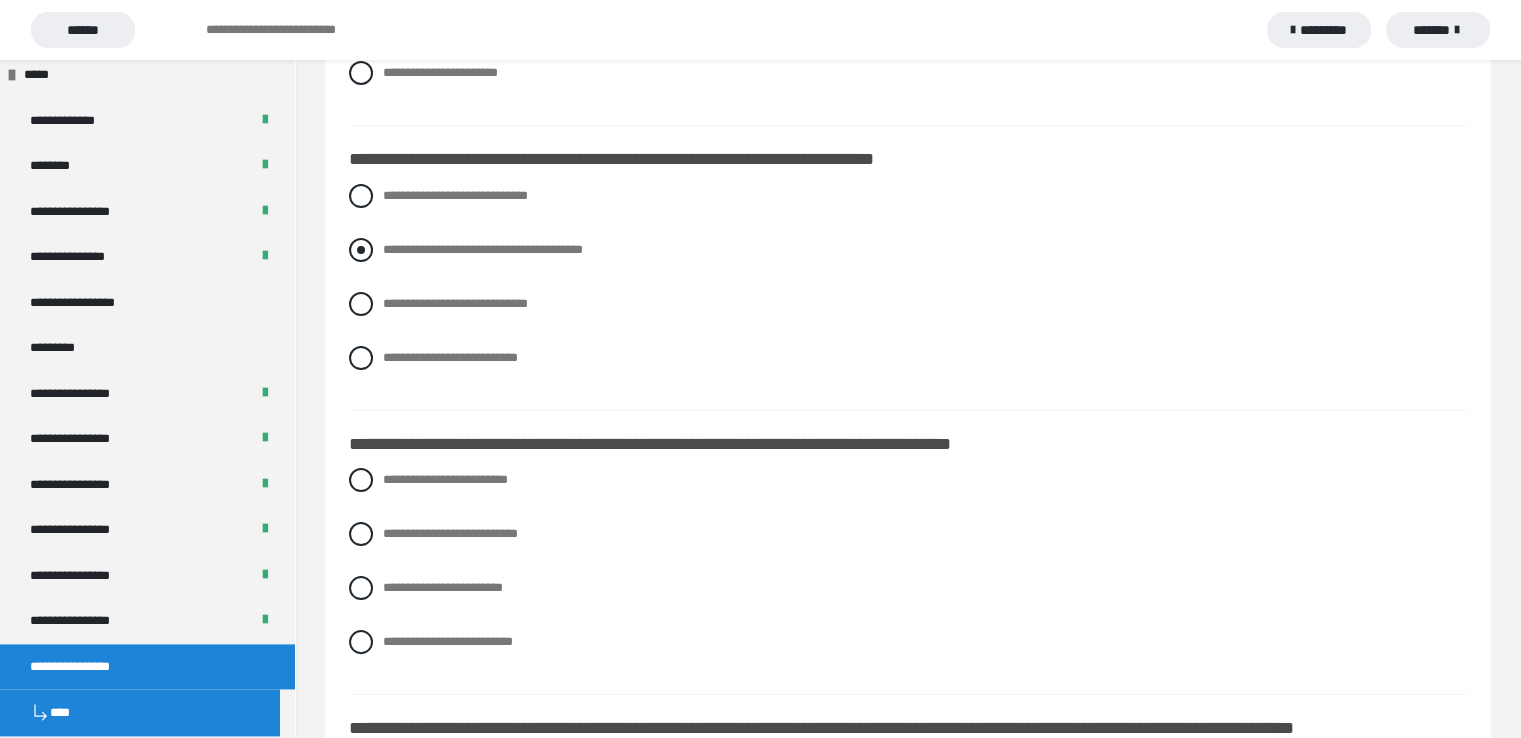 click at bounding box center [361, 250] 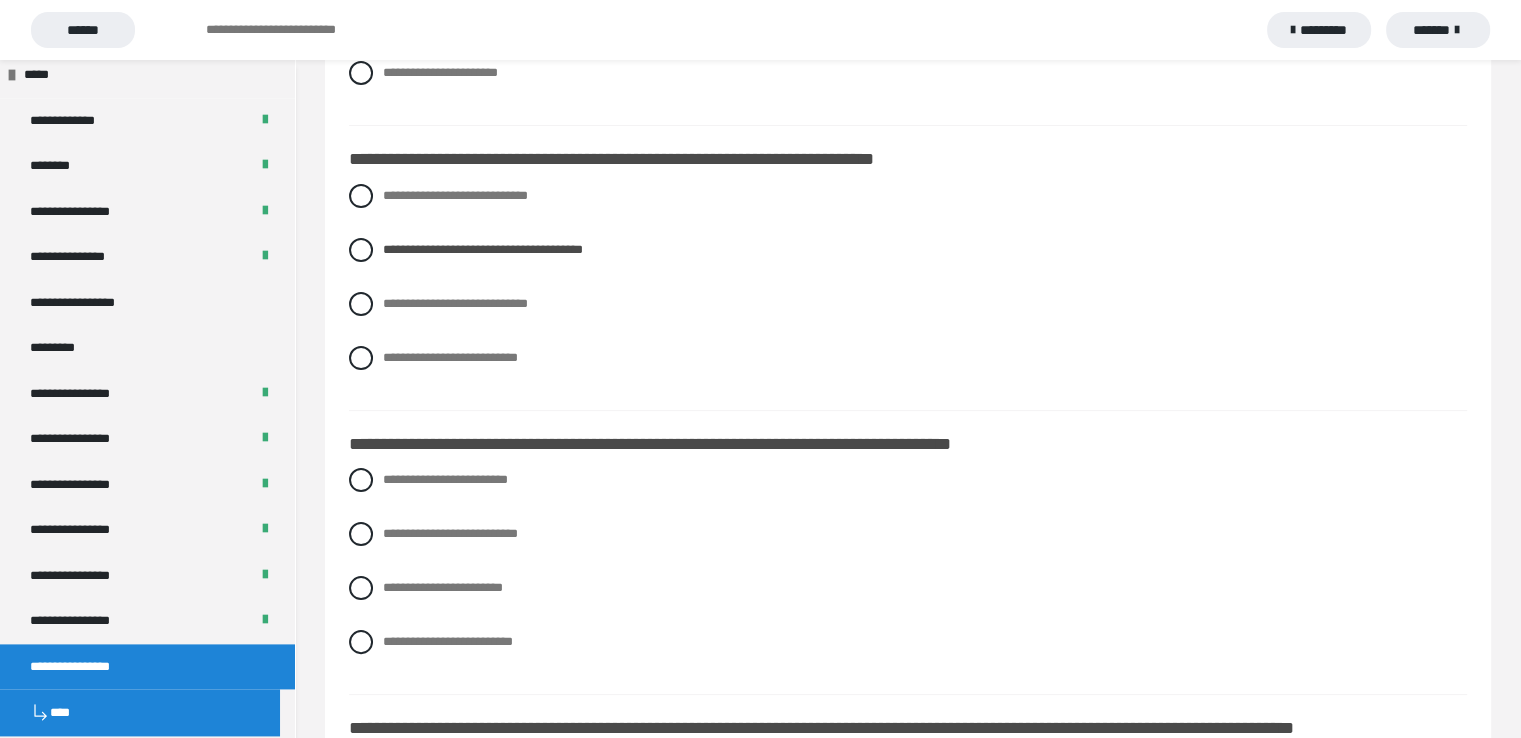 scroll, scrollTop: 400, scrollLeft: 0, axis: vertical 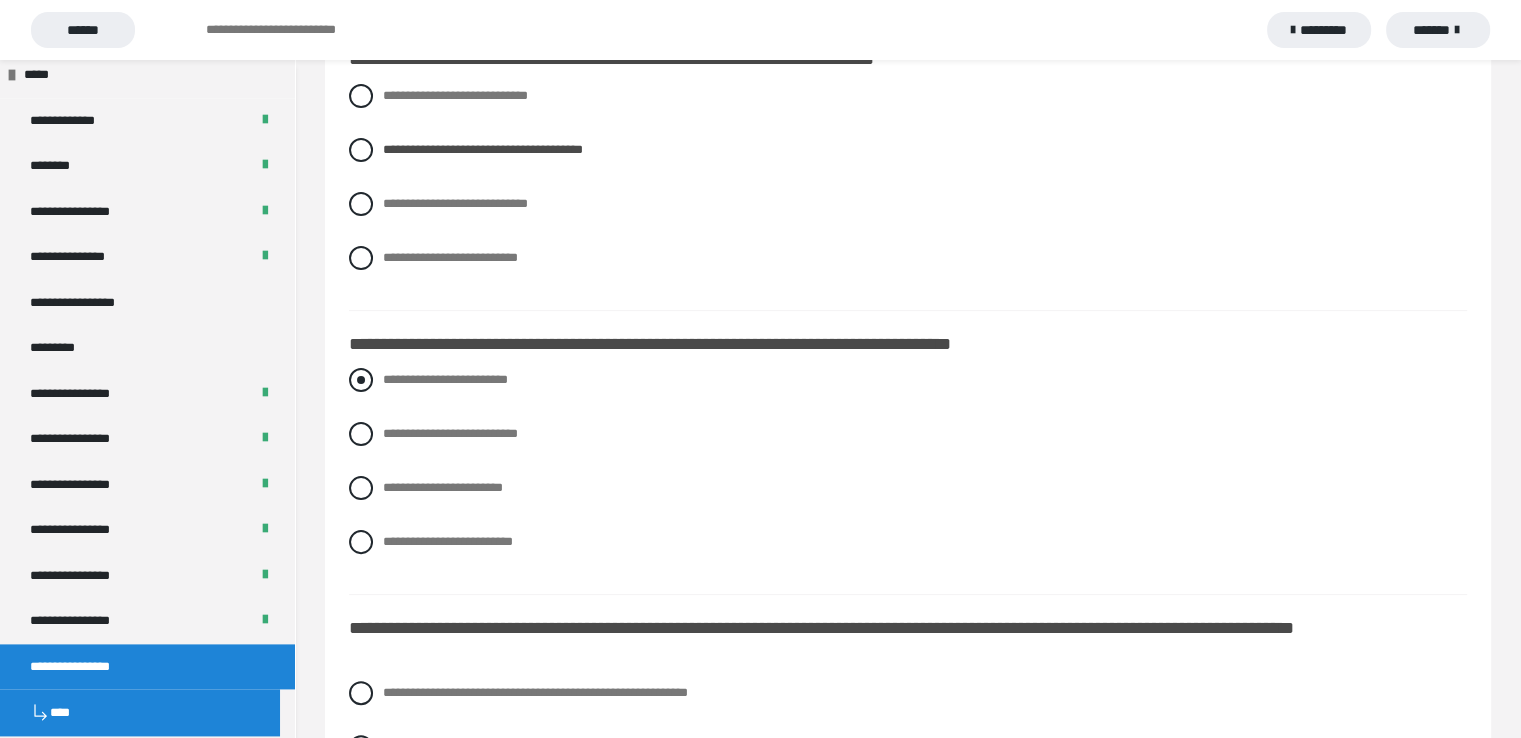 click at bounding box center [361, 380] 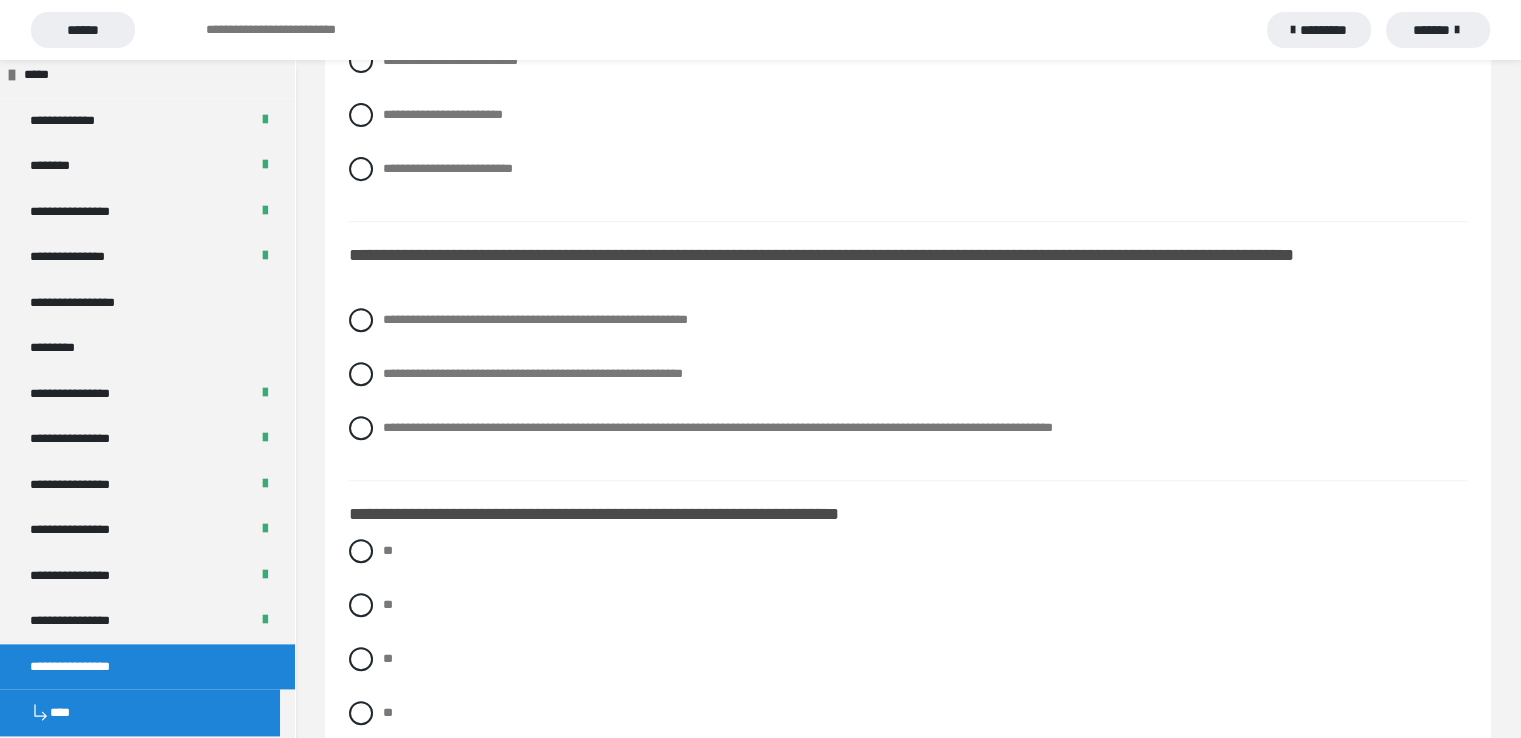 scroll, scrollTop: 800, scrollLeft: 0, axis: vertical 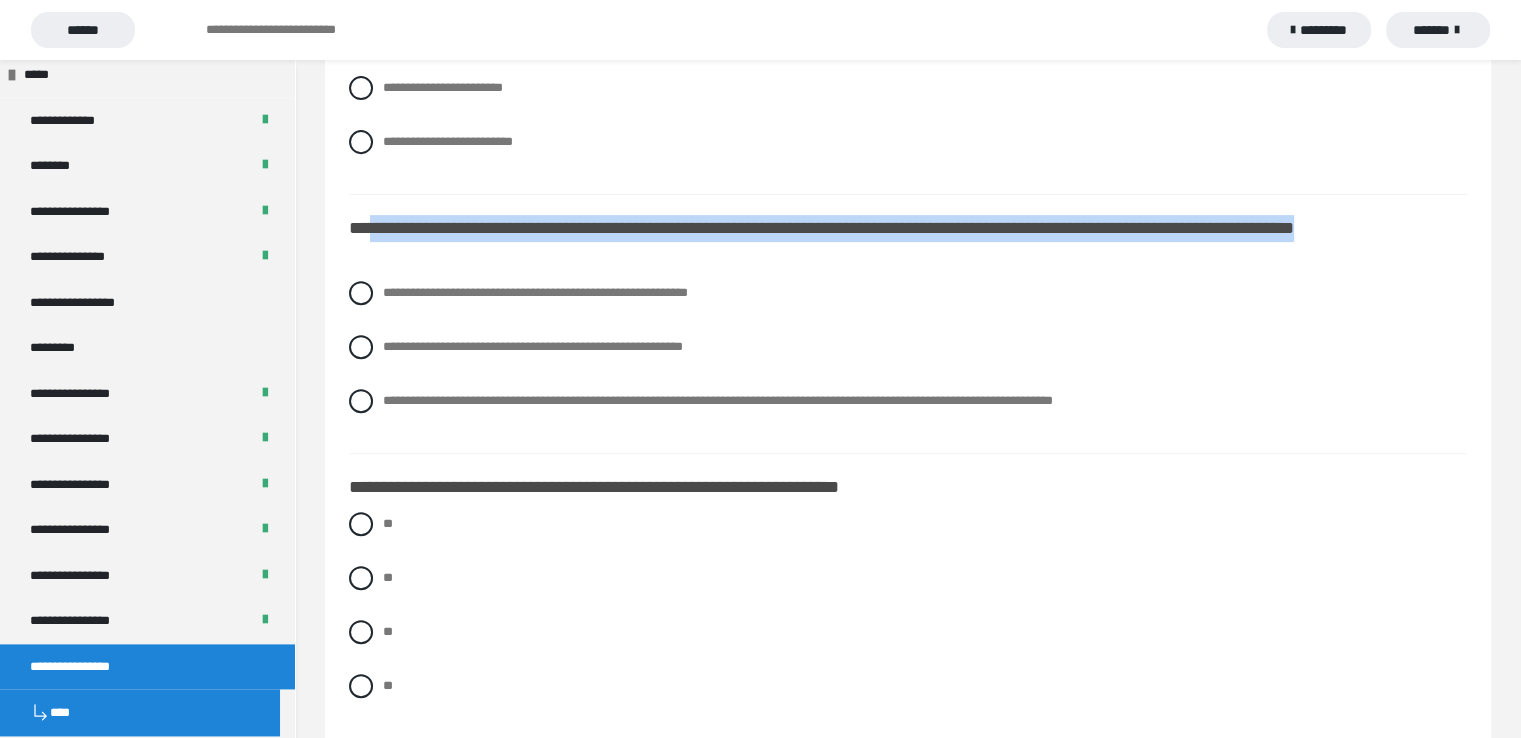 drag, startPoint x: 418, startPoint y: 255, endPoint x: 376, endPoint y: 225, distance: 51.613953 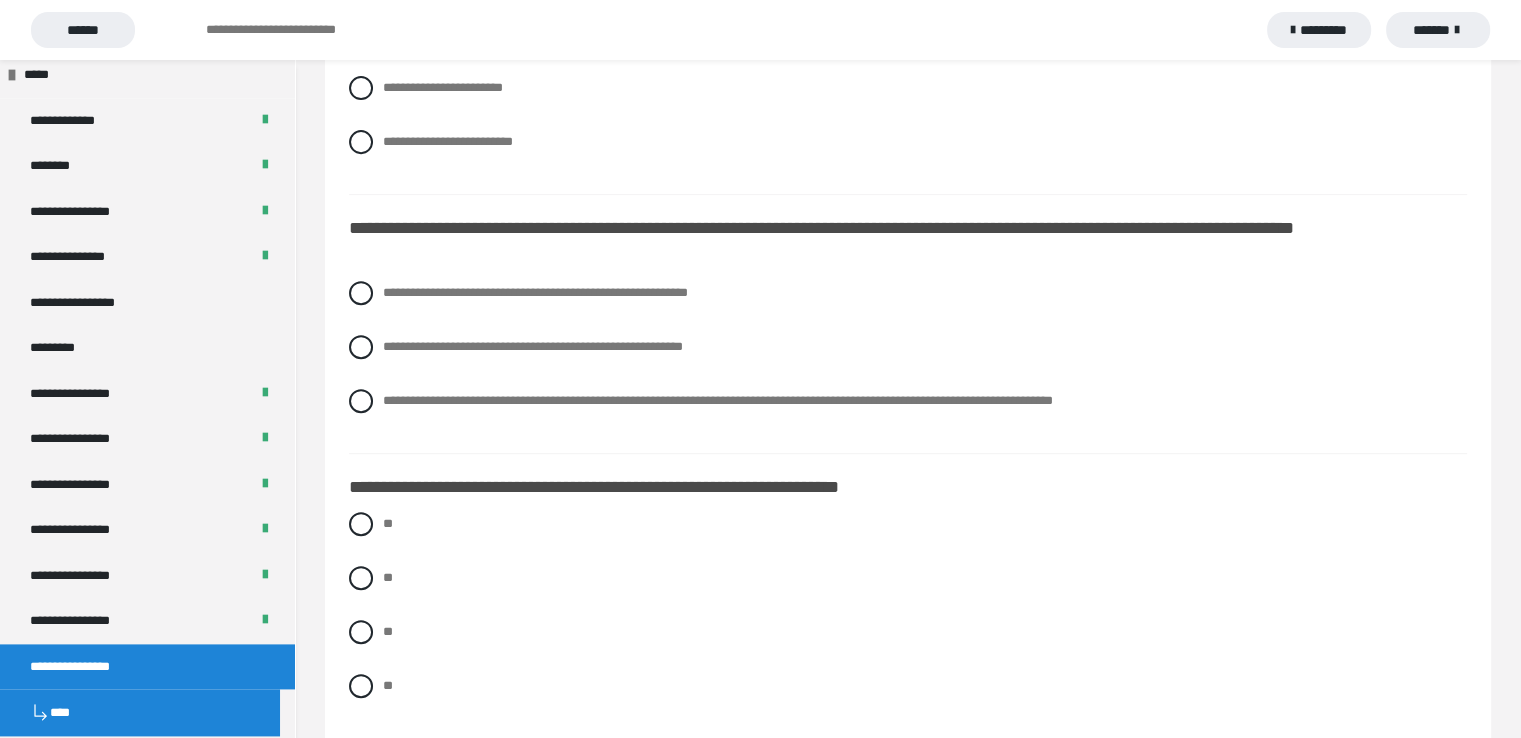 click on "**********" at bounding box center [908, 76] 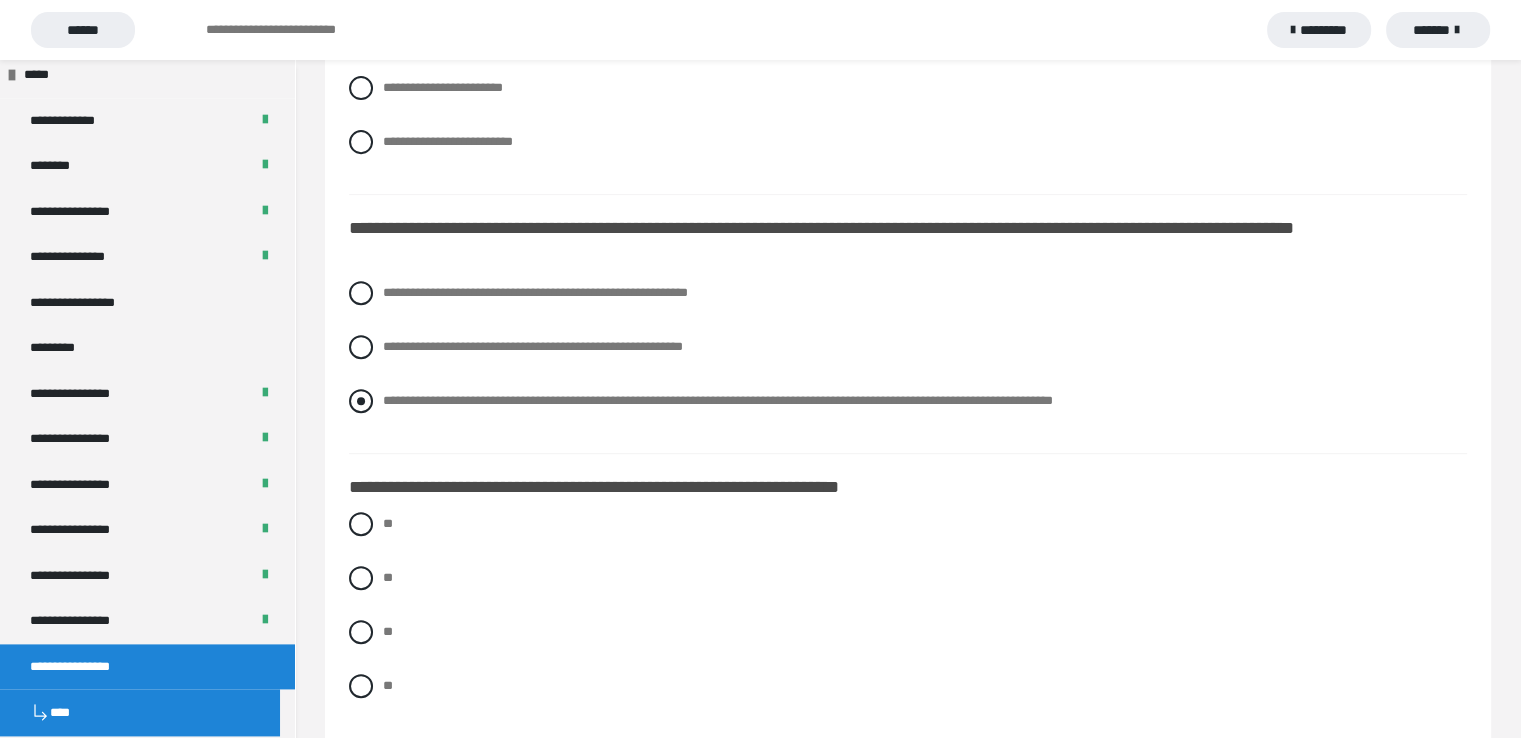 drag, startPoint x: 357, startPoint y: 401, endPoint x: 377, endPoint y: 401, distance: 20 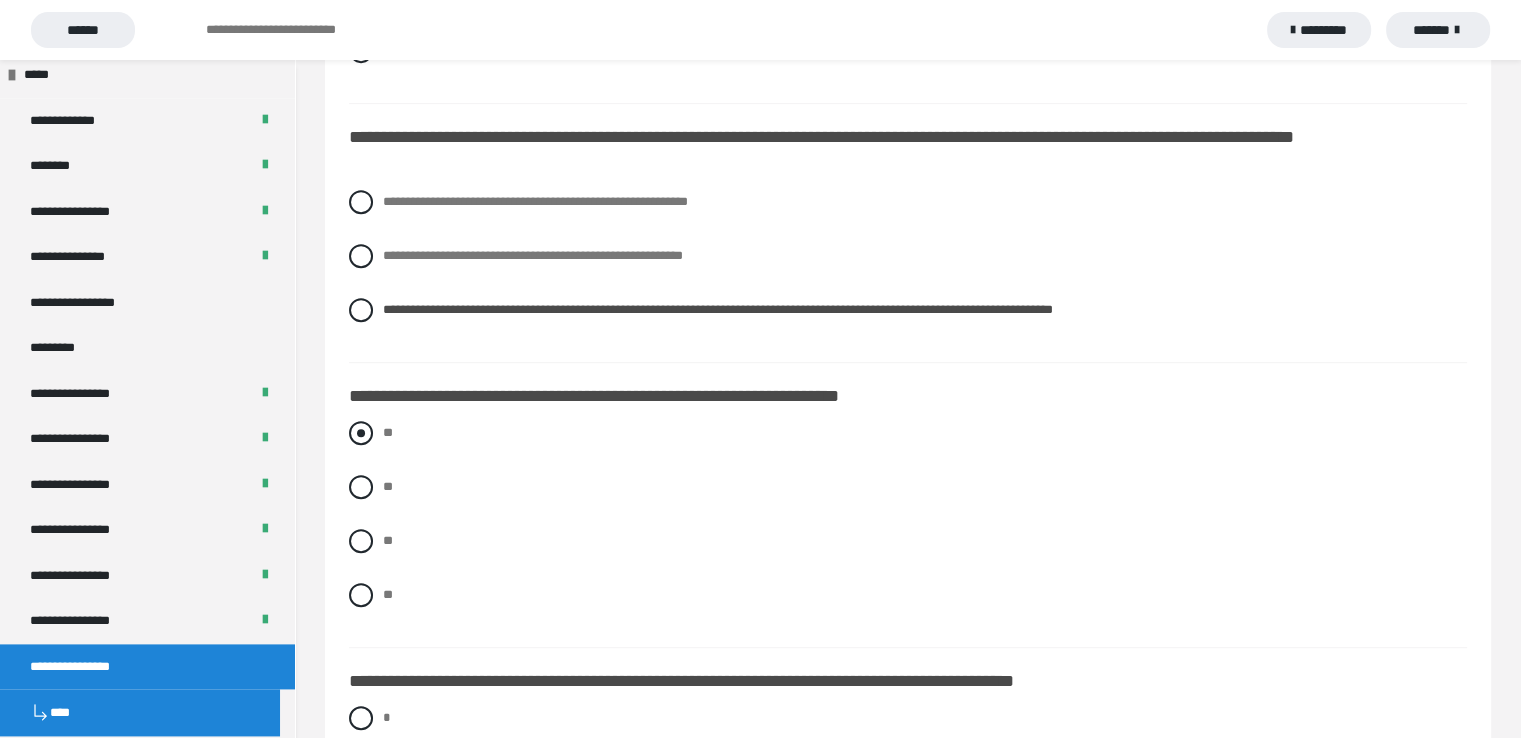 scroll, scrollTop: 1100, scrollLeft: 0, axis: vertical 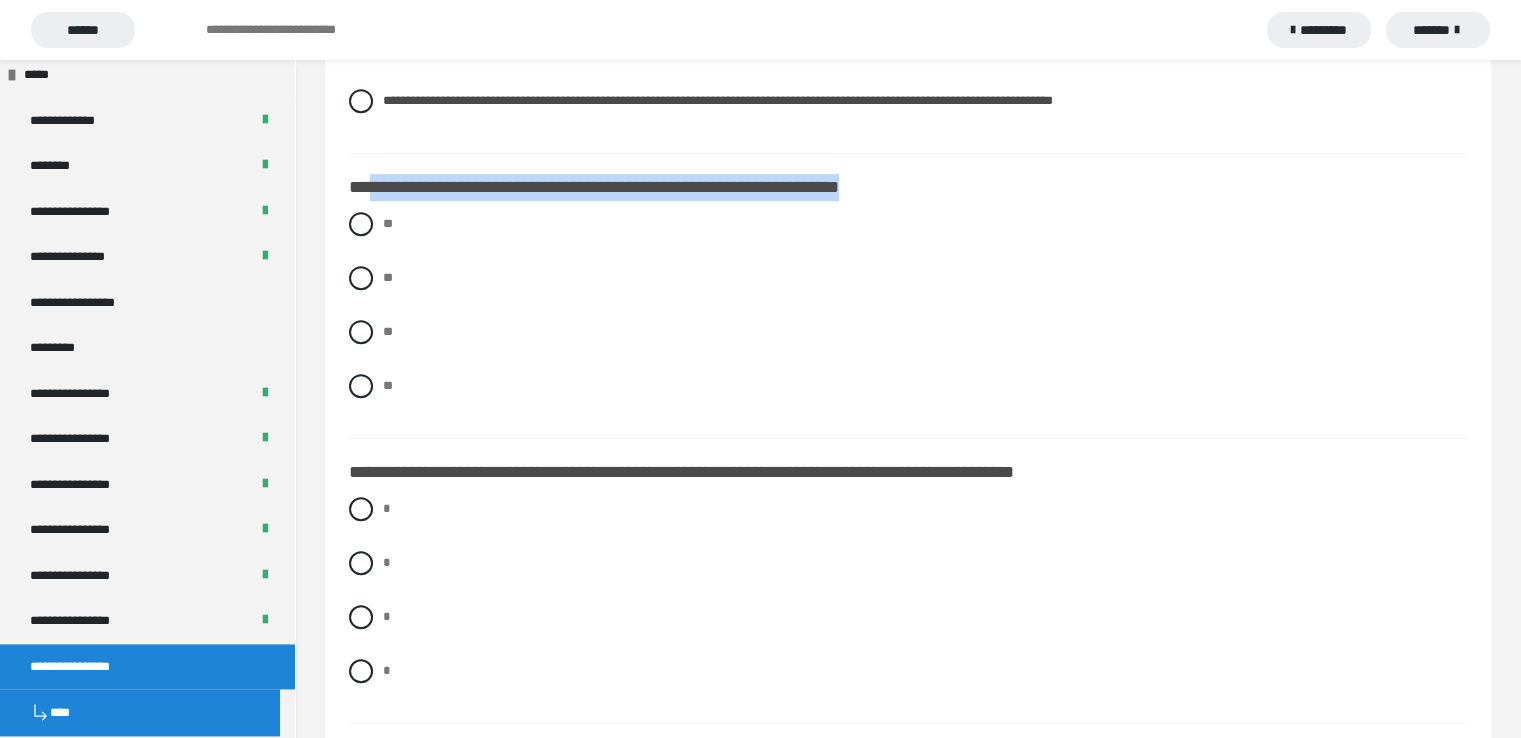 drag, startPoint x: 369, startPoint y: 185, endPoint x: 943, endPoint y: 182, distance: 574.0078 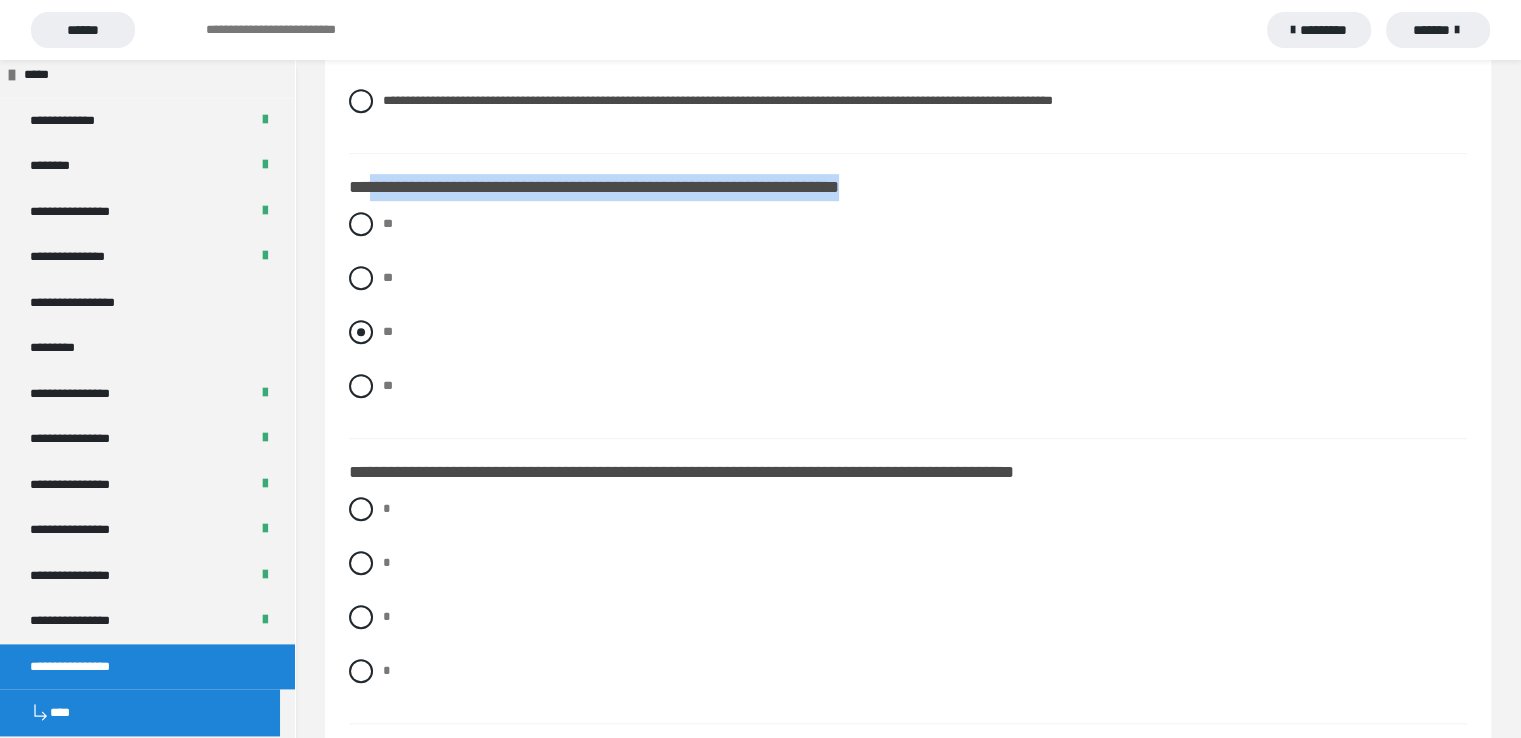 drag, startPoint x: 362, startPoint y: 329, endPoint x: 389, endPoint y: 329, distance: 27 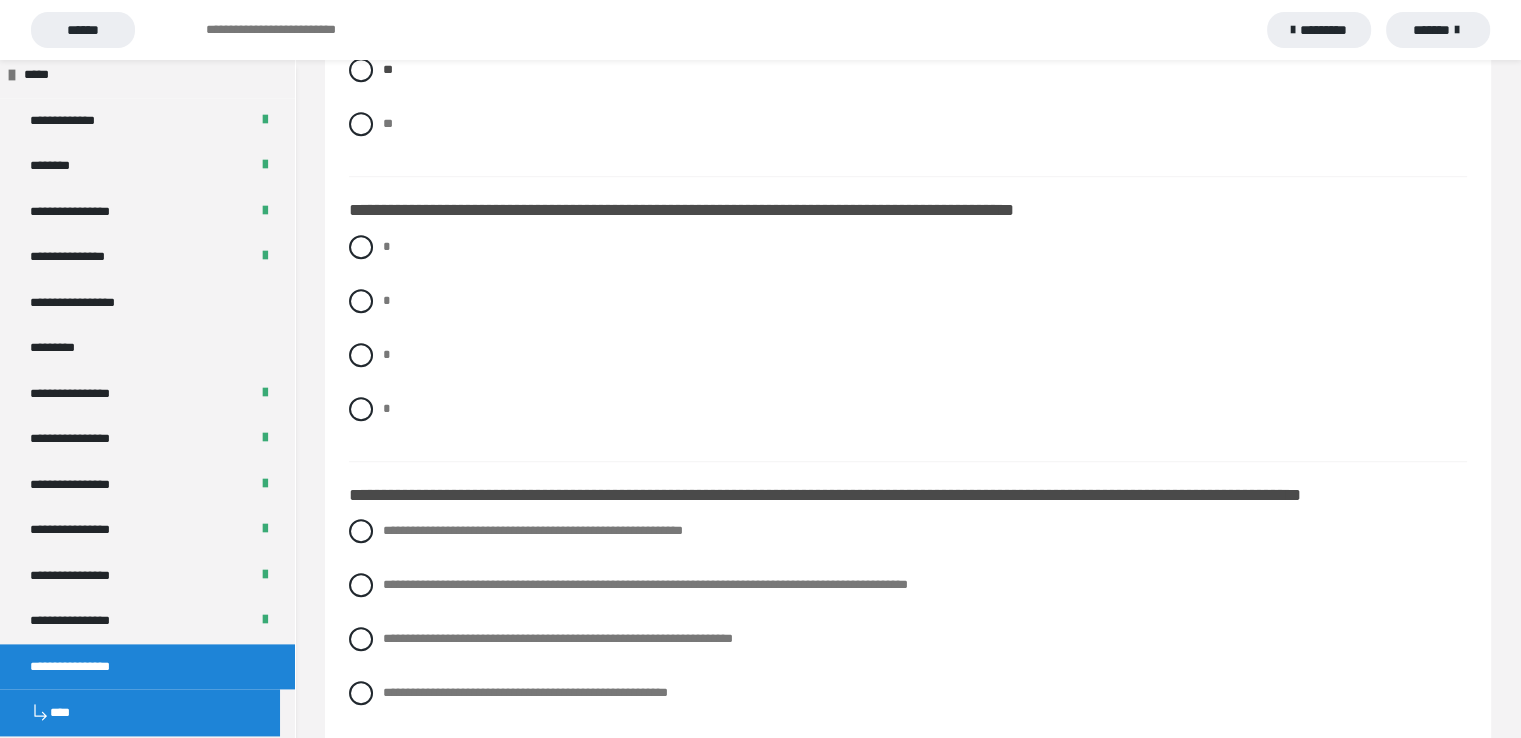 scroll, scrollTop: 1400, scrollLeft: 0, axis: vertical 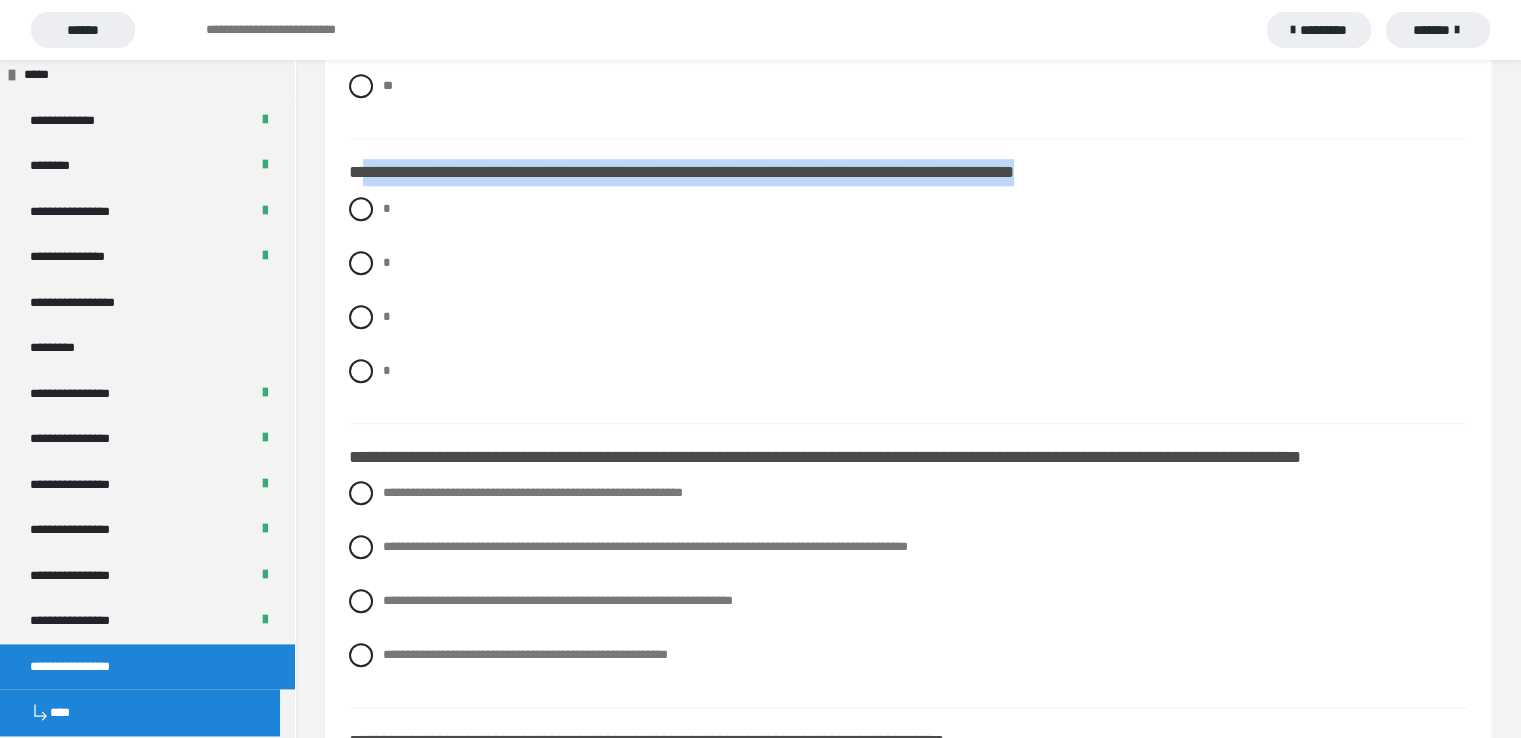 drag, startPoint x: 365, startPoint y: 168, endPoint x: 1134, endPoint y: 168, distance: 769 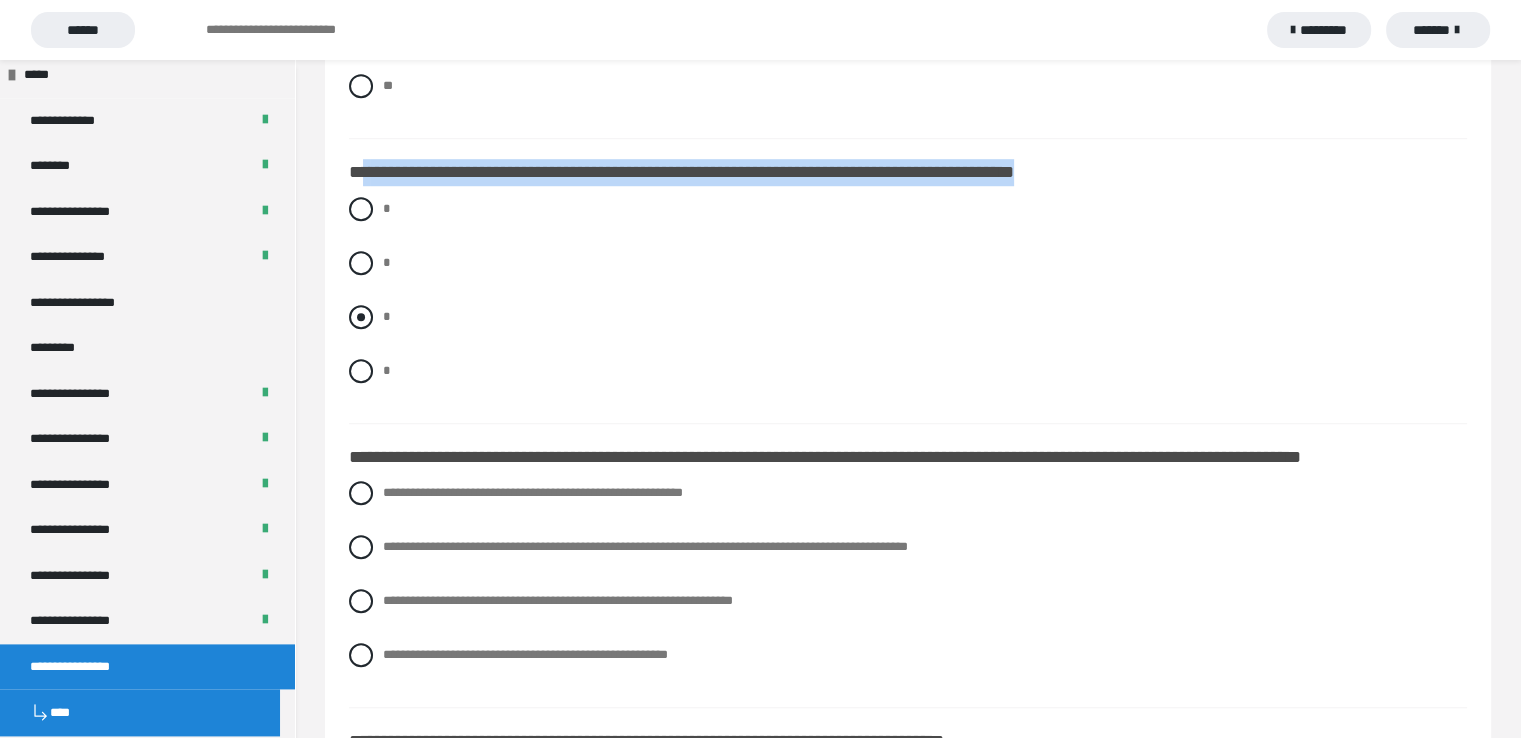 click at bounding box center (361, 317) 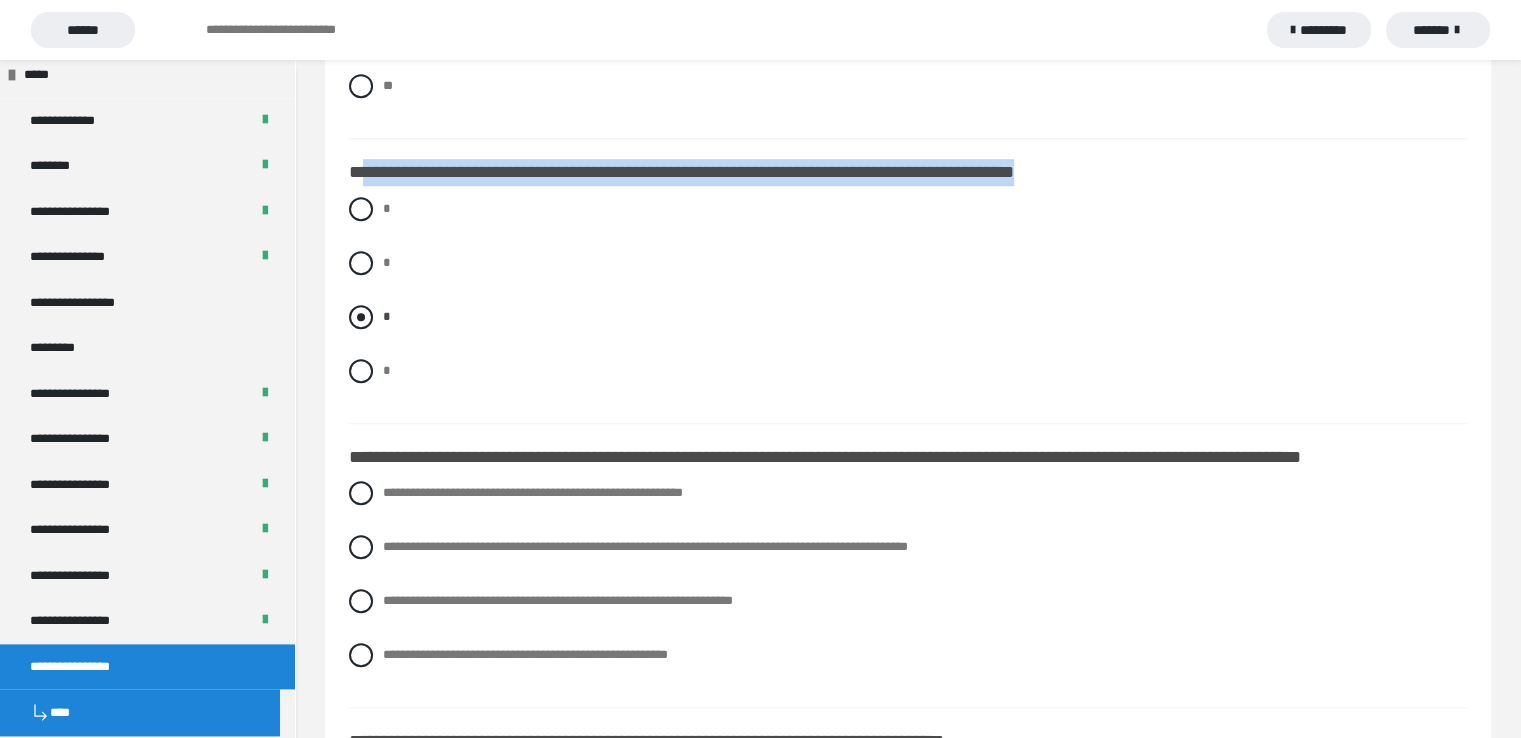 scroll, scrollTop: 1500, scrollLeft: 0, axis: vertical 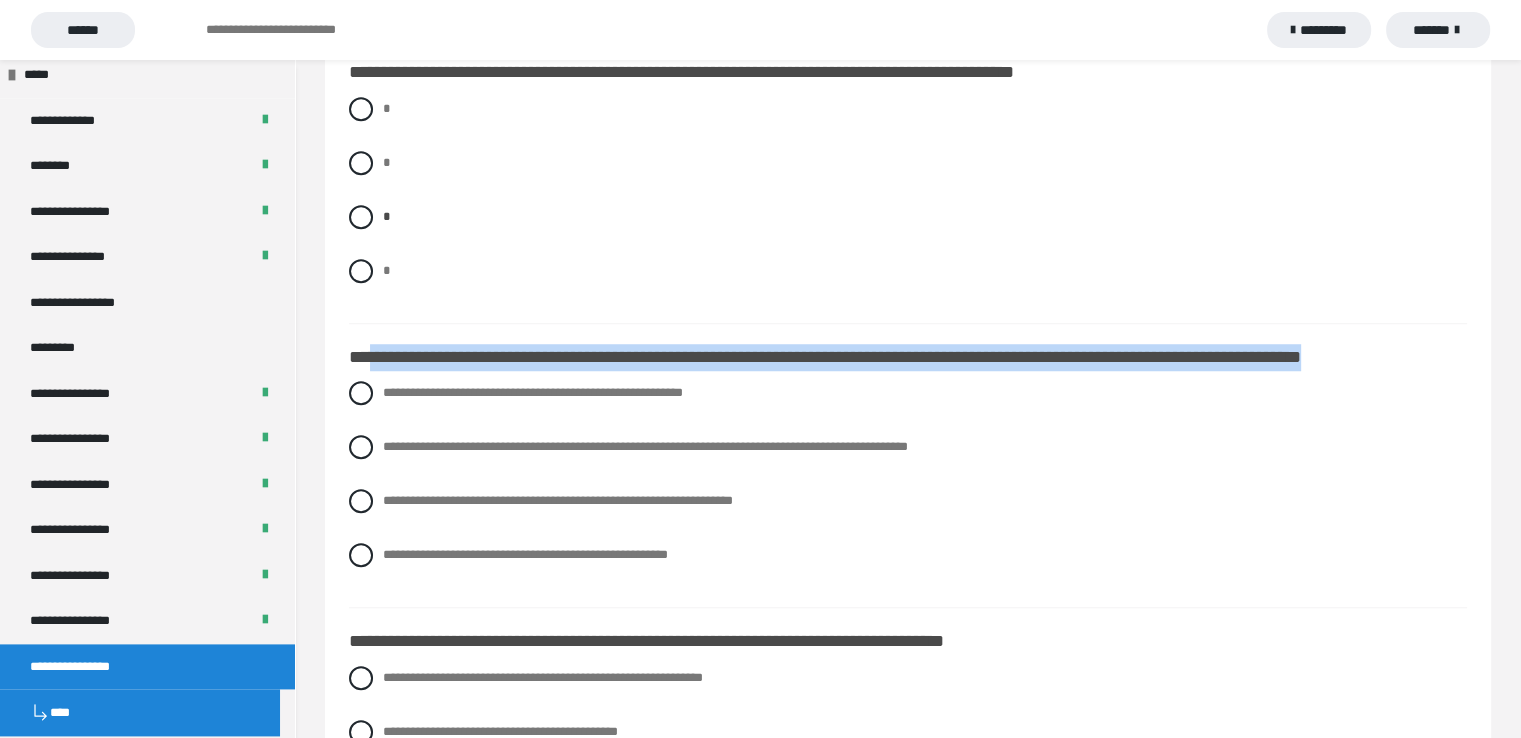 drag, startPoint x: 367, startPoint y: 351, endPoint x: 1463, endPoint y: 341, distance: 1096.0457 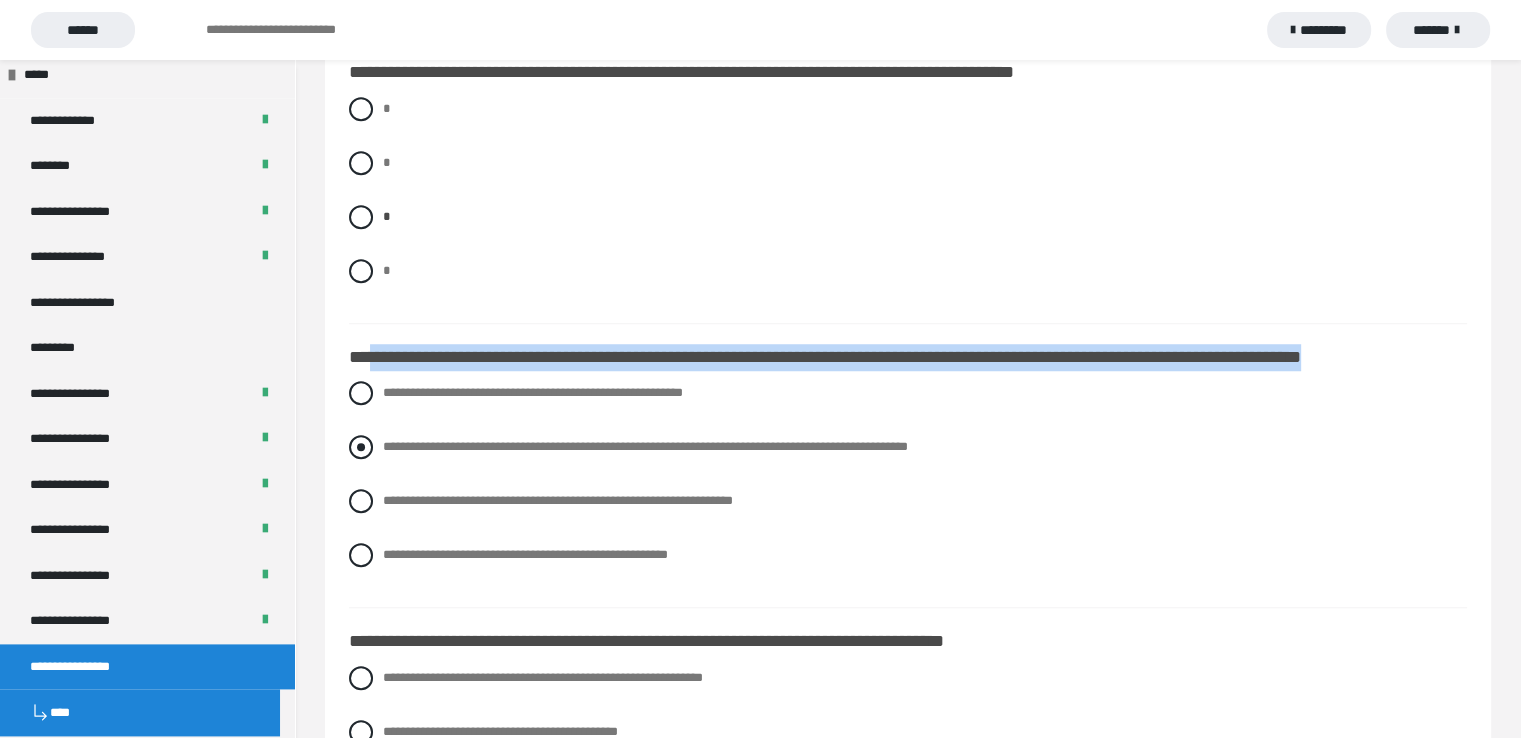 drag, startPoint x: 365, startPoint y: 452, endPoint x: 384, endPoint y: 451, distance: 19.026299 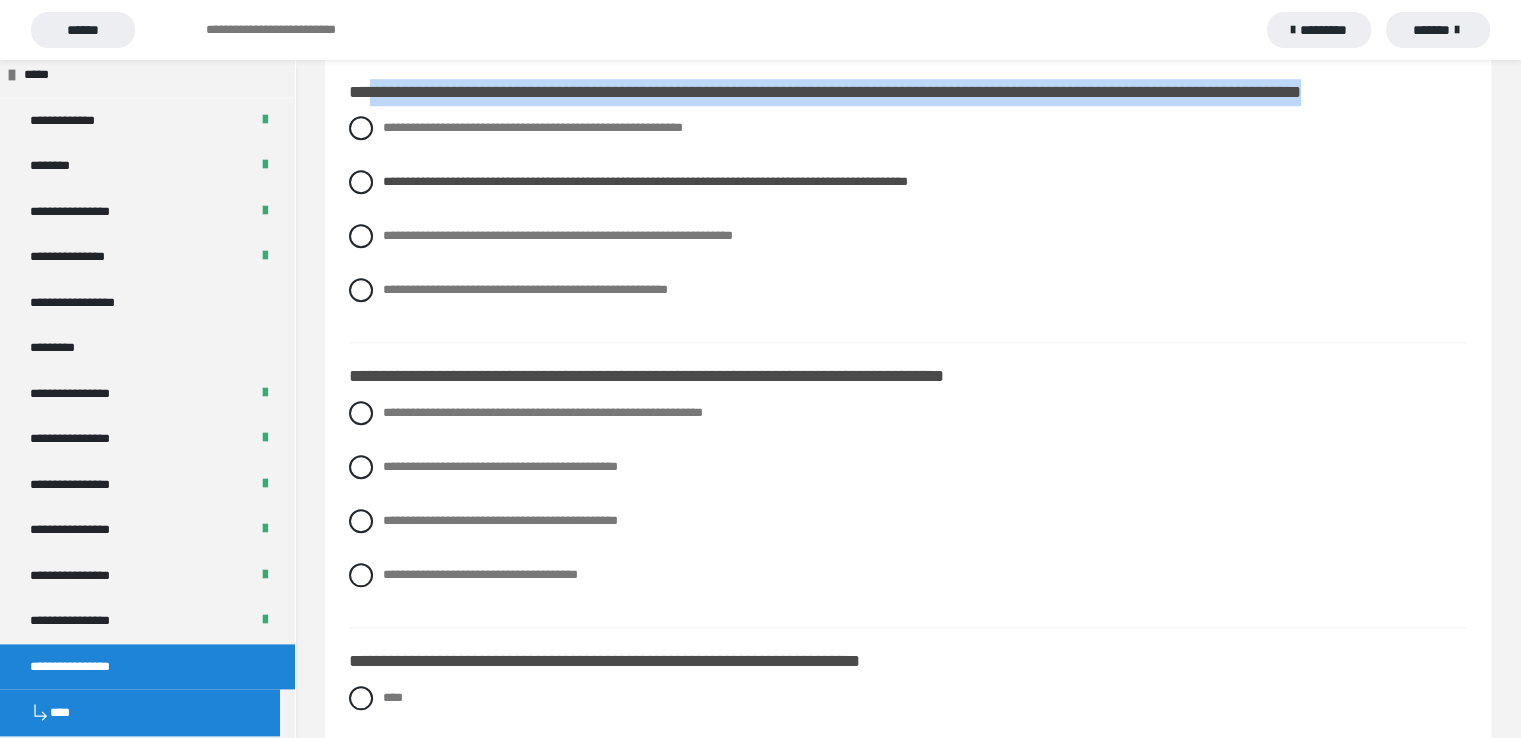 scroll, scrollTop: 1800, scrollLeft: 0, axis: vertical 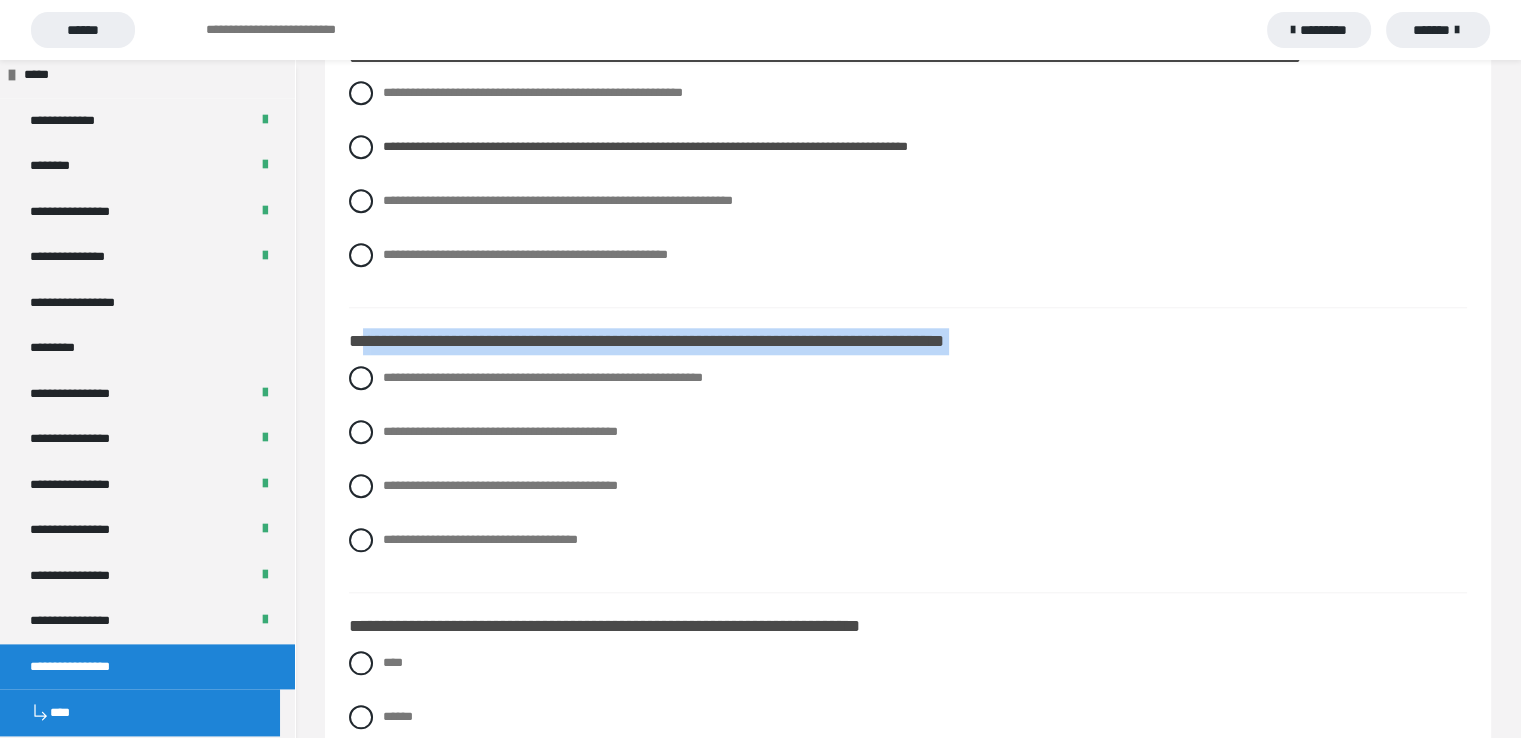 drag, startPoint x: 364, startPoint y: 337, endPoint x: 1099, endPoint y: 356, distance: 735.24554 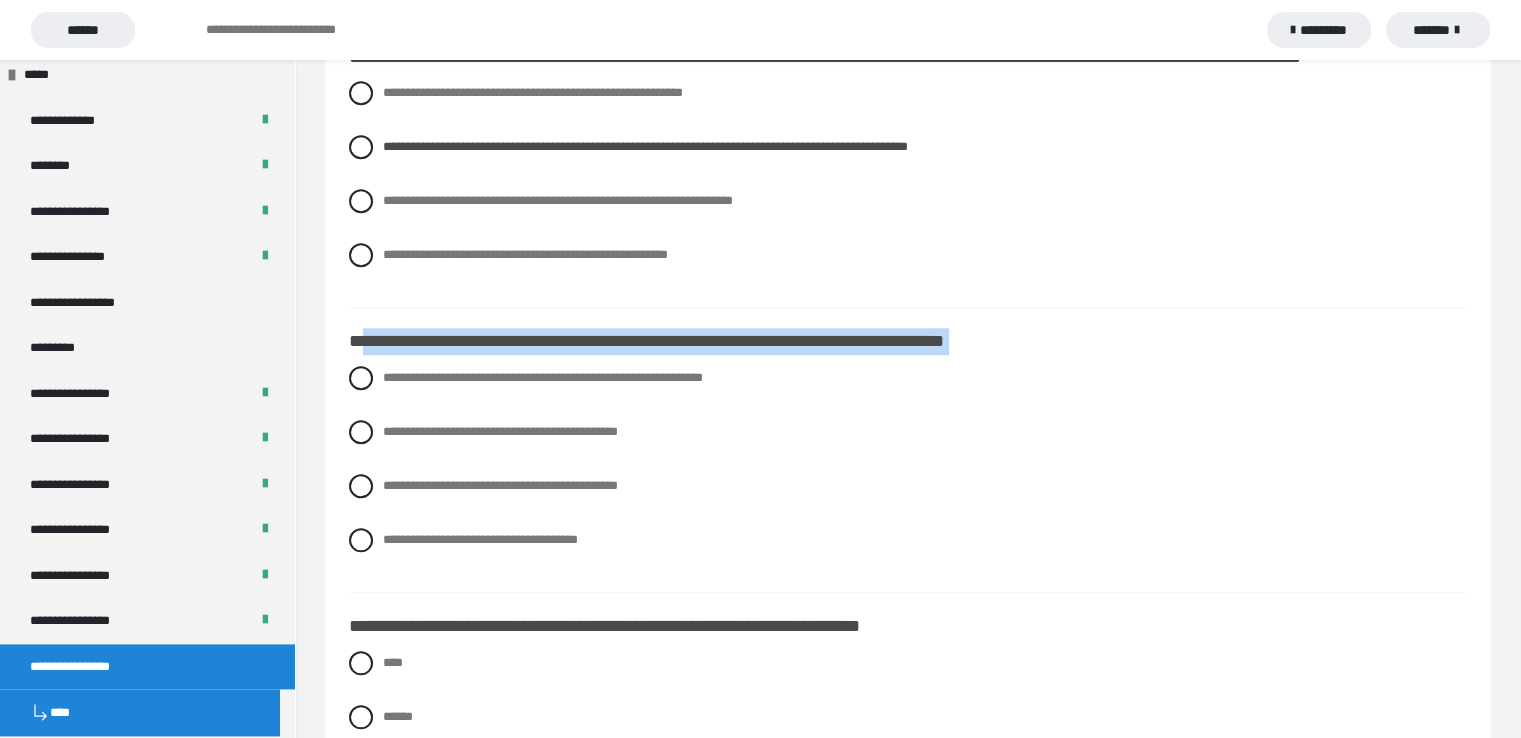 click on "**********" at bounding box center [389, 480] 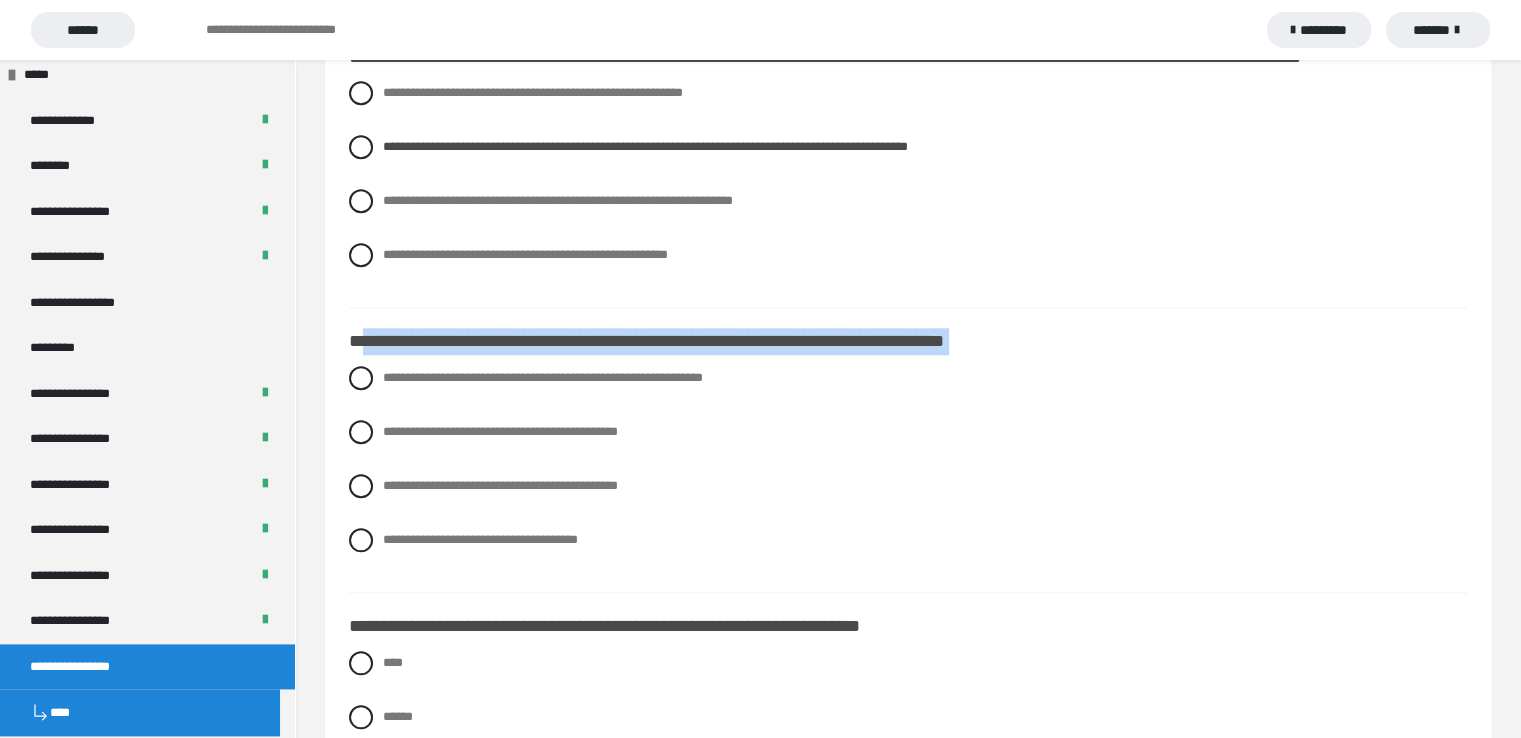radio on "****" 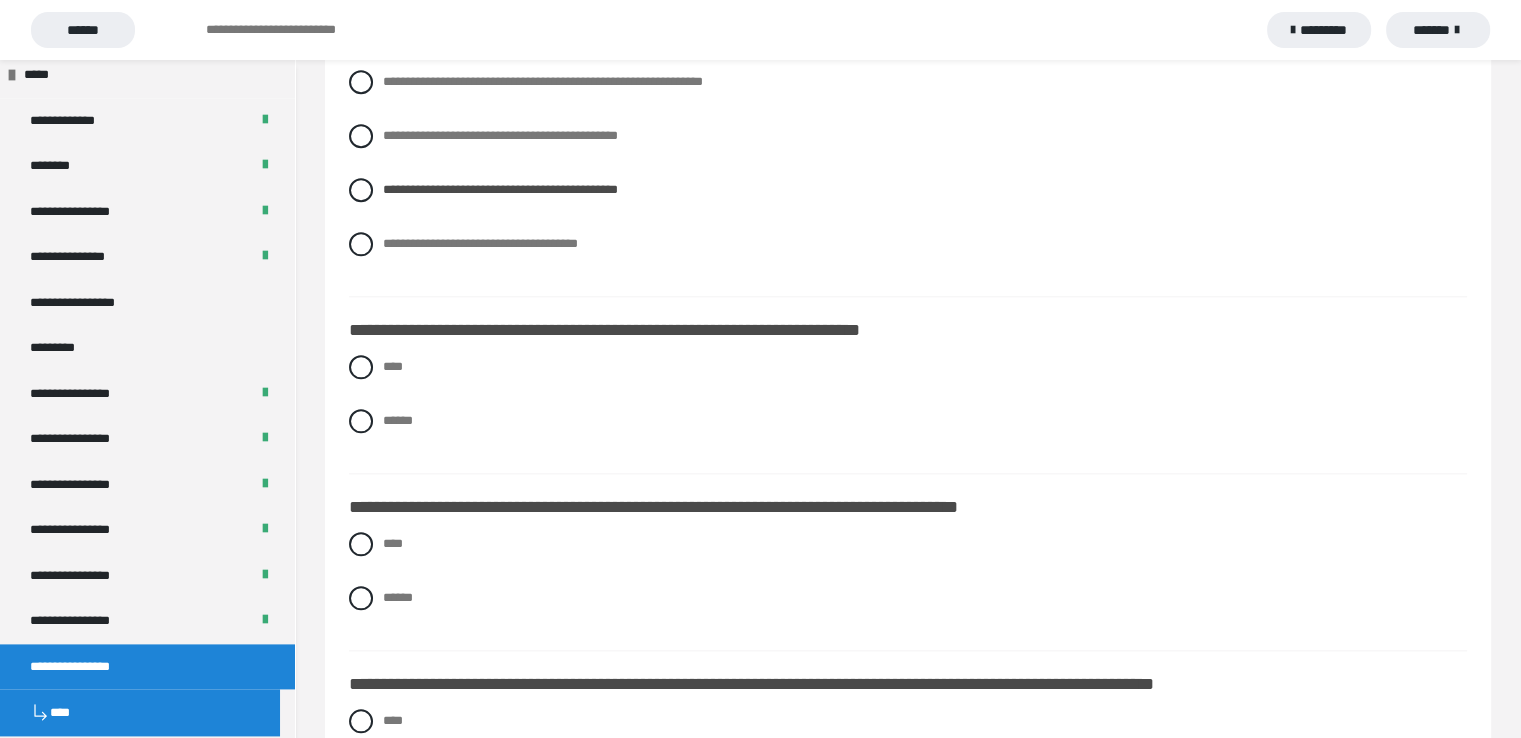 scroll, scrollTop: 2100, scrollLeft: 0, axis: vertical 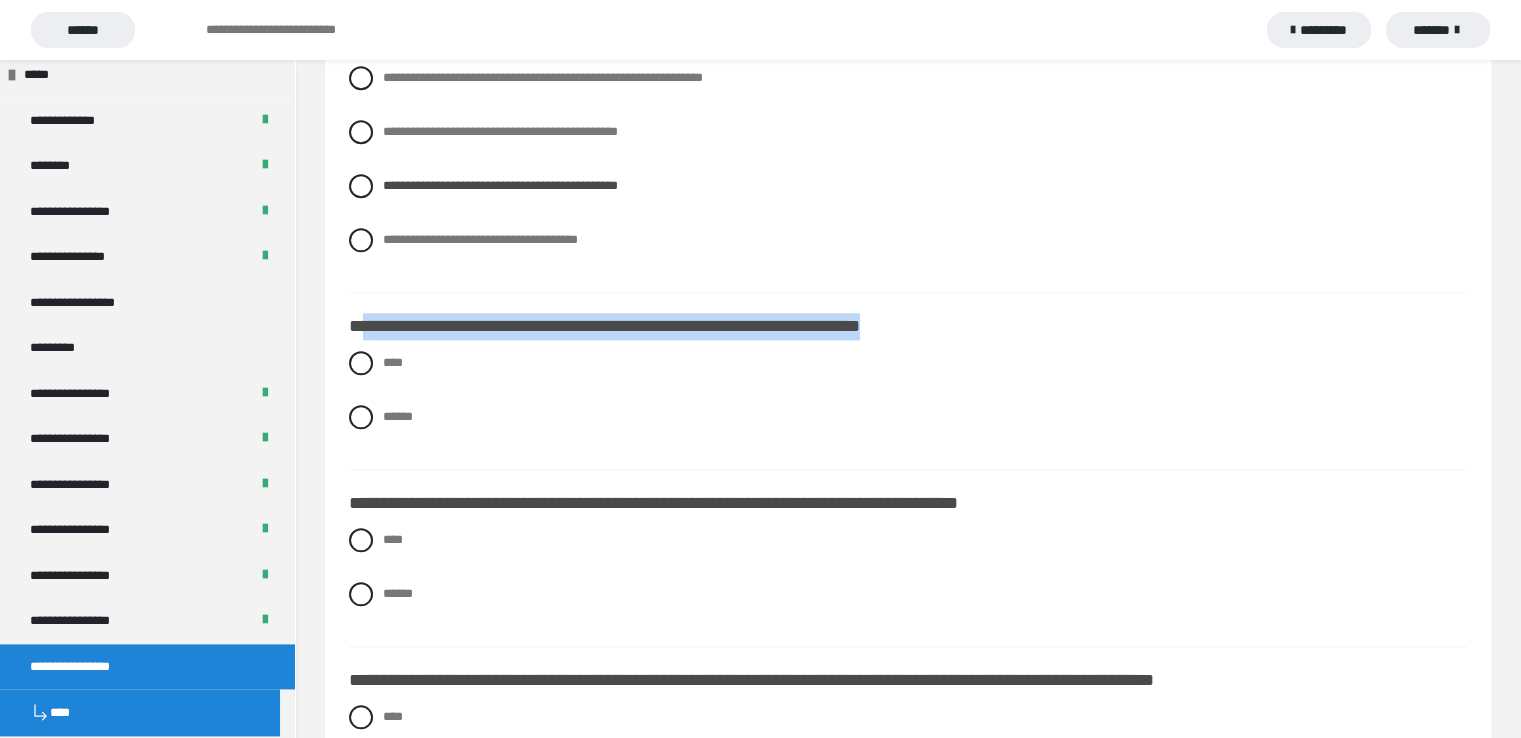 drag, startPoint x: 365, startPoint y: 325, endPoint x: 934, endPoint y: 325, distance: 569 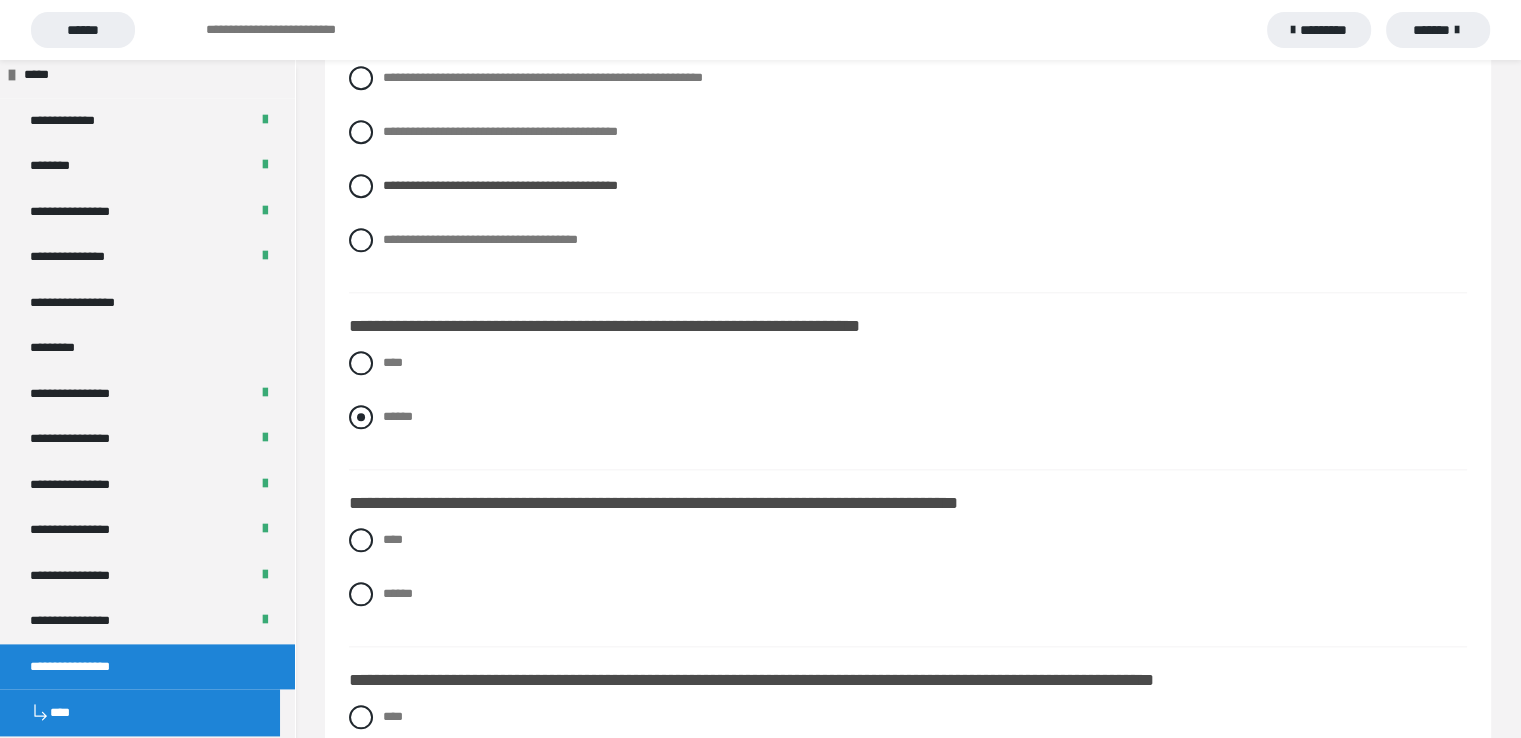 click at bounding box center (361, 417) 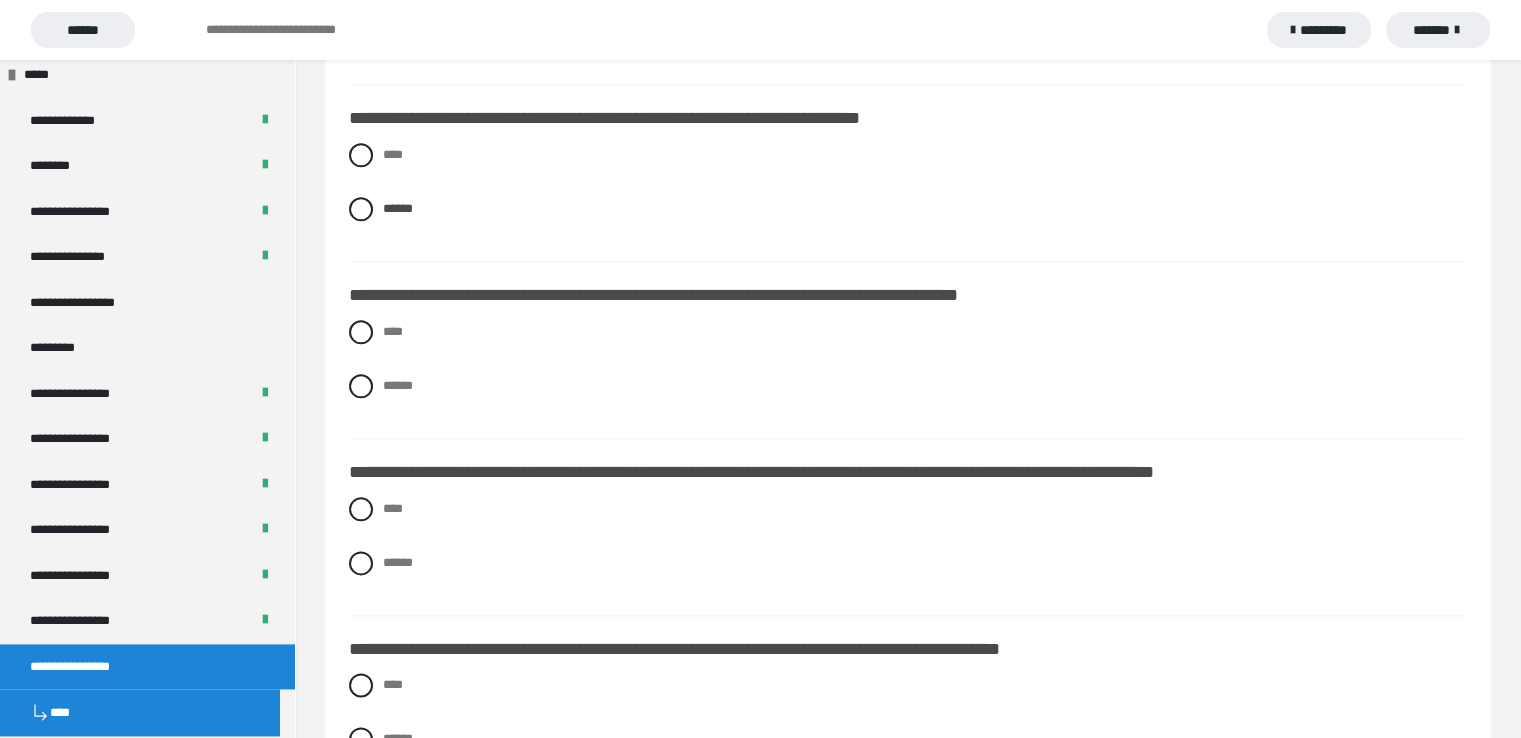 scroll, scrollTop: 2200, scrollLeft: 0, axis: vertical 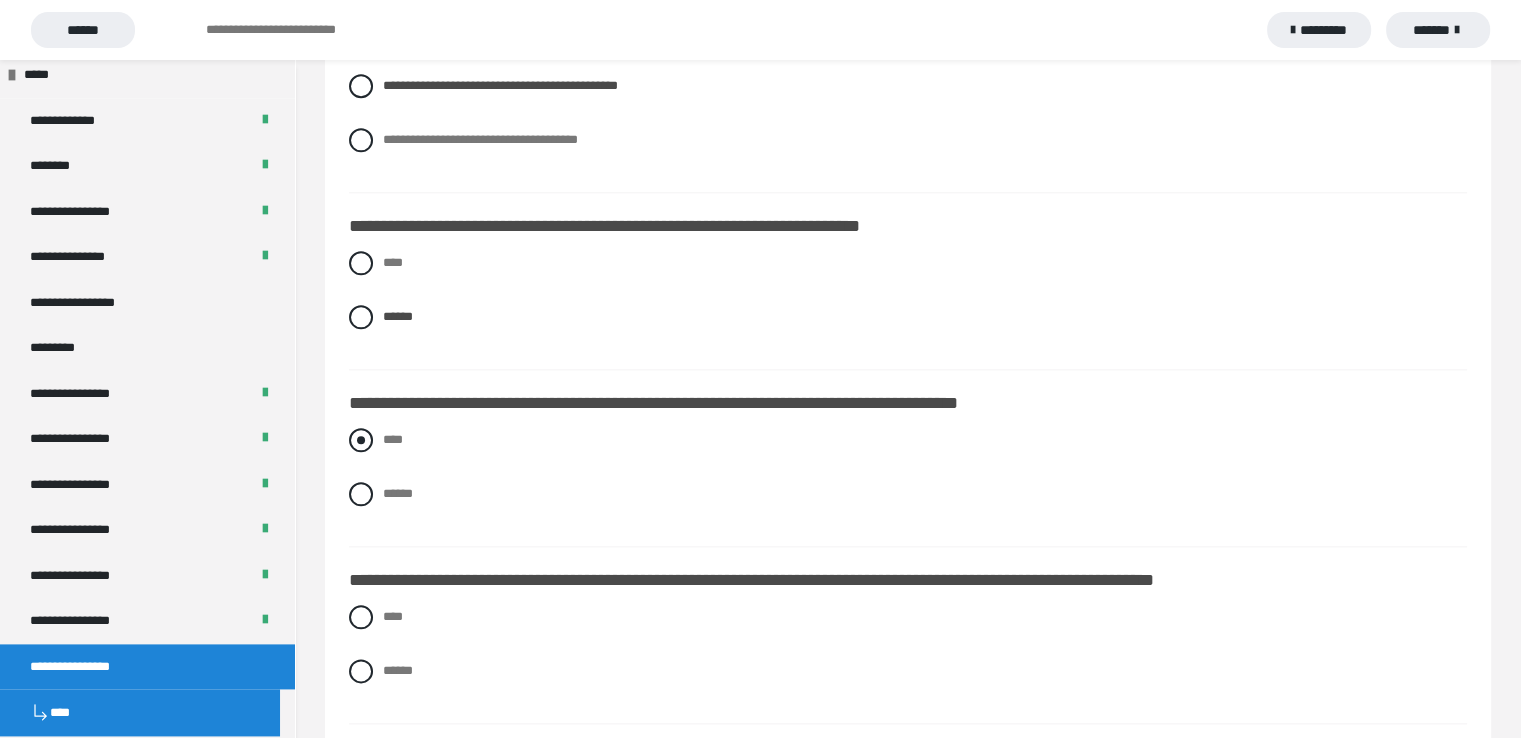 click at bounding box center (361, 440) 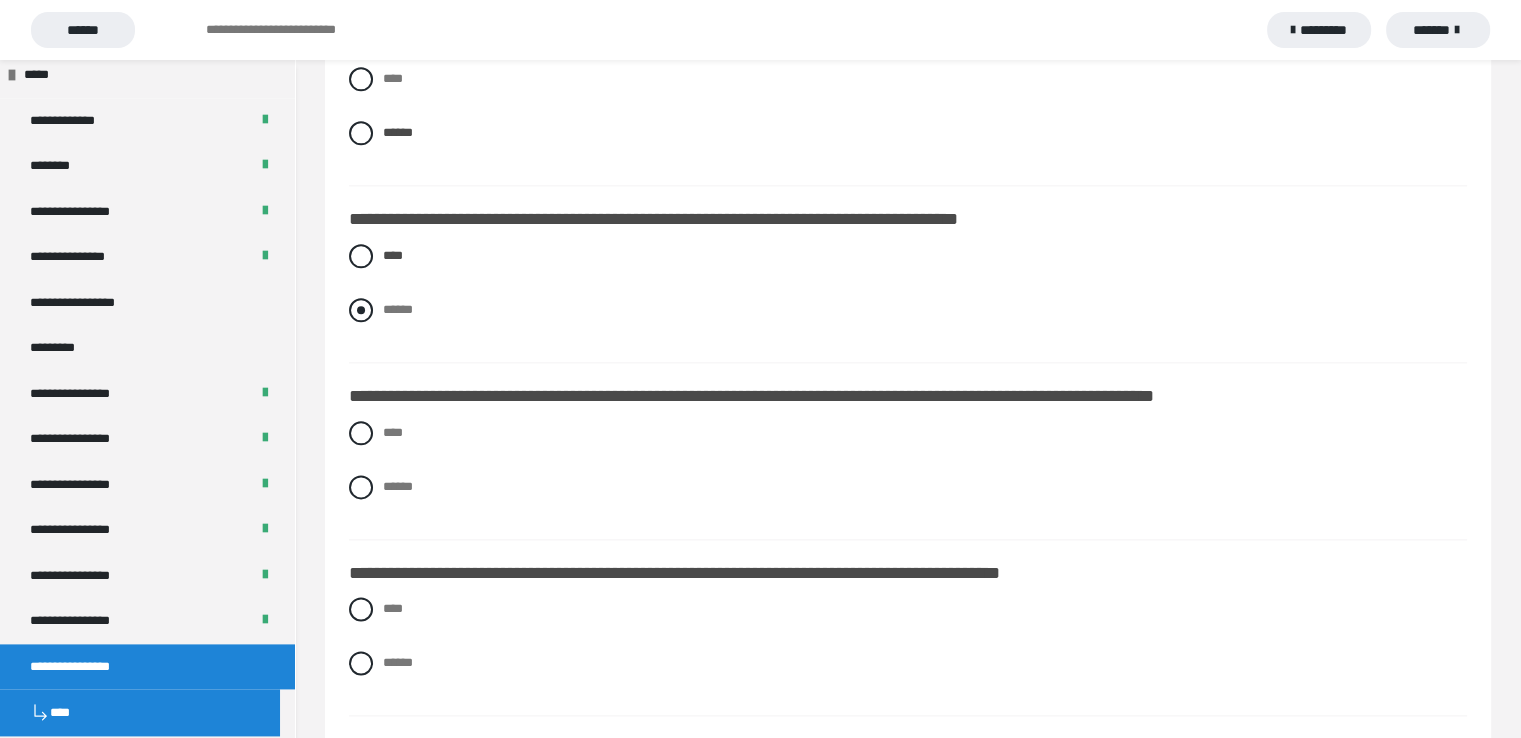 scroll, scrollTop: 2400, scrollLeft: 0, axis: vertical 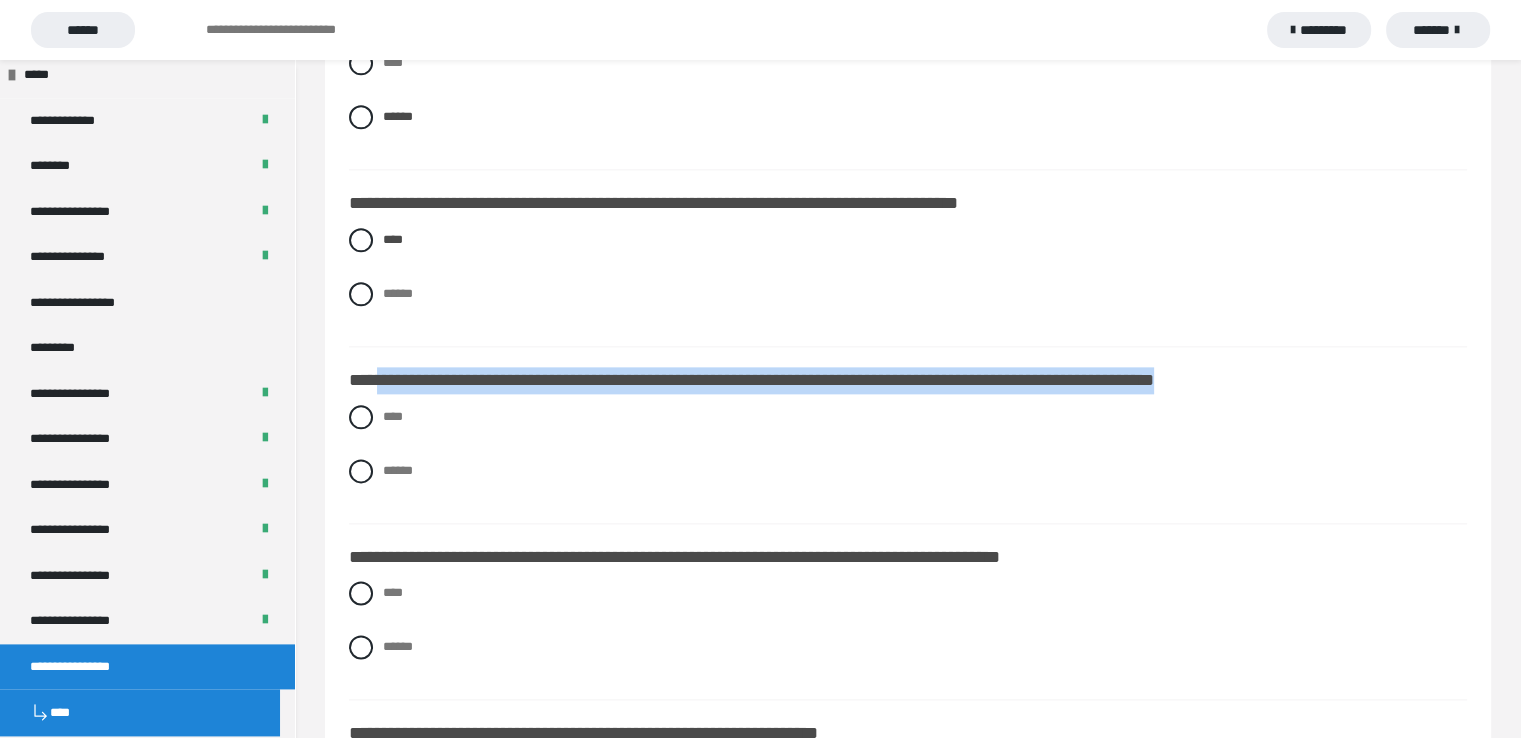 drag, startPoint x: 373, startPoint y: 374, endPoint x: 1330, endPoint y: 370, distance: 957.00836 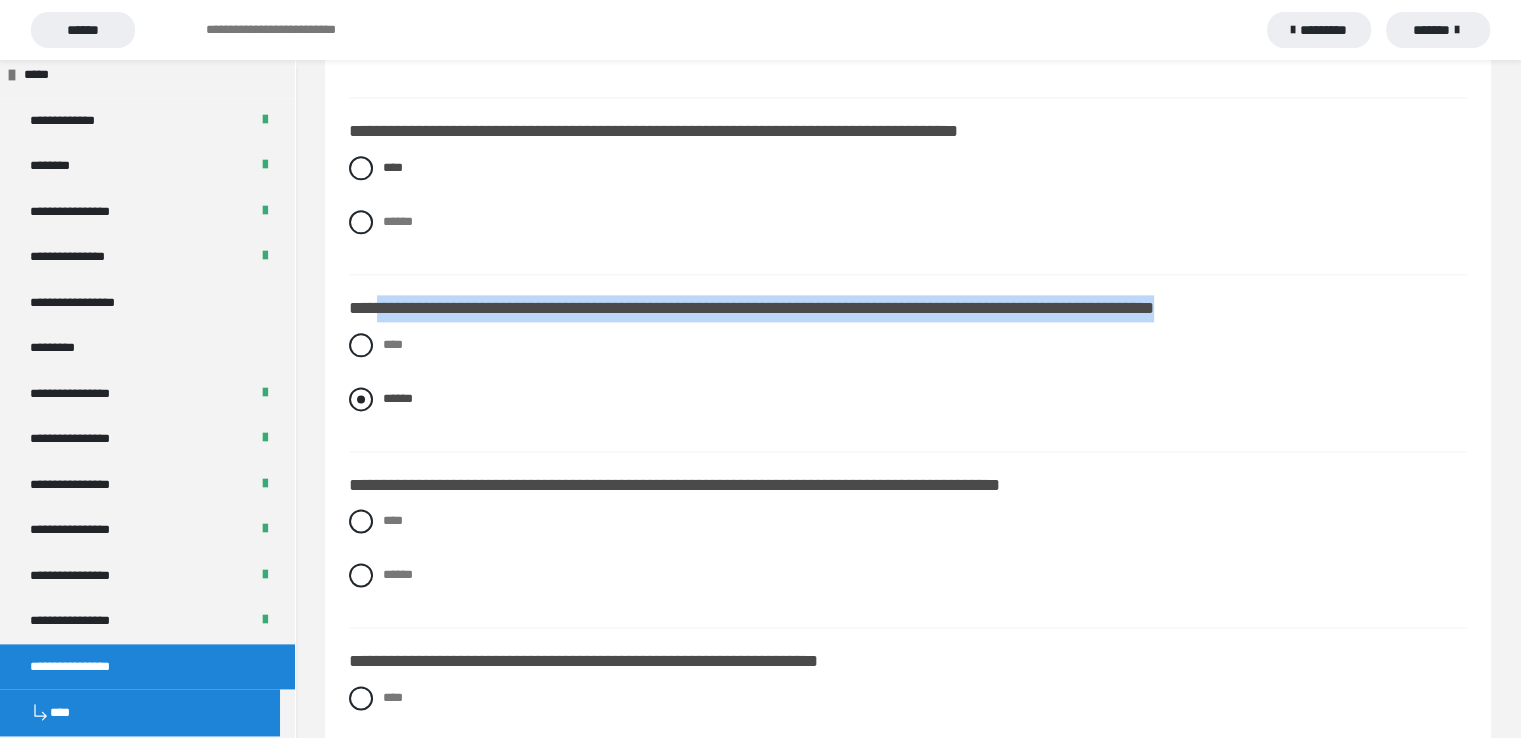 scroll, scrollTop: 2600, scrollLeft: 0, axis: vertical 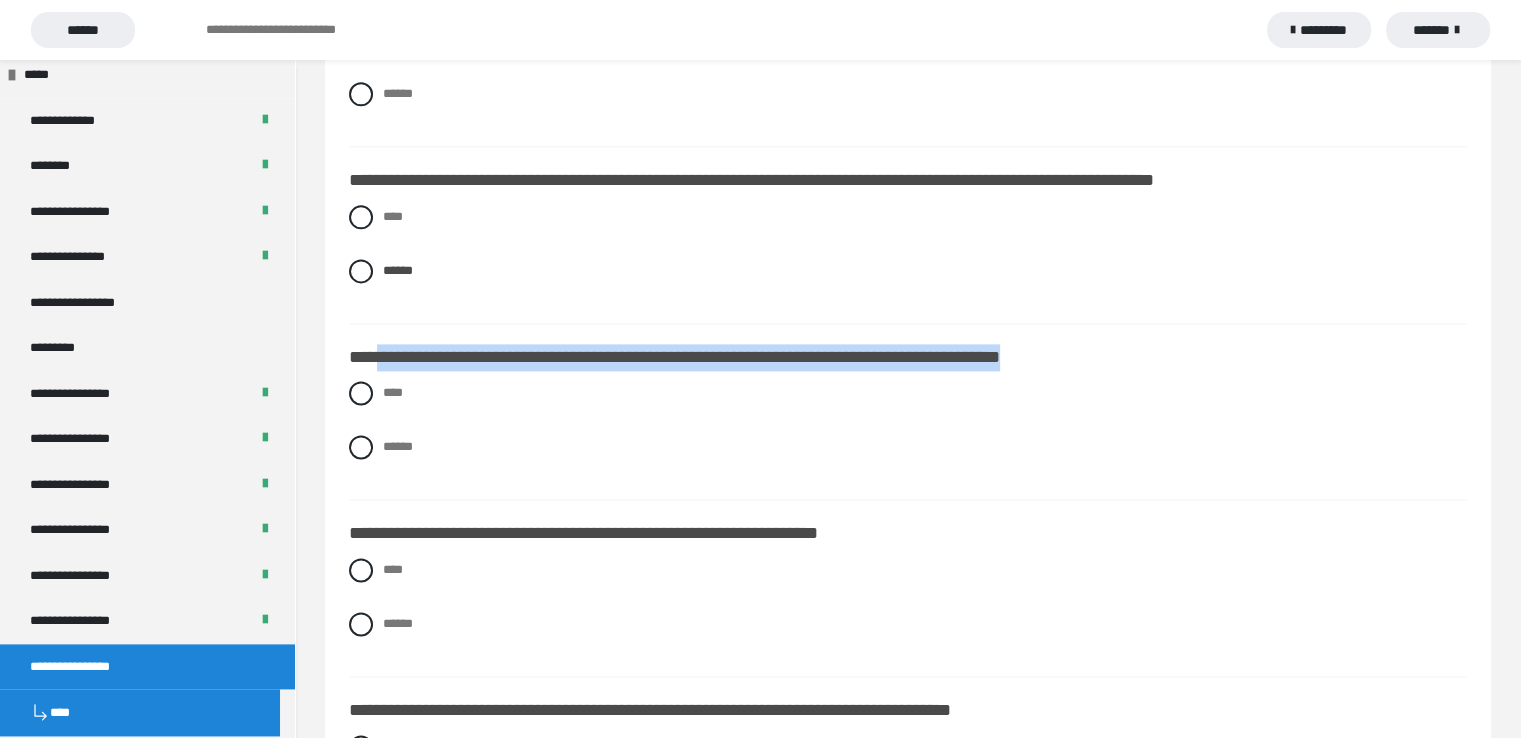 drag, startPoint x: 378, startPoint y: 356, endPoint x: 1148, endPoint y: 356, distance: 770 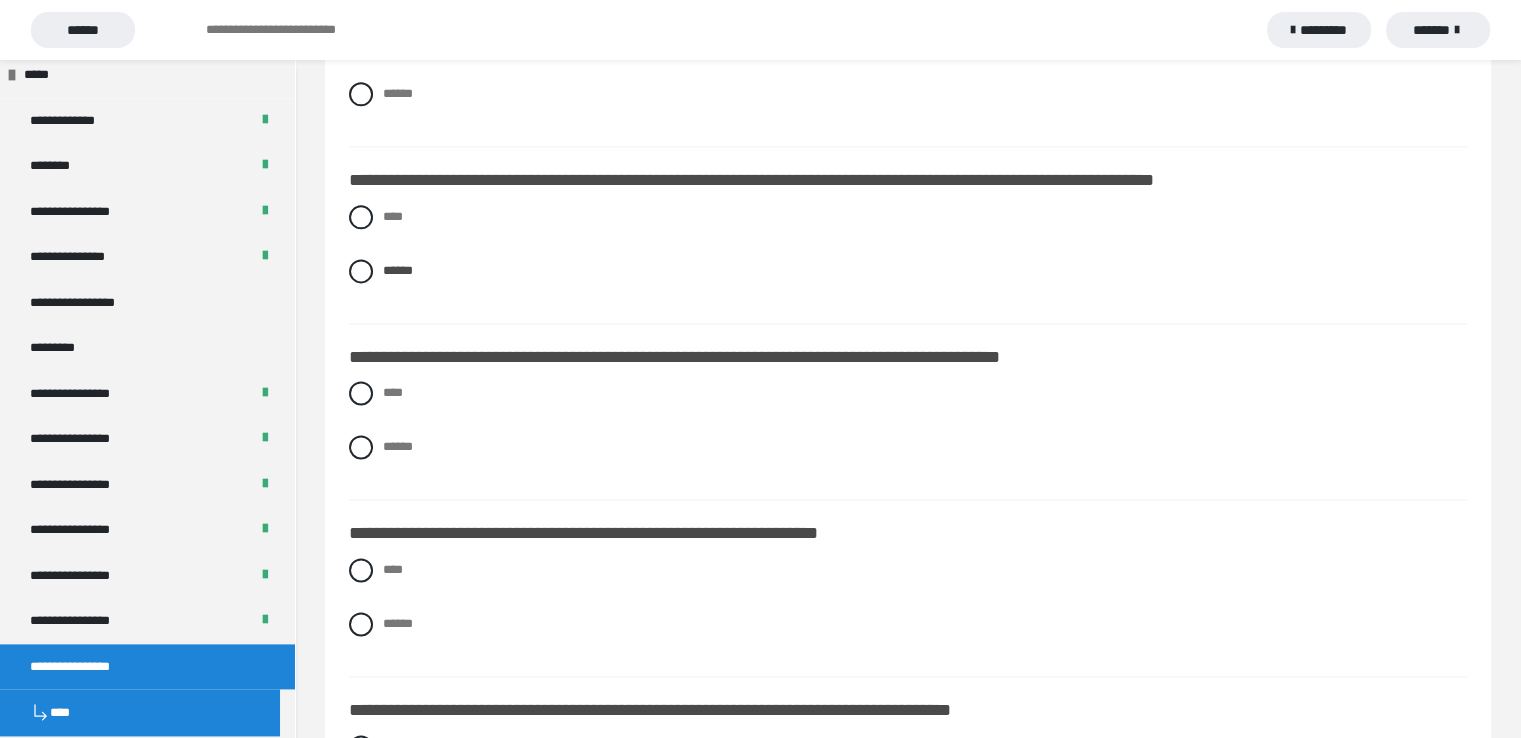 drag, startPoint x: 360, startPoint y: 447, endPoint x: 444, endPoint y: 460, distance: 85 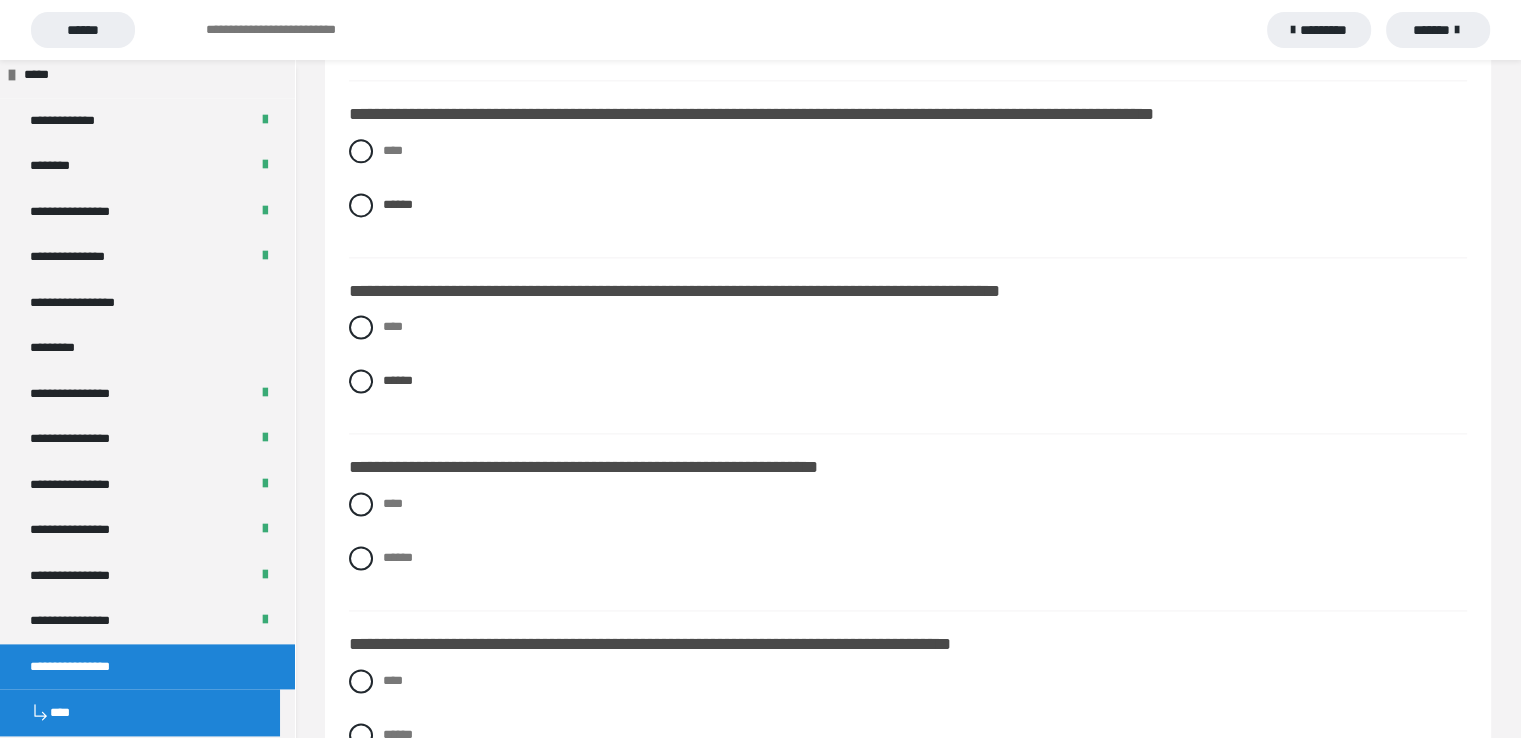scroll, scrollTop: 2700, scrollLeft: 0, axis: vertical 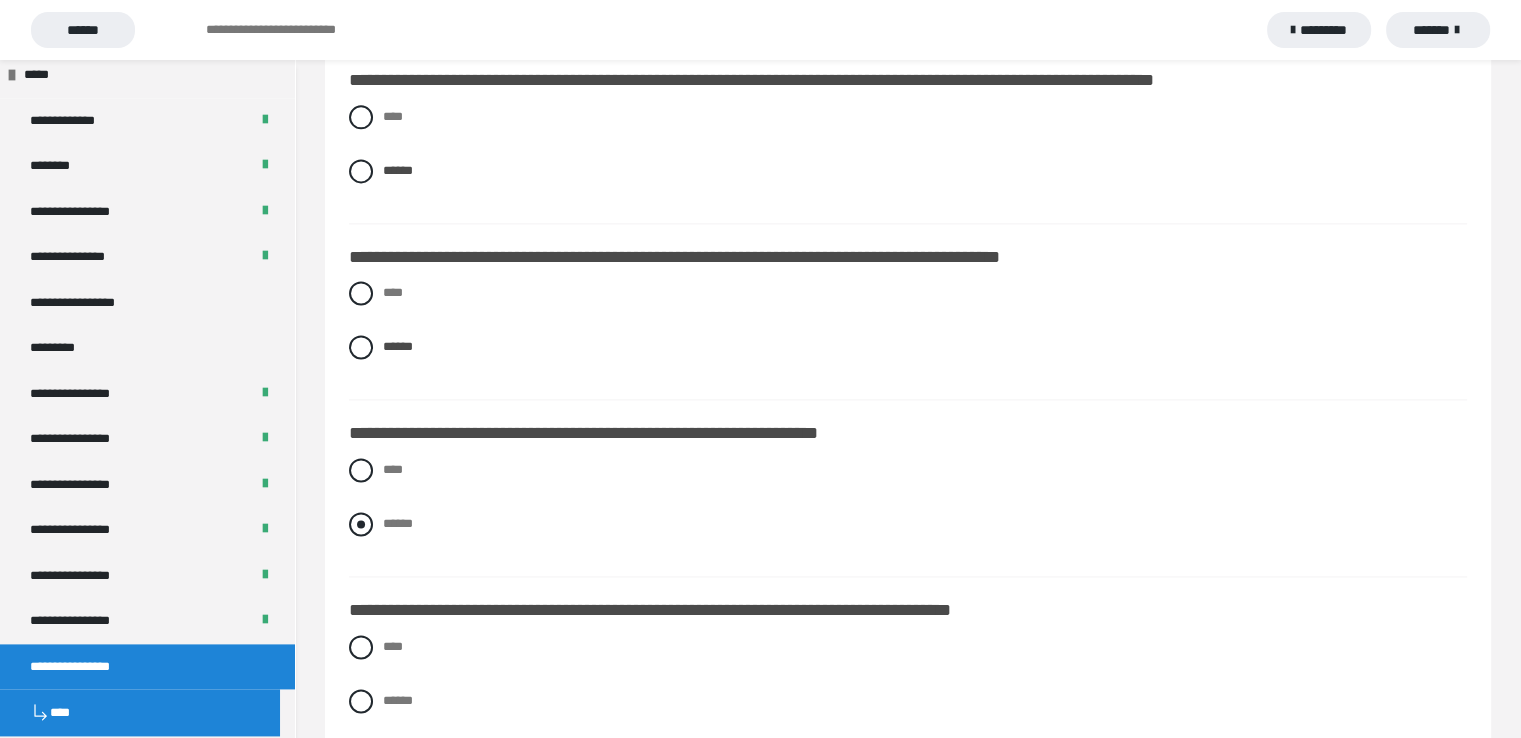 click at bounding box center (361, 524) 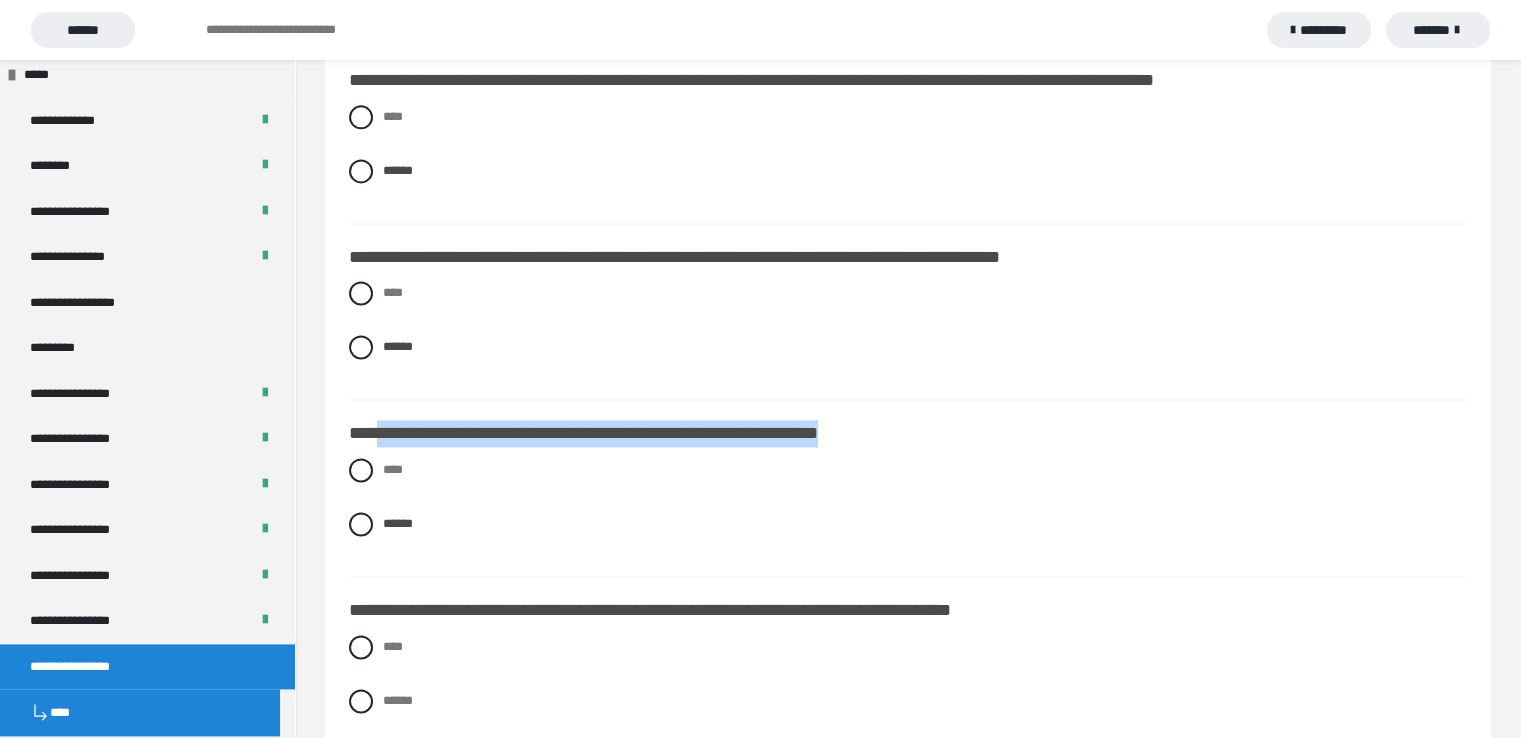 drag, startPoint x: 378, startPoint y: 429, endPoint x: 941, endPoint y: 425, distance: 563.0142 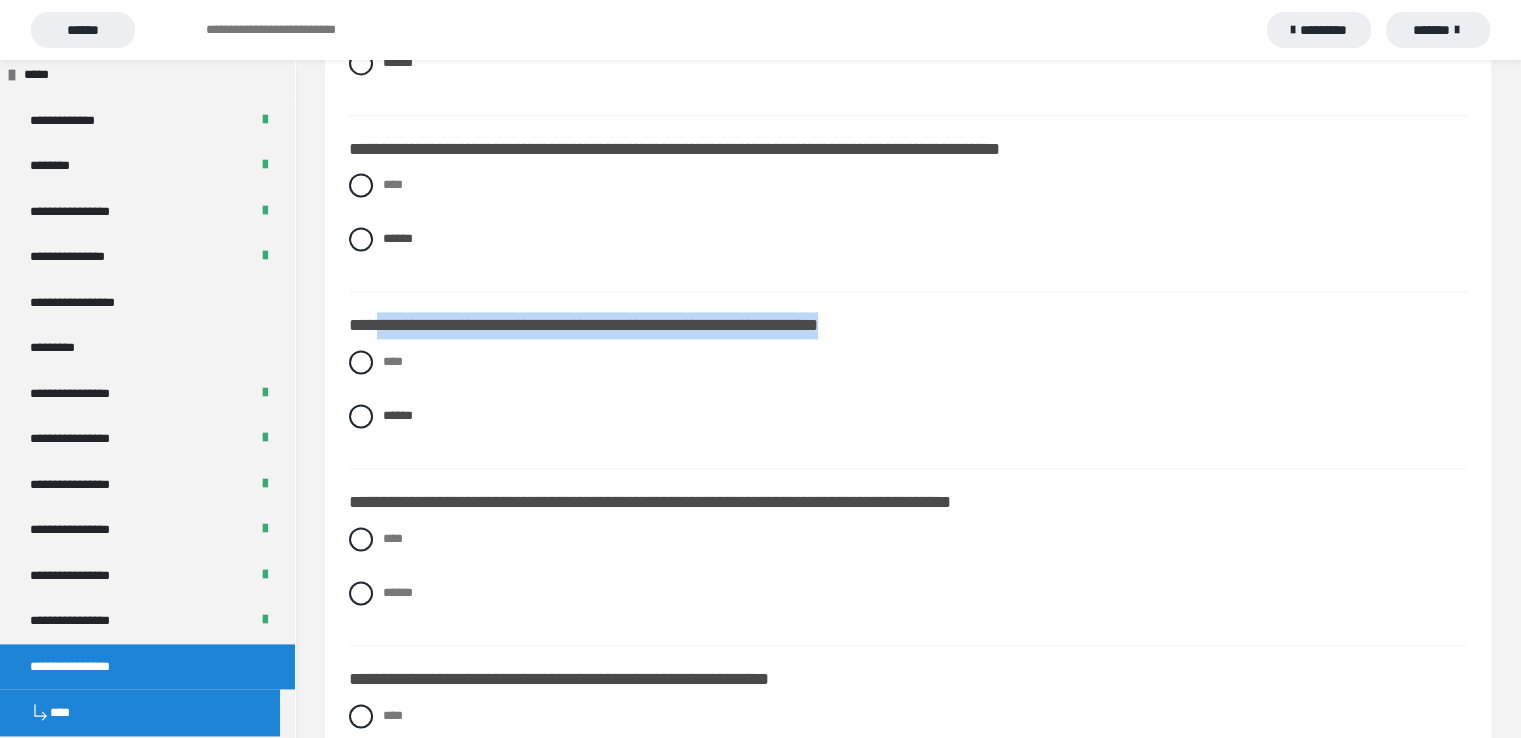 scroll, scrollTop: 3007, scrollLeft: 0, axis: vertical 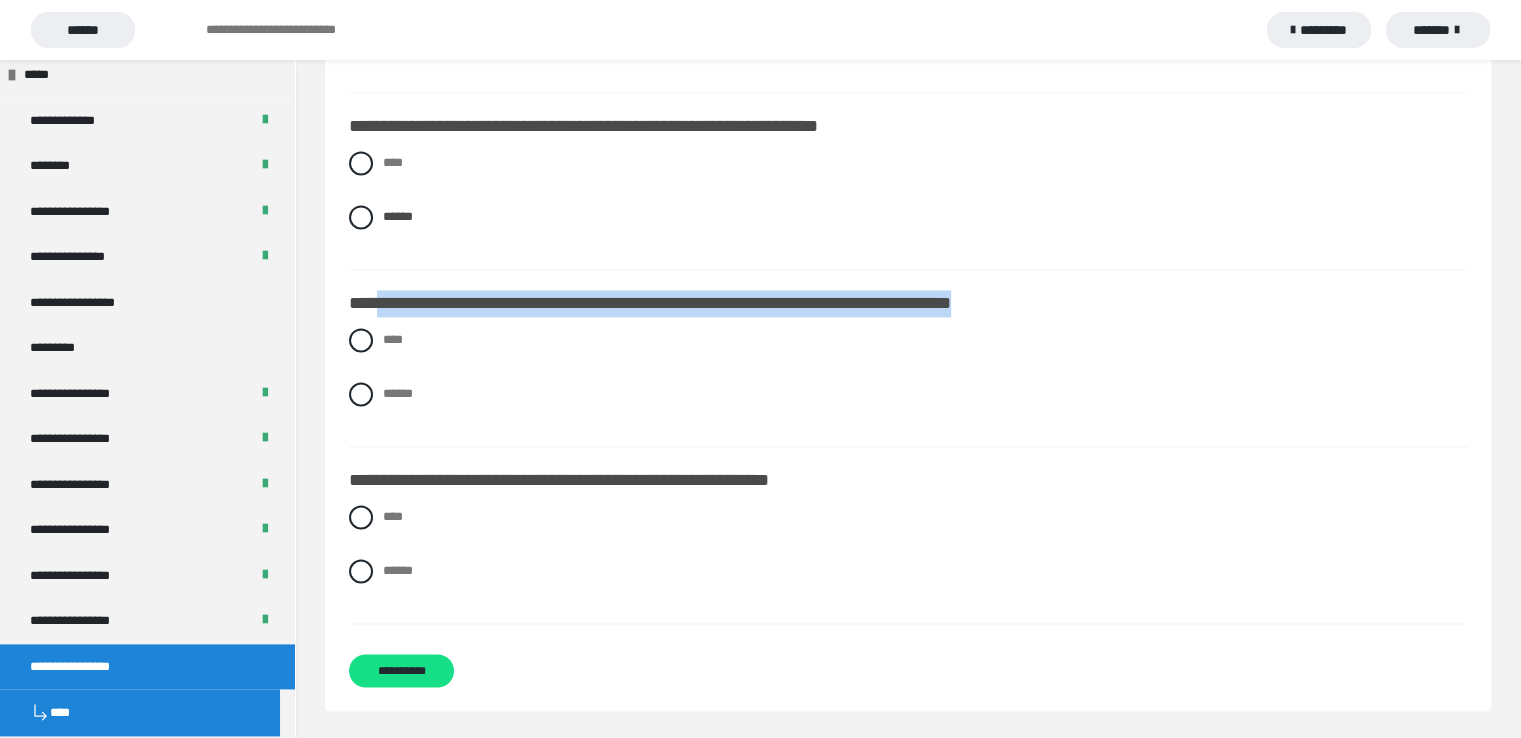 drag, startPoint x: 378, startPoint y: 301, endPoint x: 1059, endPoint y: 310, distance: 681.05945 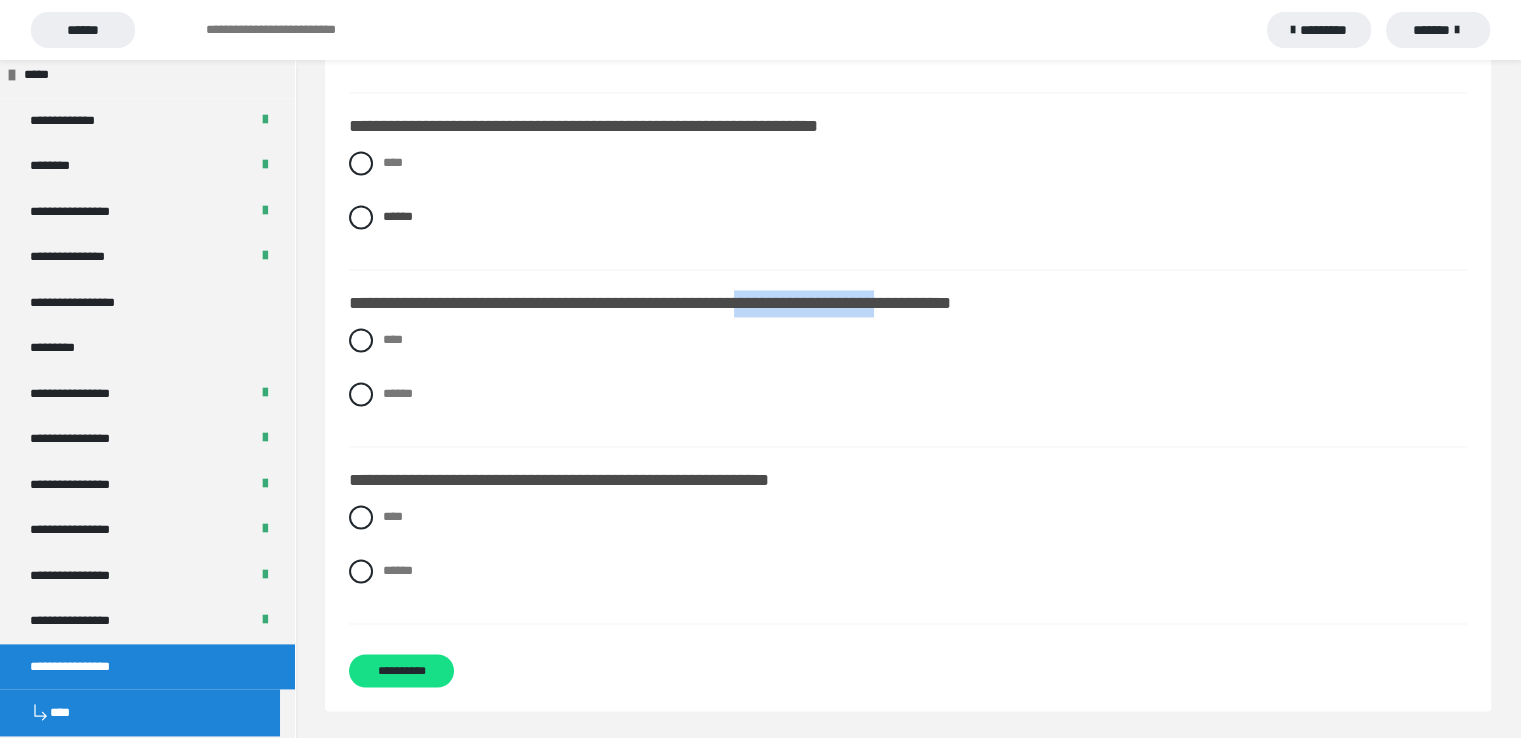 drag, startPoint x: 793, startPoint y: 301, endPoint x: 965, endPoint y: 299, distance: 172.01163 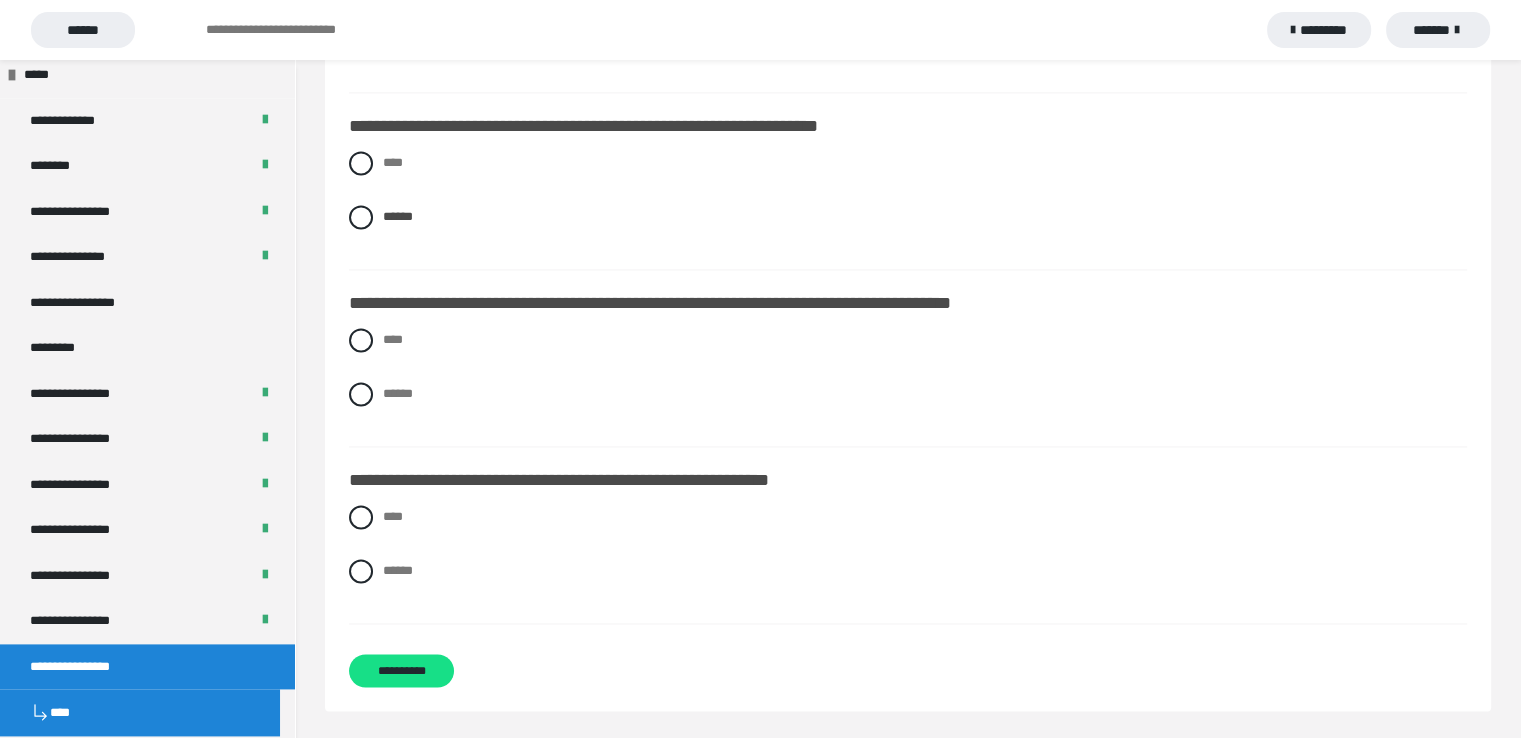 click on "**********" at bounding box center [622, -2833] 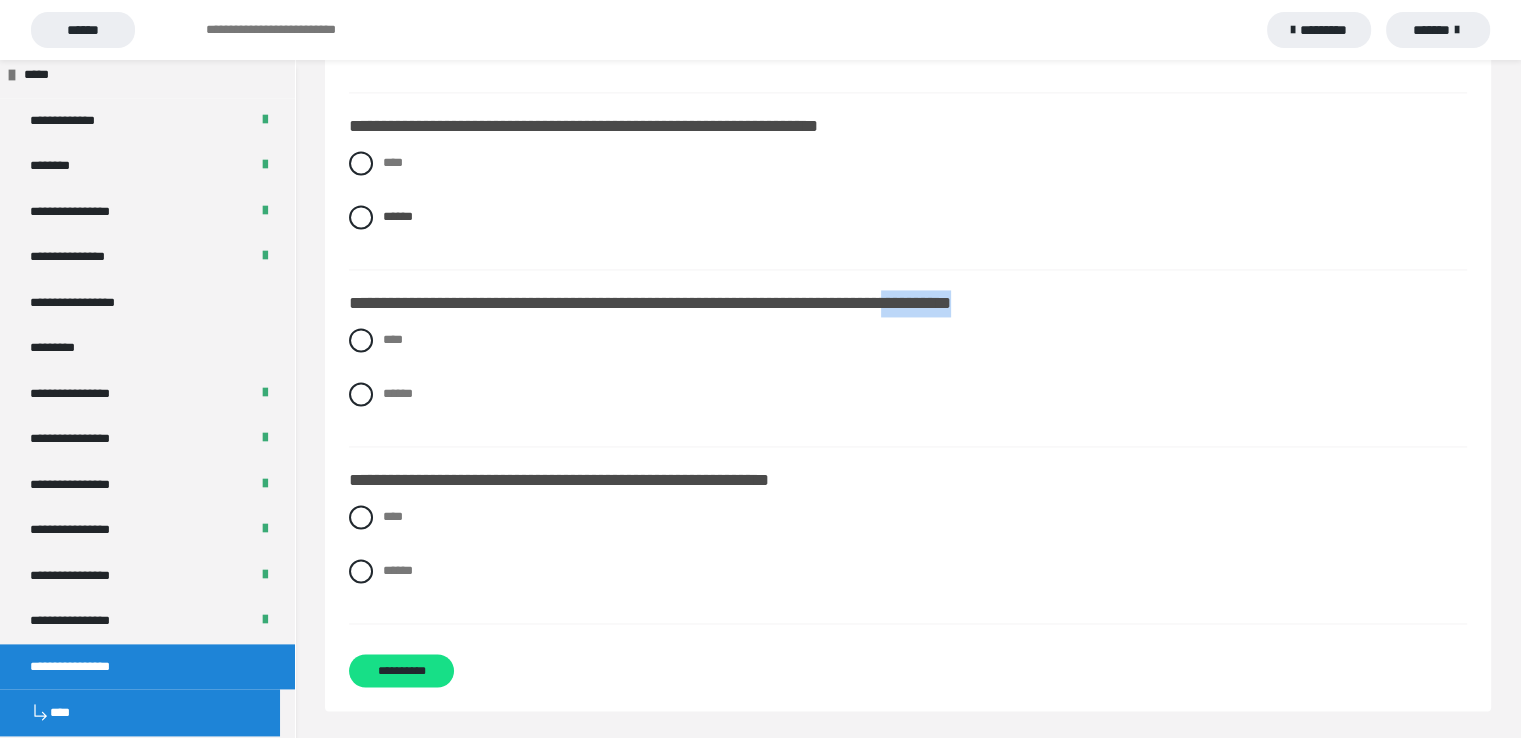 drag, startPoint x: 971, startPoint y: 299, endPoint x: 1064, endPoint y: 299, distance: 93 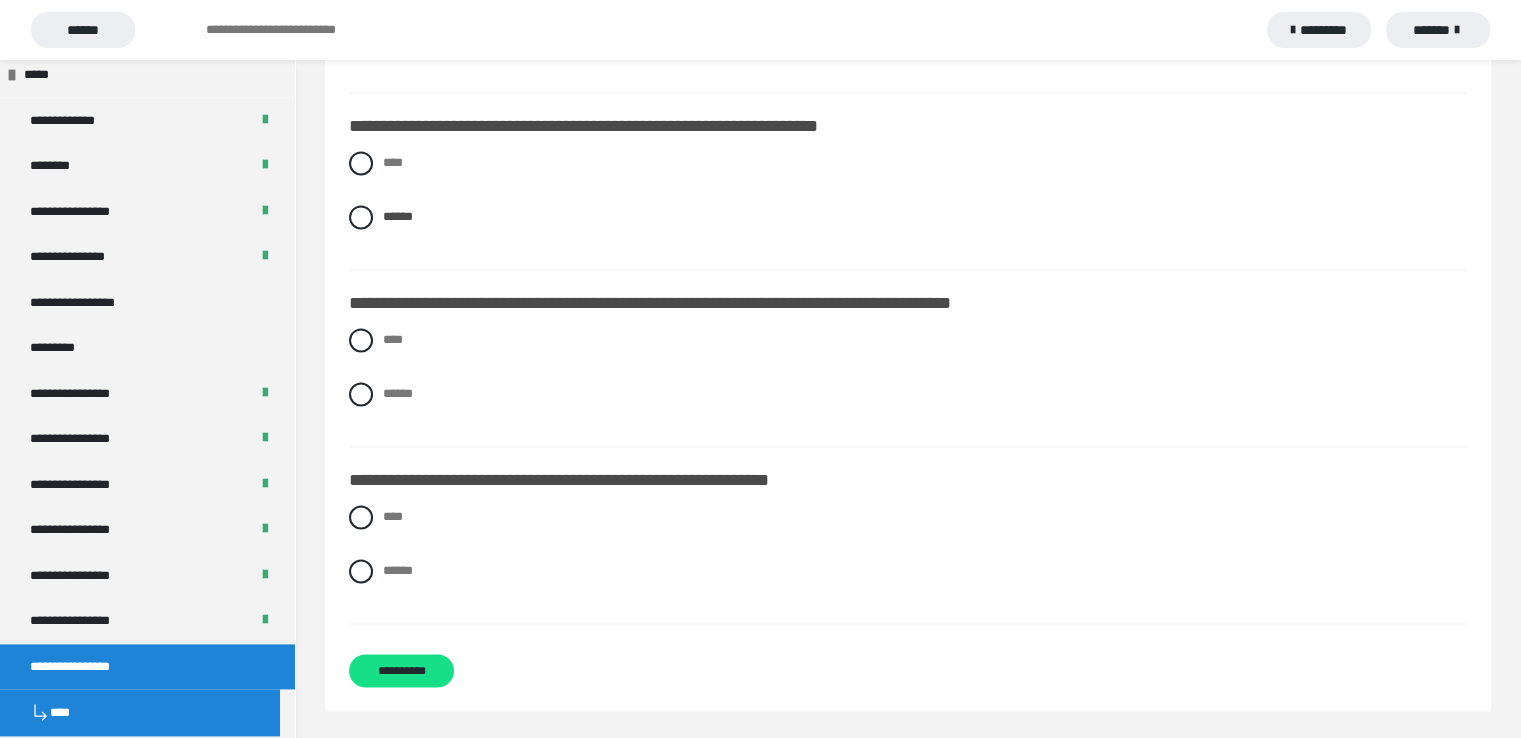 click on "**********" at bounding box center [622, -2833] 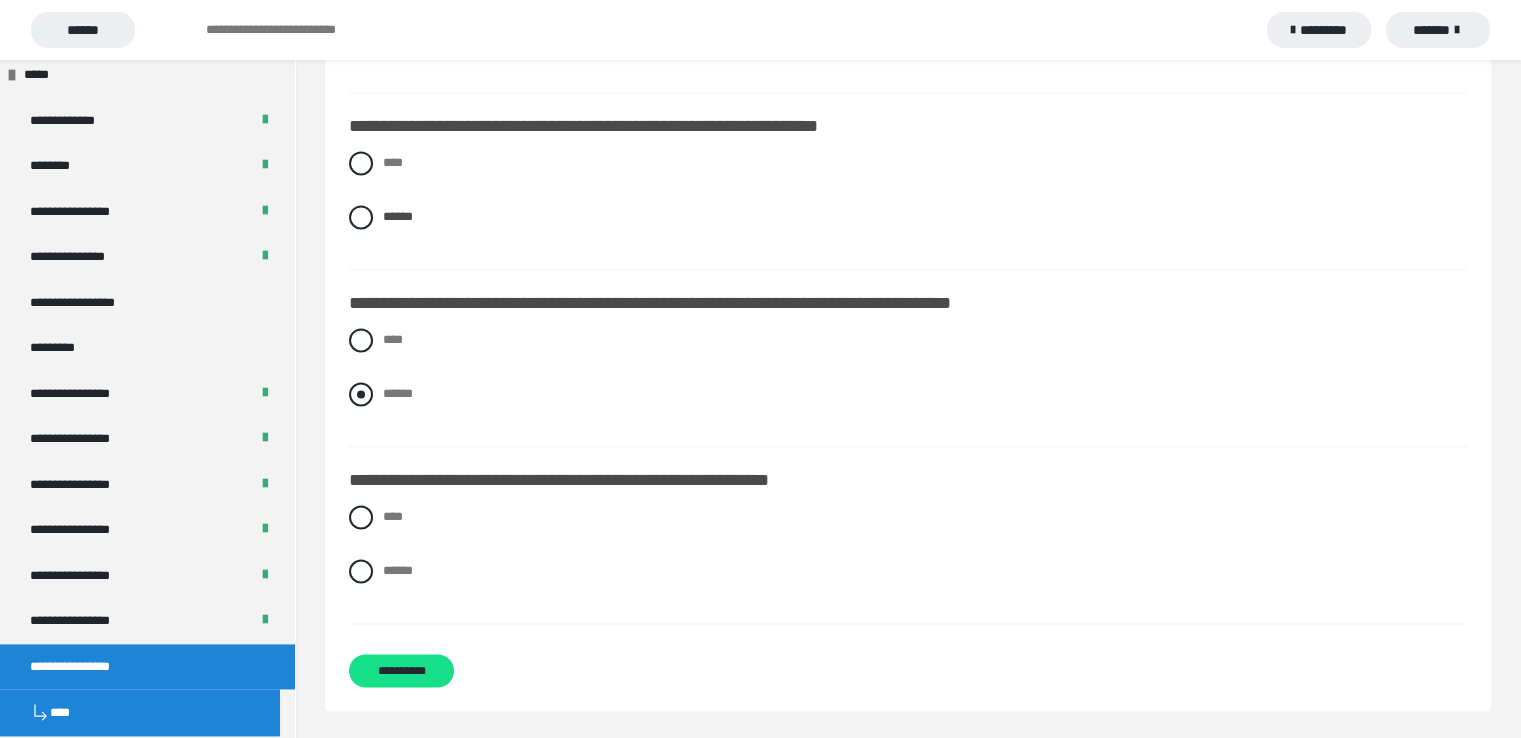 click at bounding box center (361, 394) 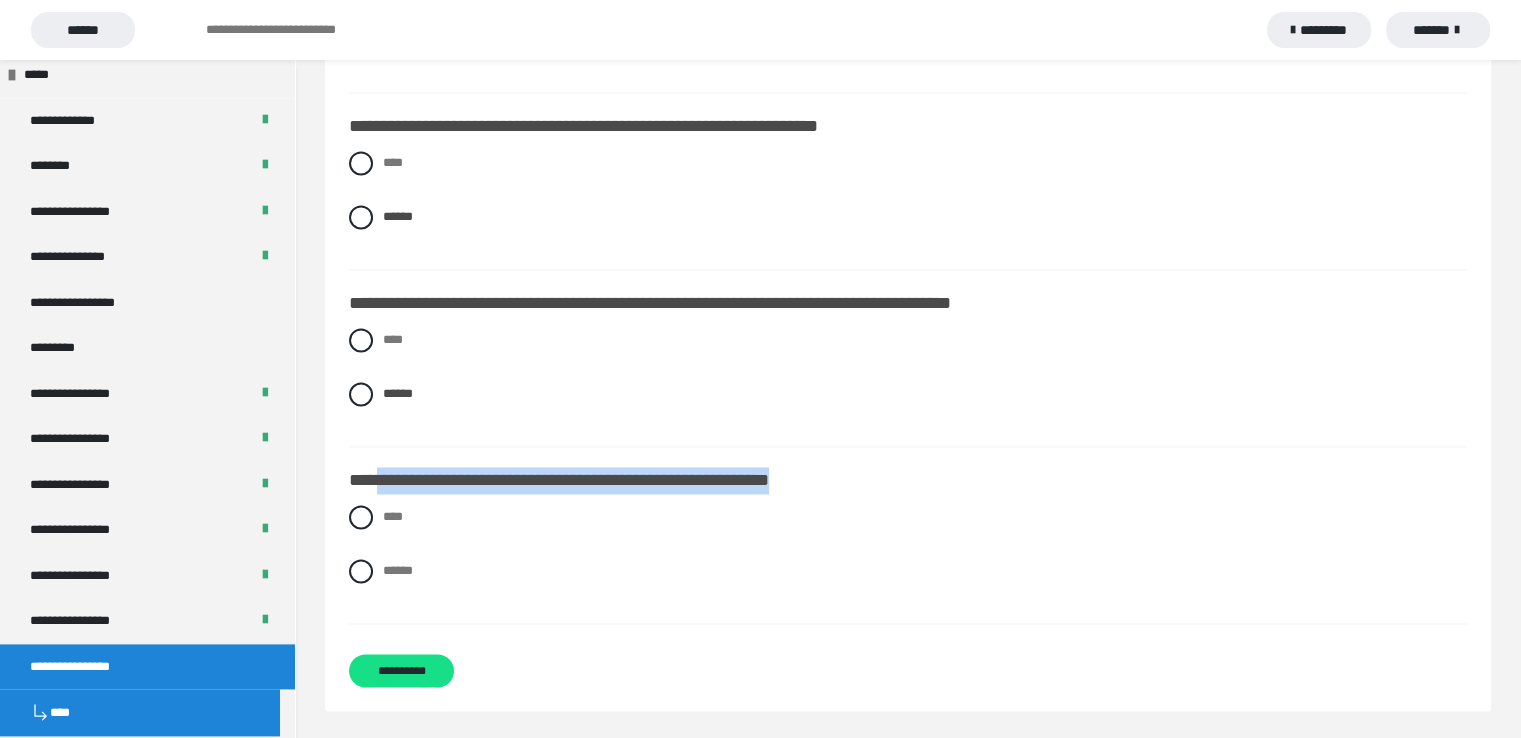 drag, startPoint x: 376, startPoint y: 477, endPoint x: 863, endPoint y: 481, distance: 487.01642 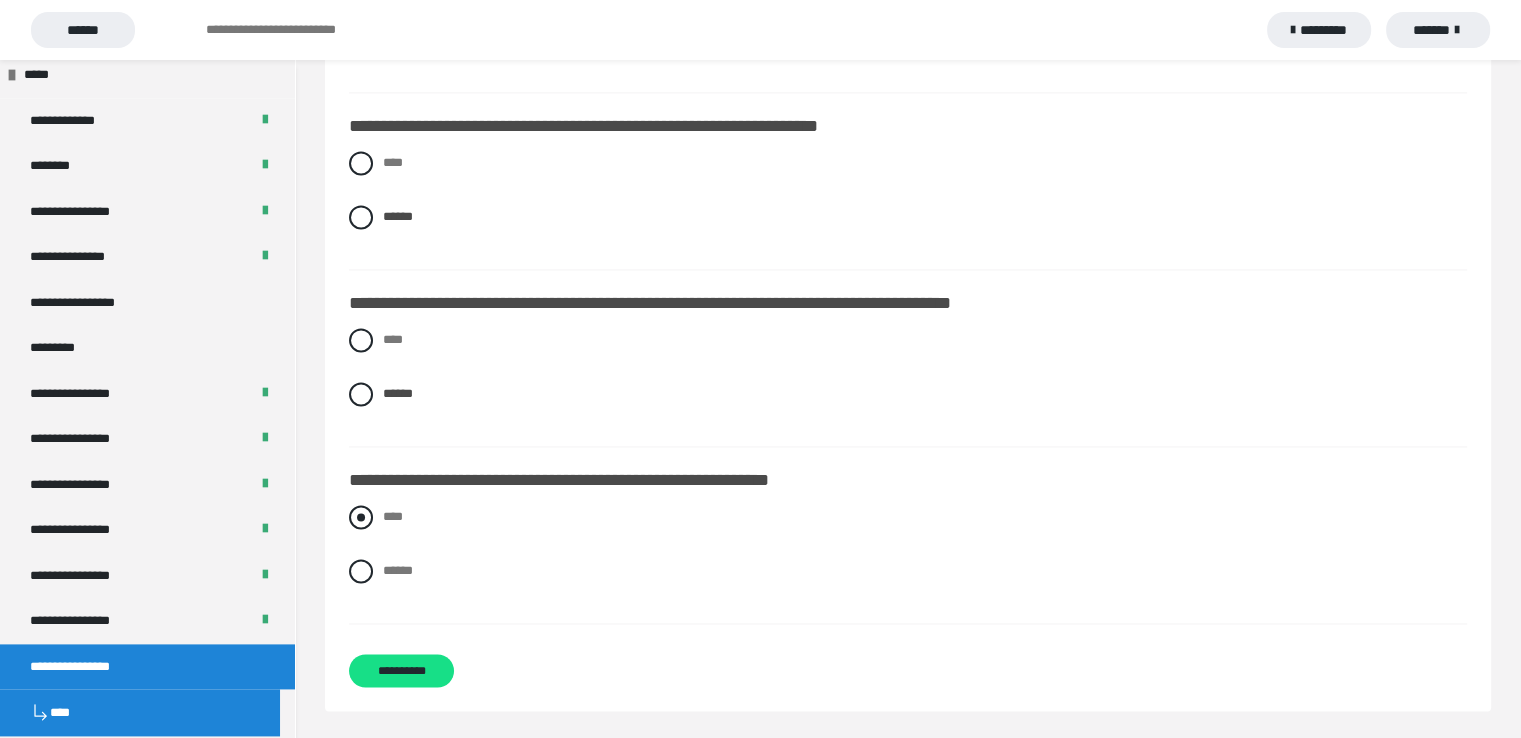 click at bounding box center [361, 517] 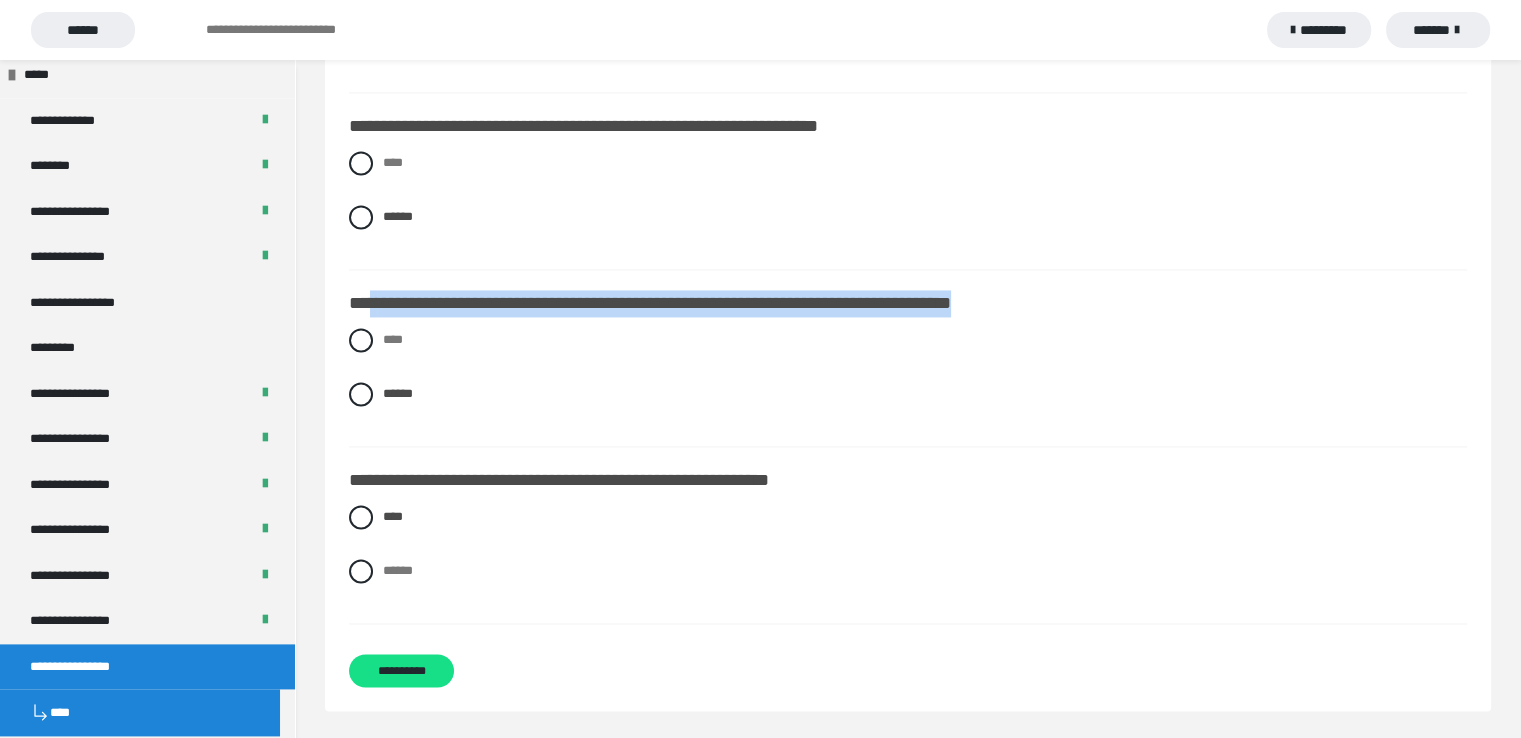 drag, startPoint x: 376, startPoint y: 301, endPoint x: 1068, endPoint y: 298, distance: 692.00653 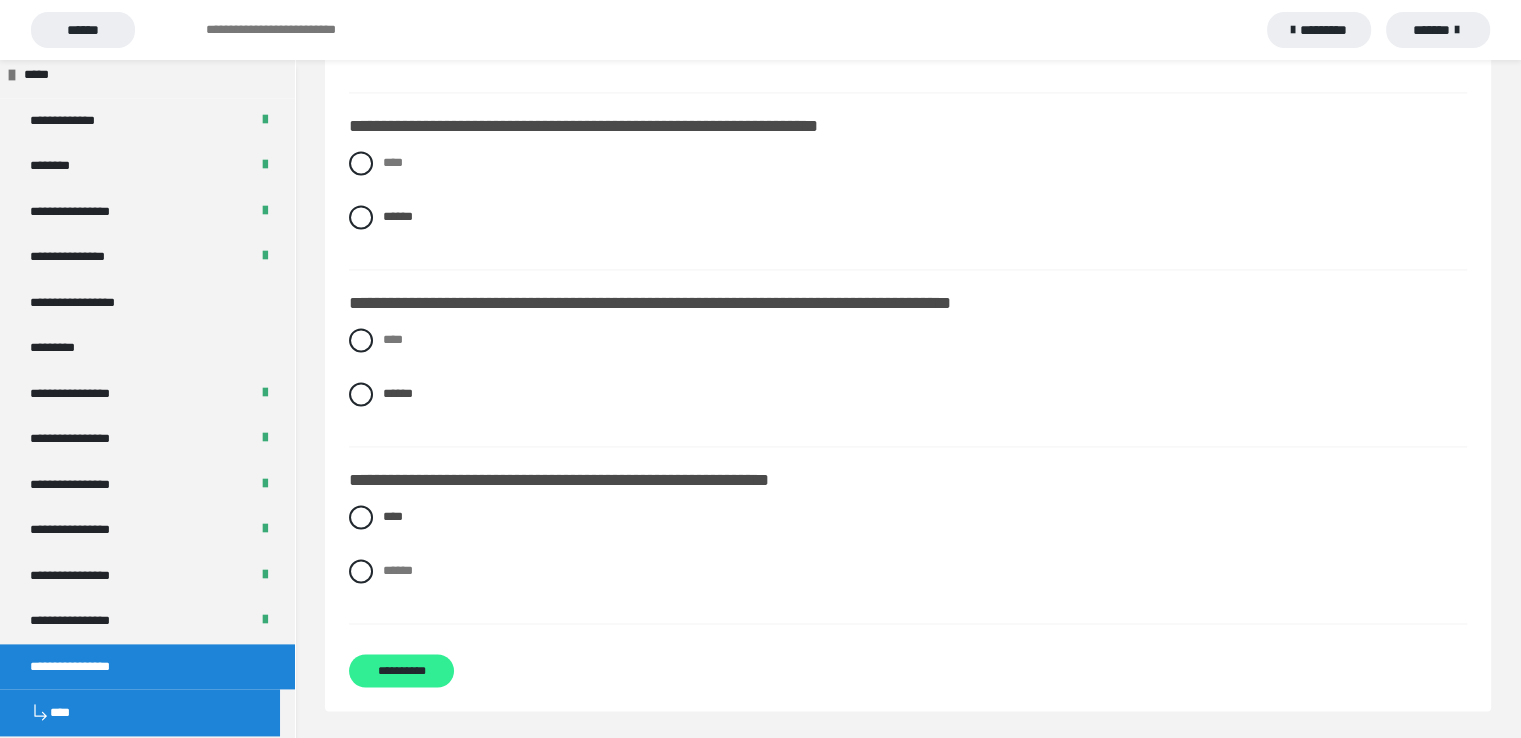 click on "**********" at bounding box center (401, 670) 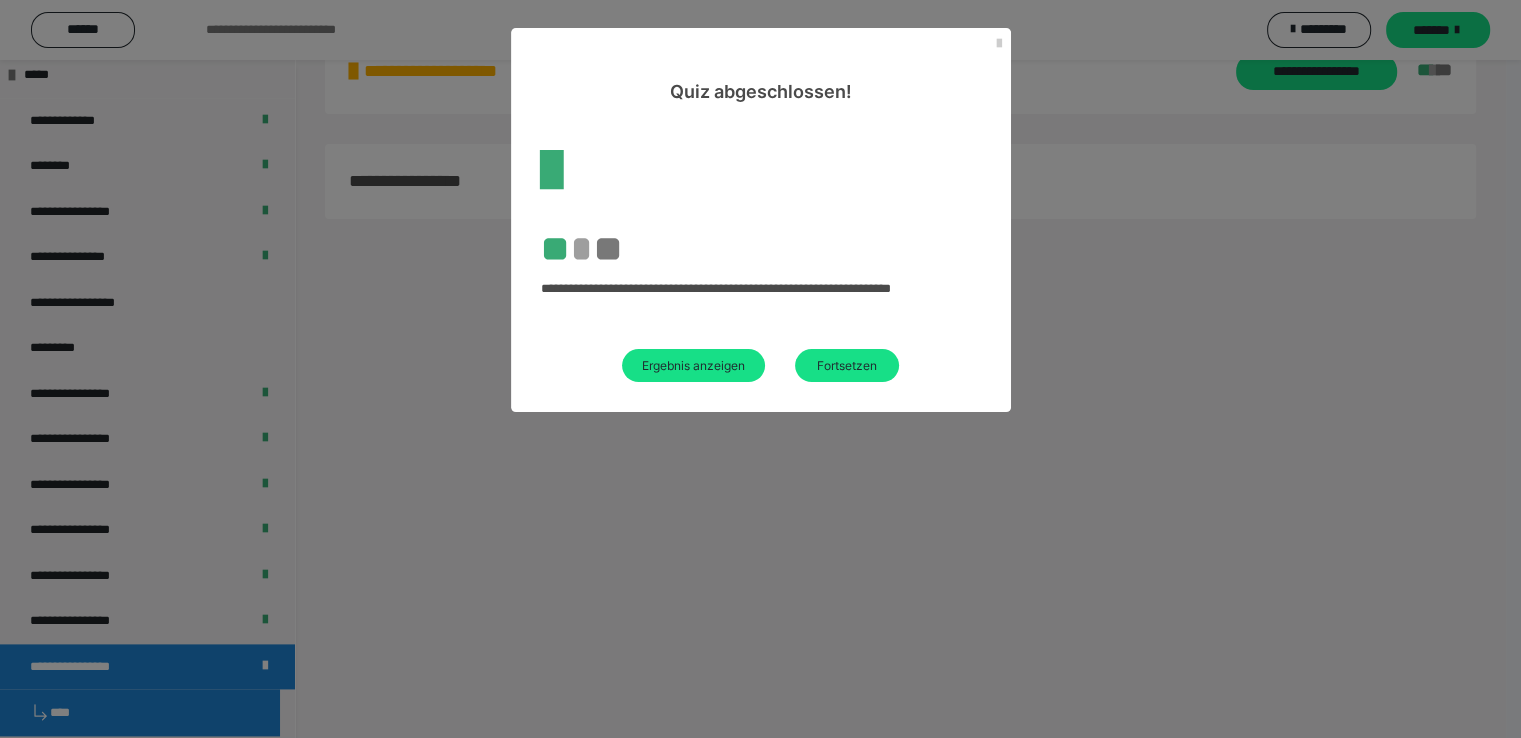 scroll, scrollTop: 60, scrollLeft: 0, axis: vertical 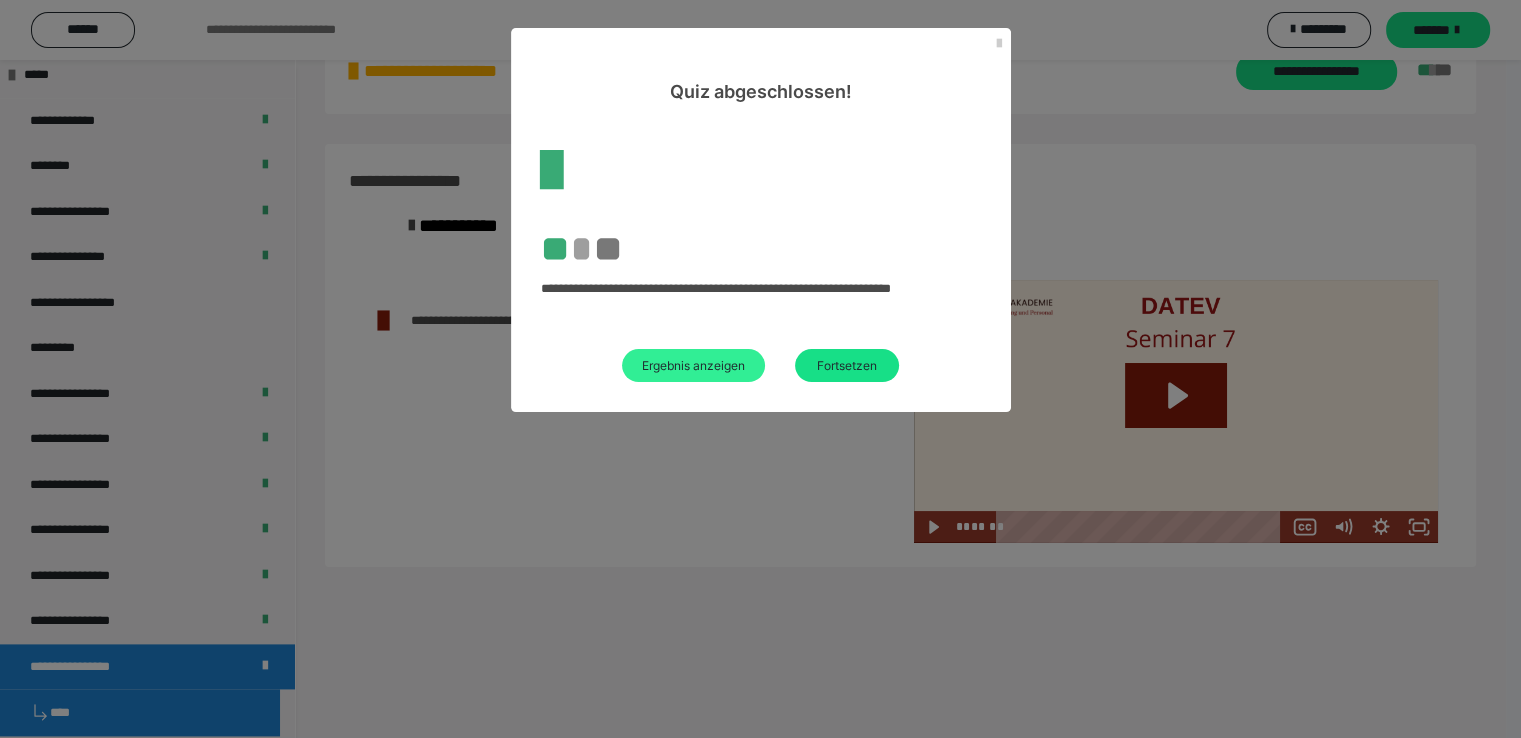 click on "Ergebnis anzeigen" at bounding box center [693, 365] 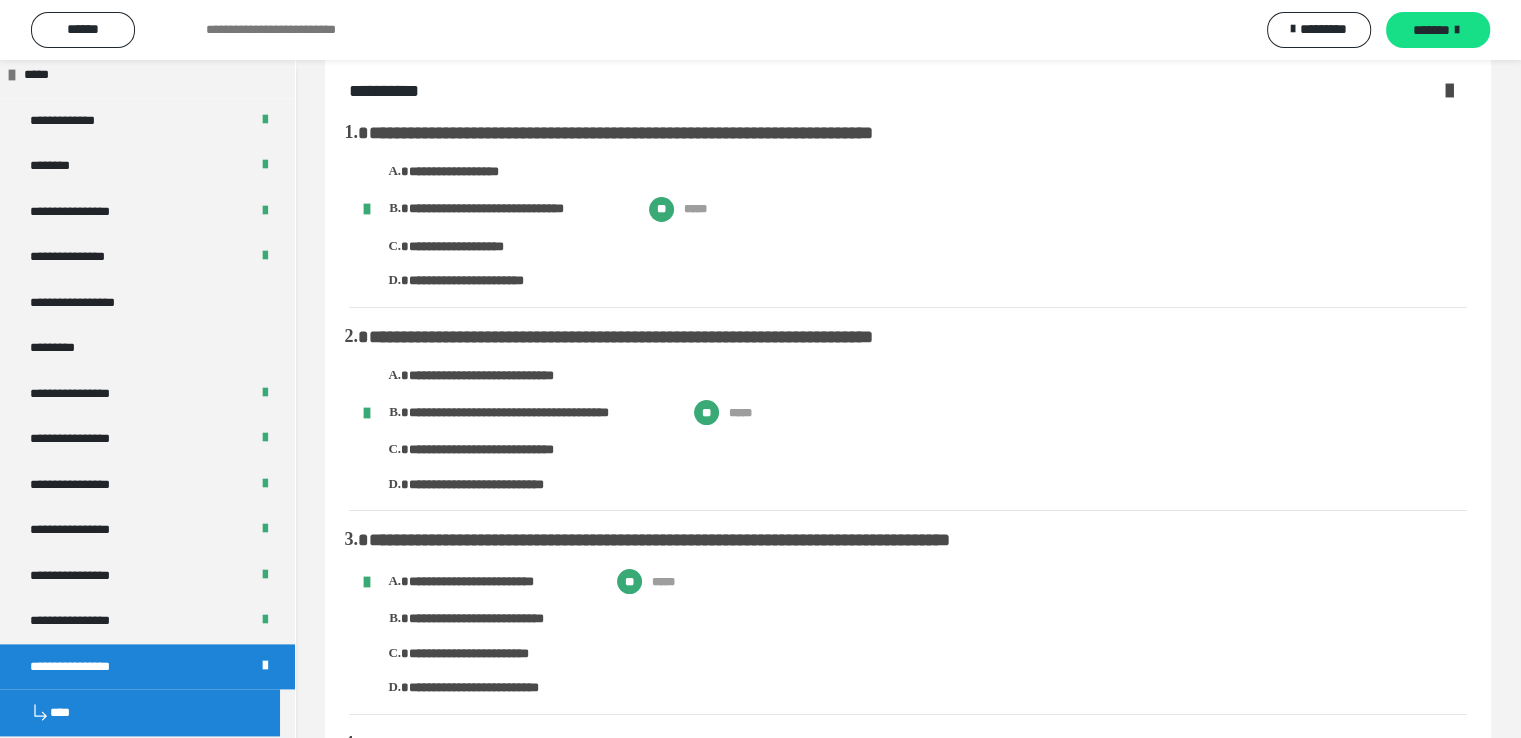scroll, scrollTop: 0, scrollLeft: 0, axis: both 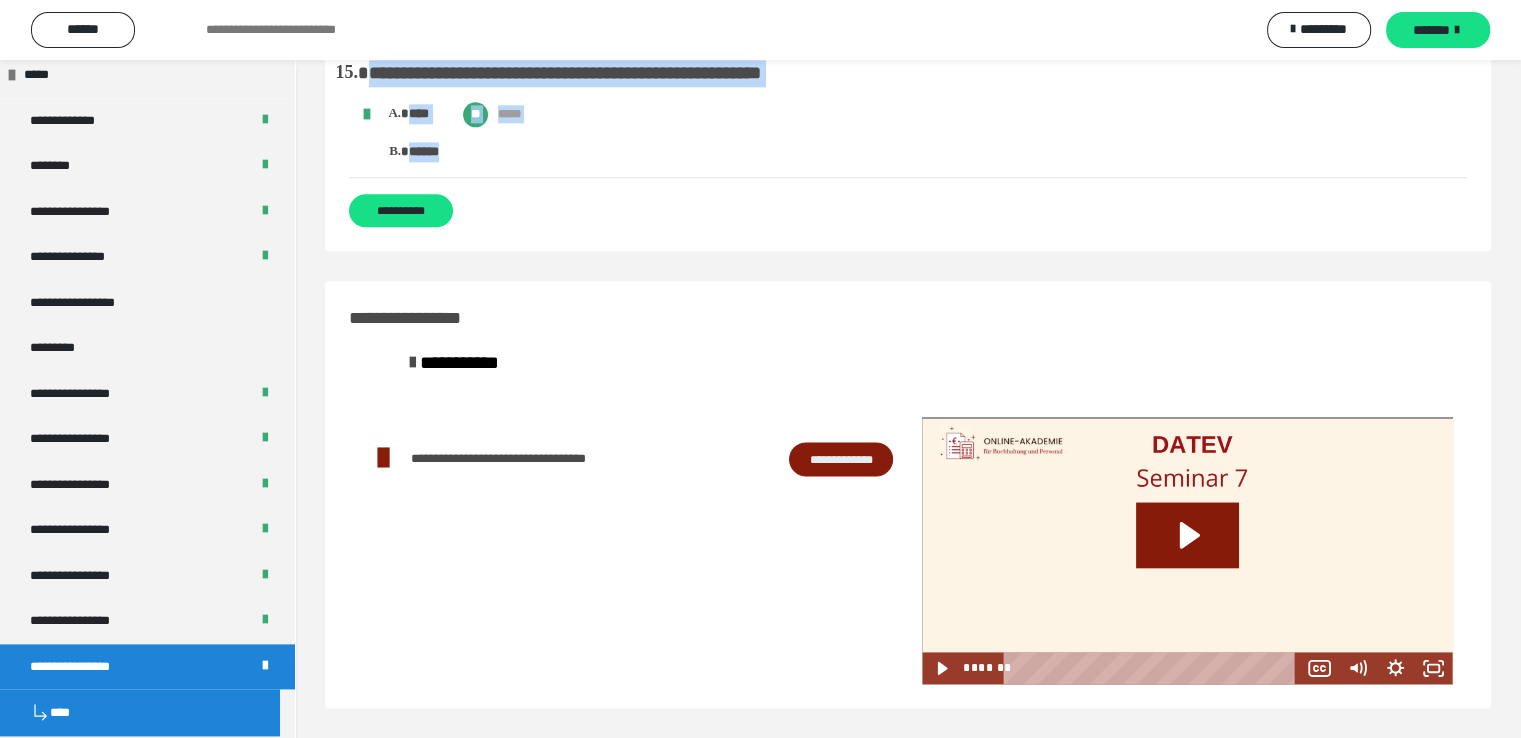 drag, startPoint x: 348, startPoint y: 118, endPoint x: 756, endPoint y: 149, distance: 409.176 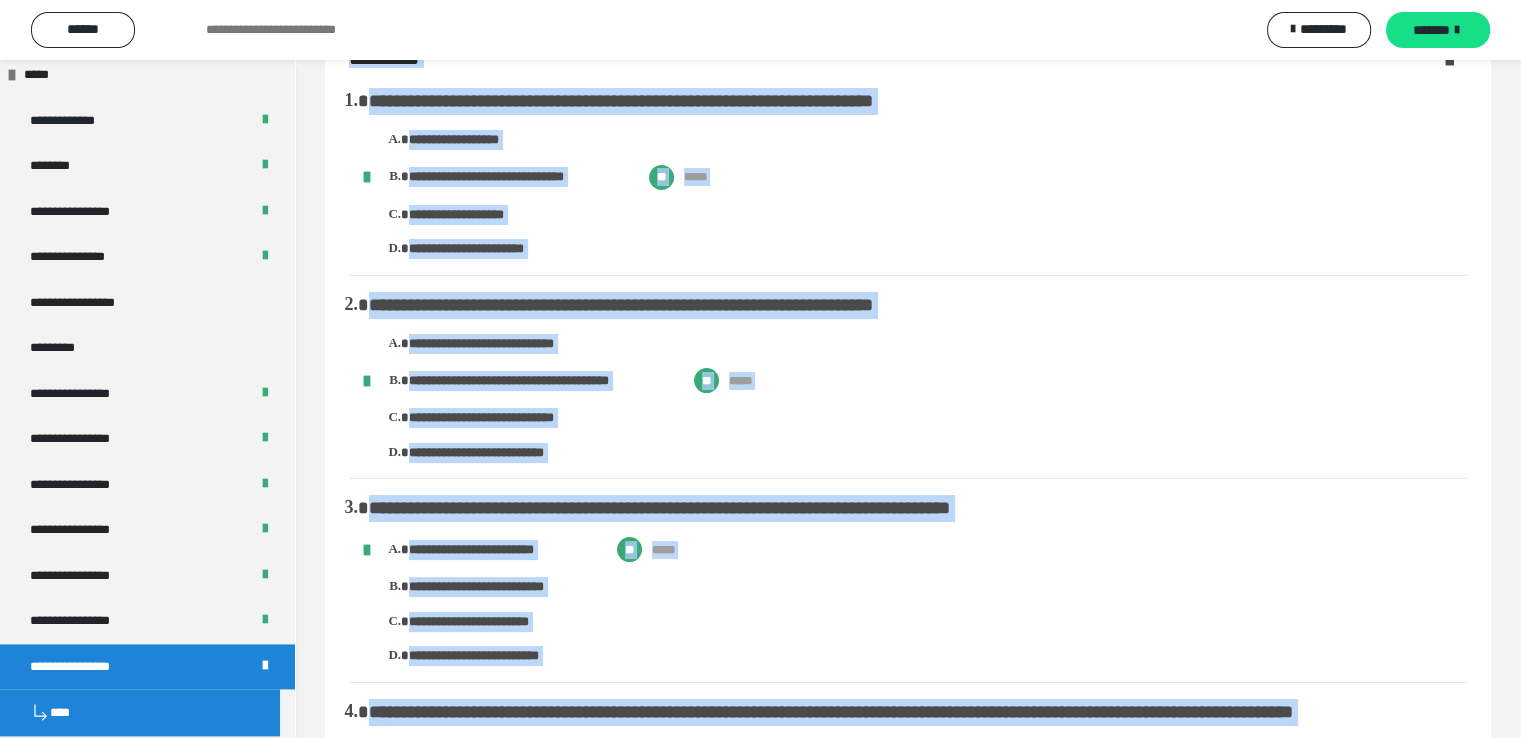 scroll, scrollTop: 0, scrollLeft: 0, axis: both 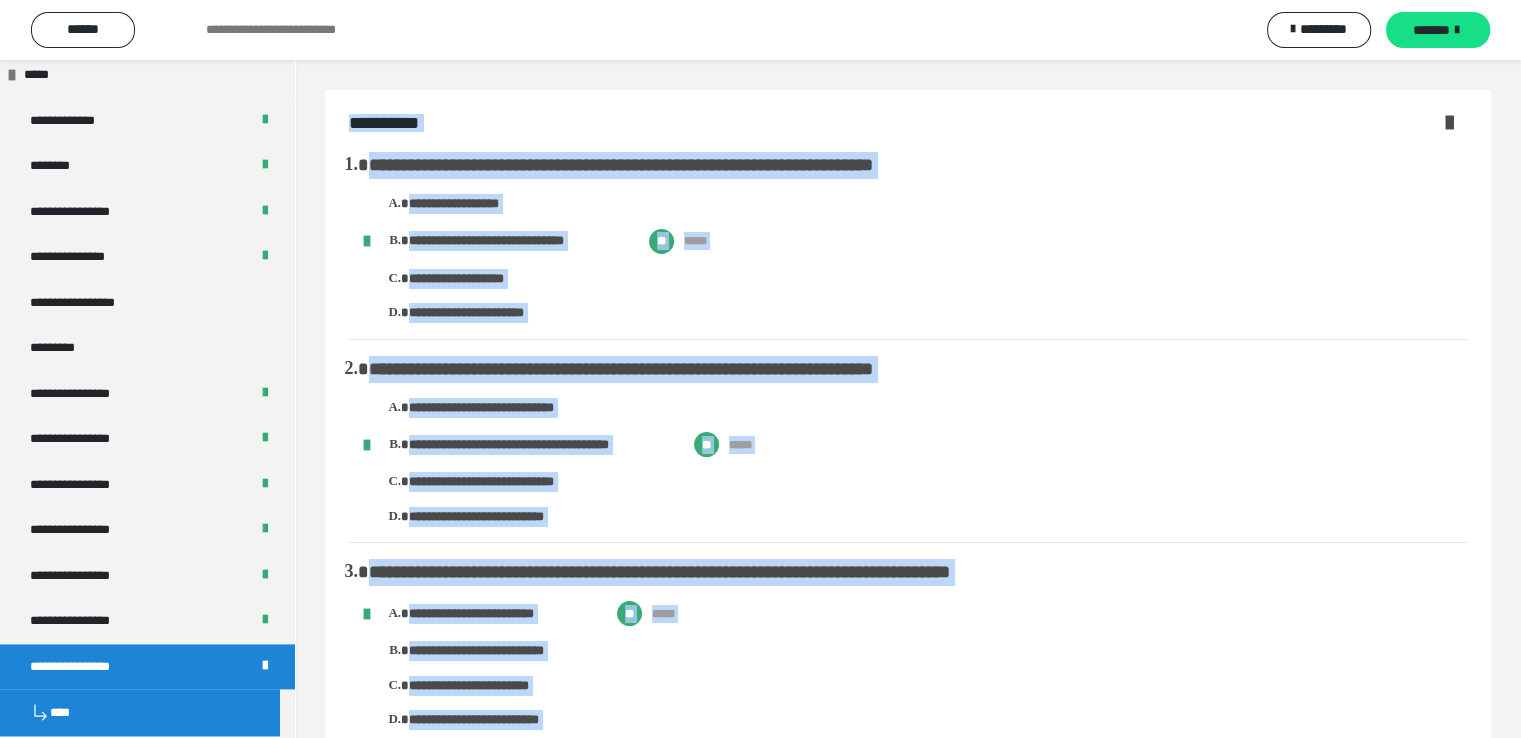click at bounding box center [1449, 122] 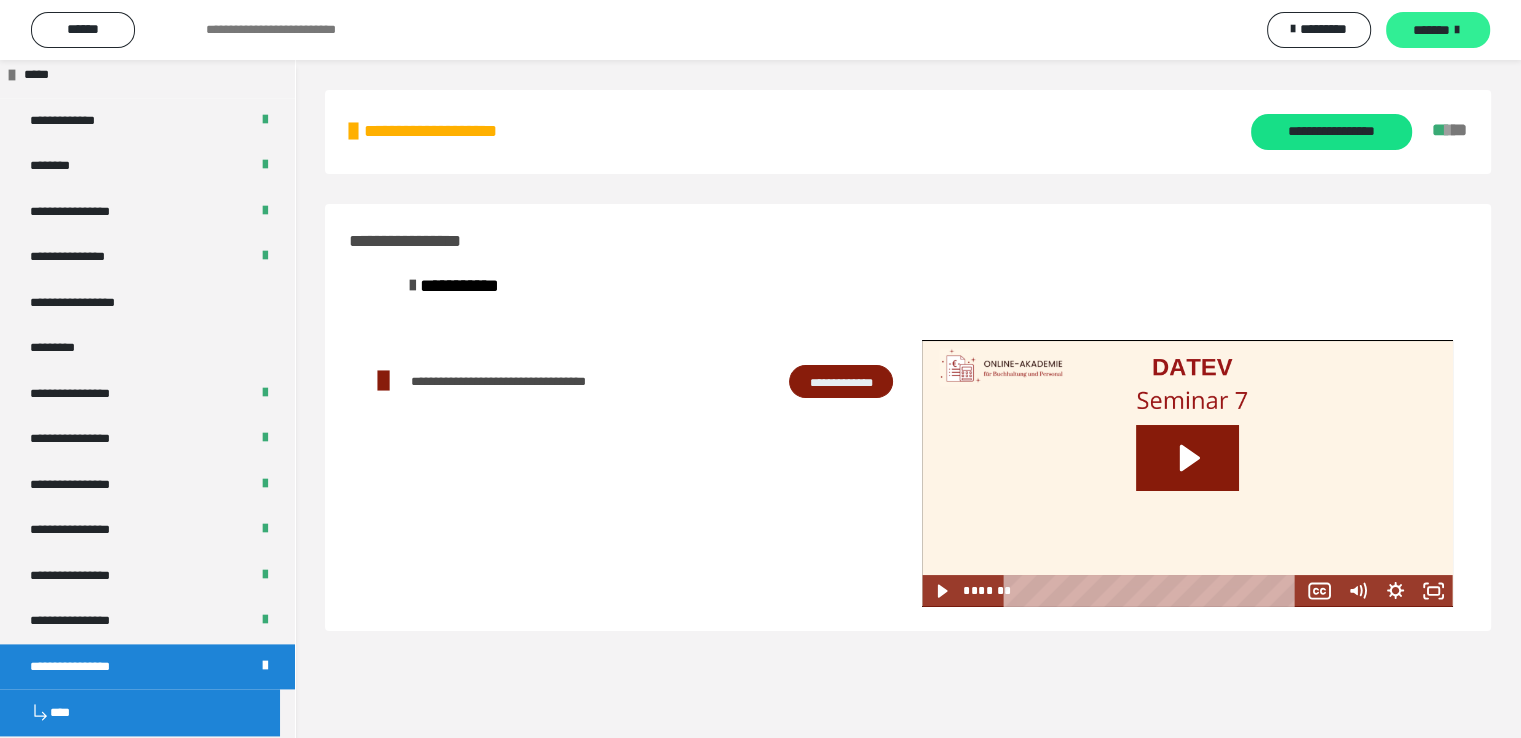 click on "*******" at bounding box center [1431, 30] 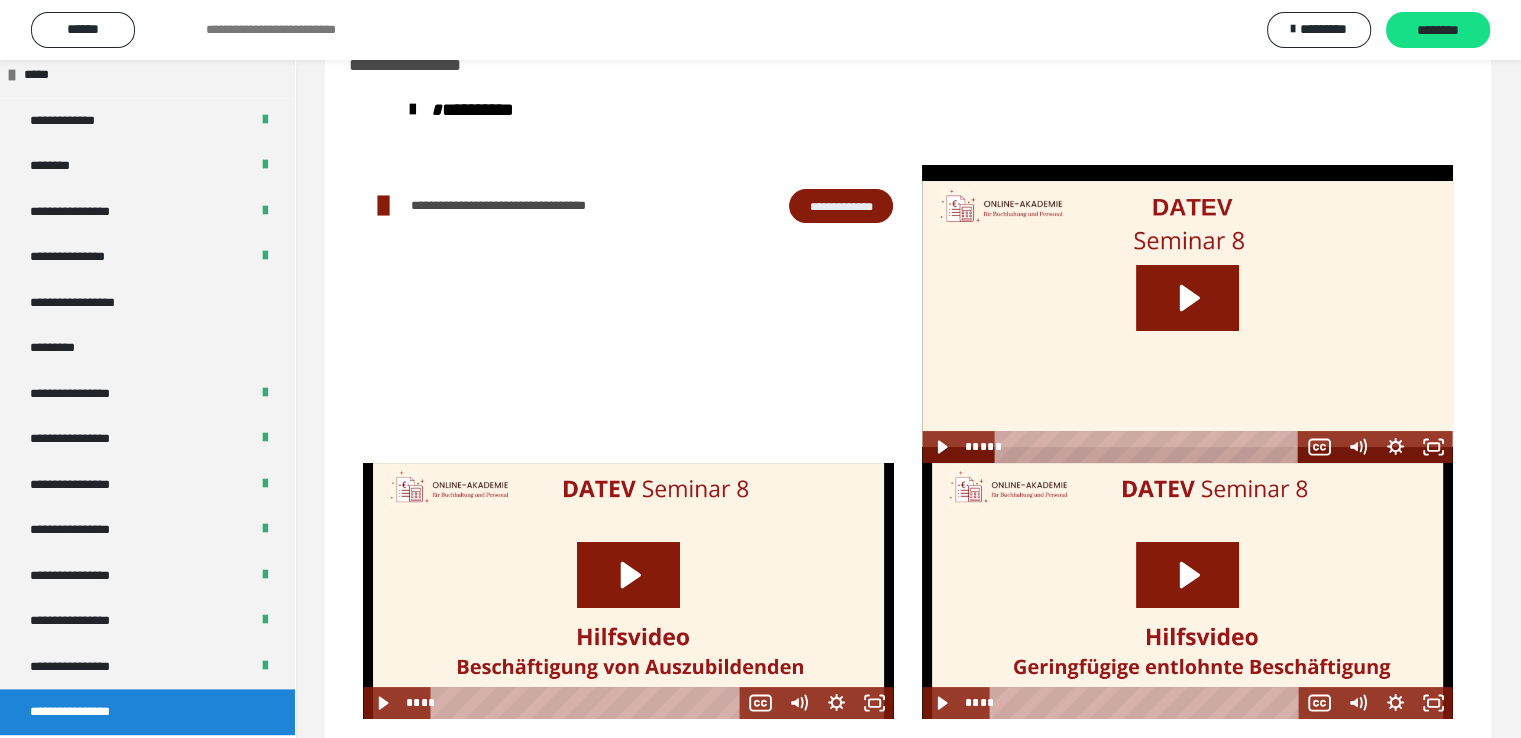 scroll, scrollTop: 96, scrollLeft: 0, axis: vertical 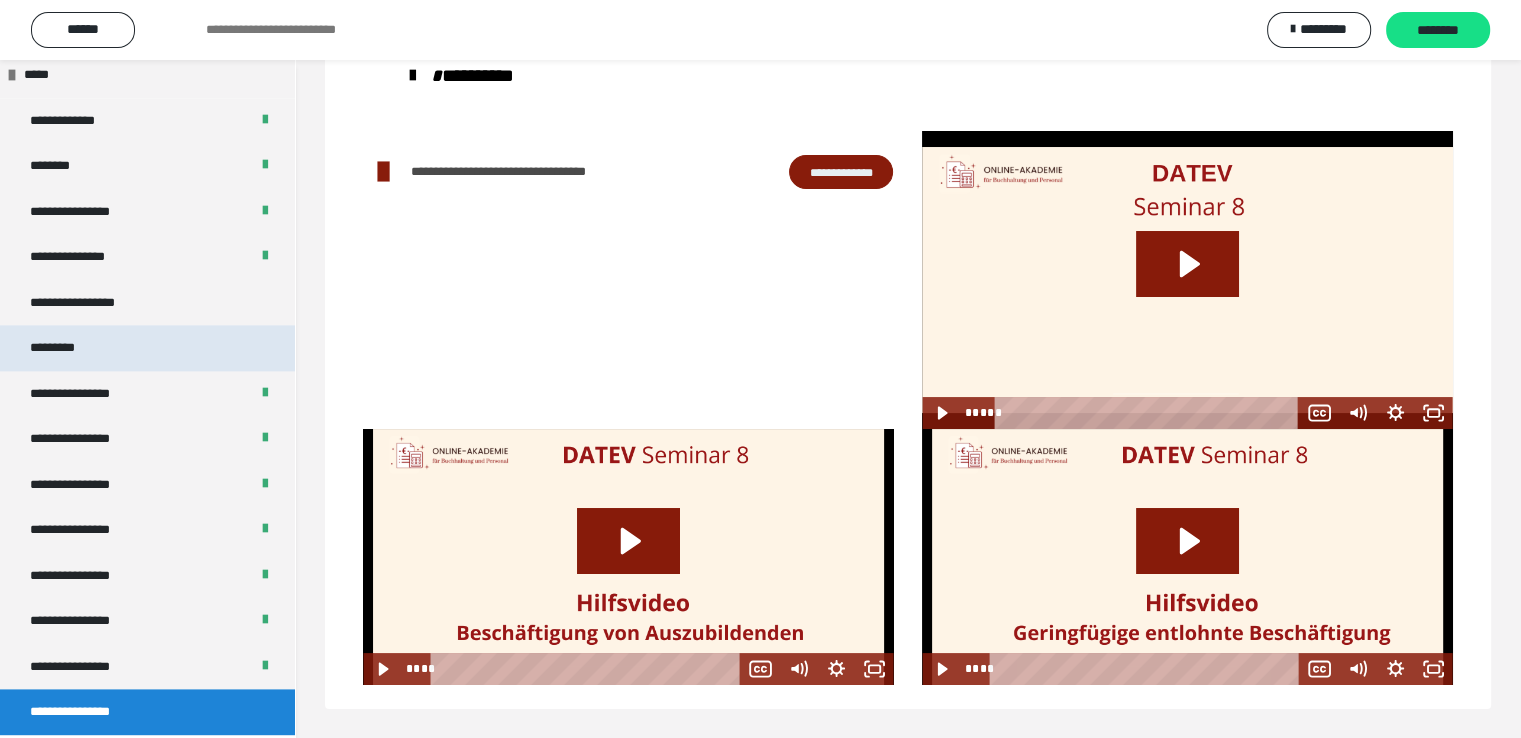 click on "*********" at bounding box center (147, 348) 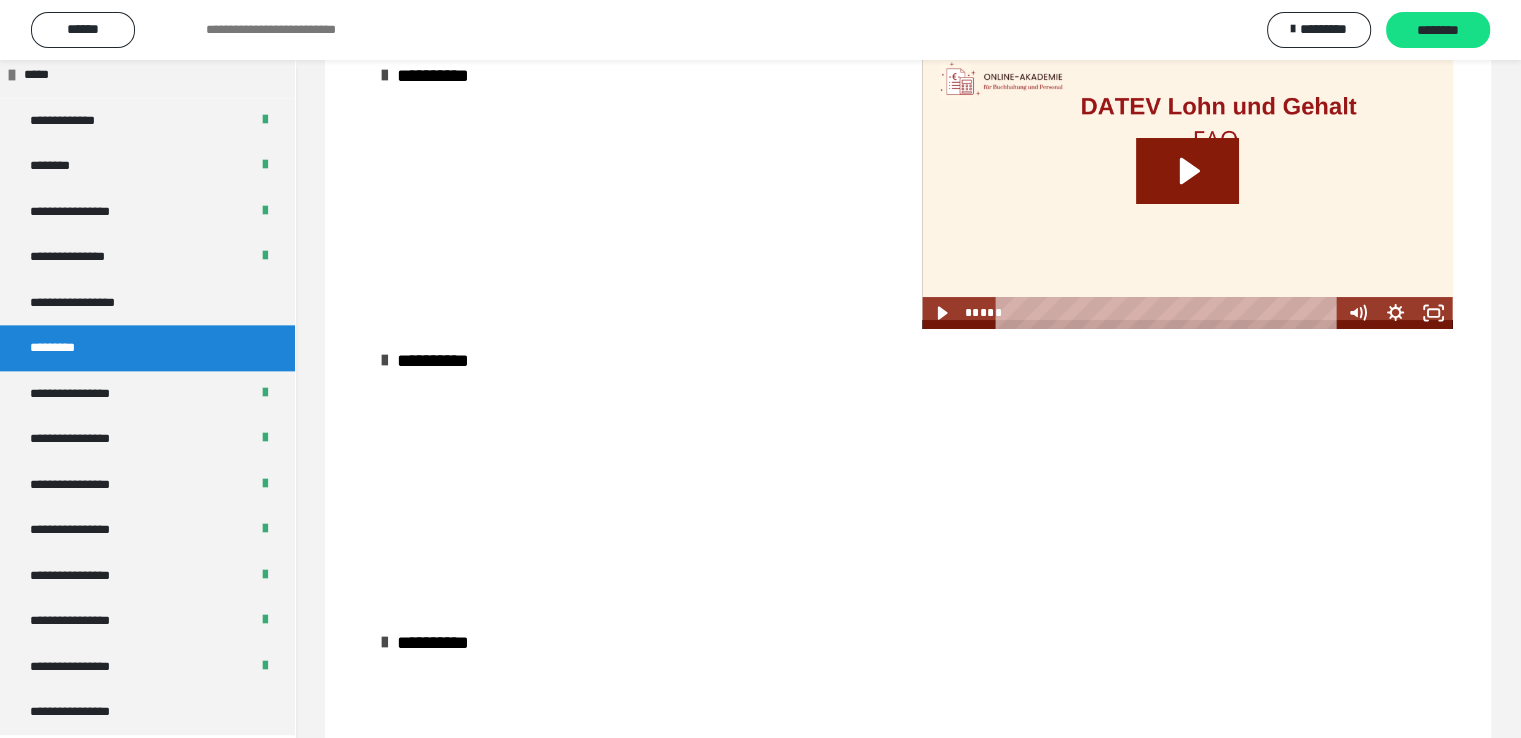 scroll, scrollTop: 60, scrollLeft: 0, axis: vertical 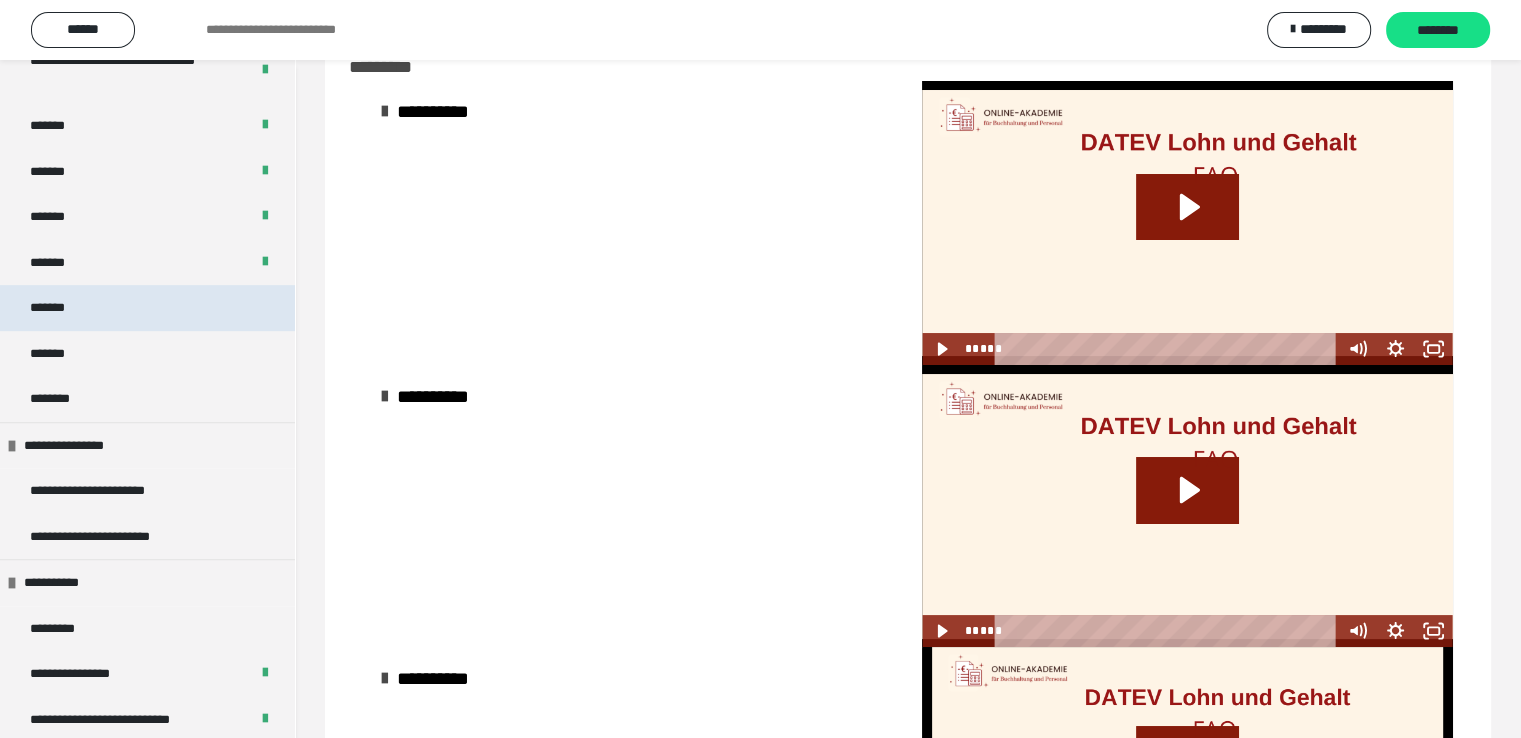 drag, startPoint x: 152, startPoint y: 299, endPoint x: 218, endPoint y: 323, distance: 70.2282 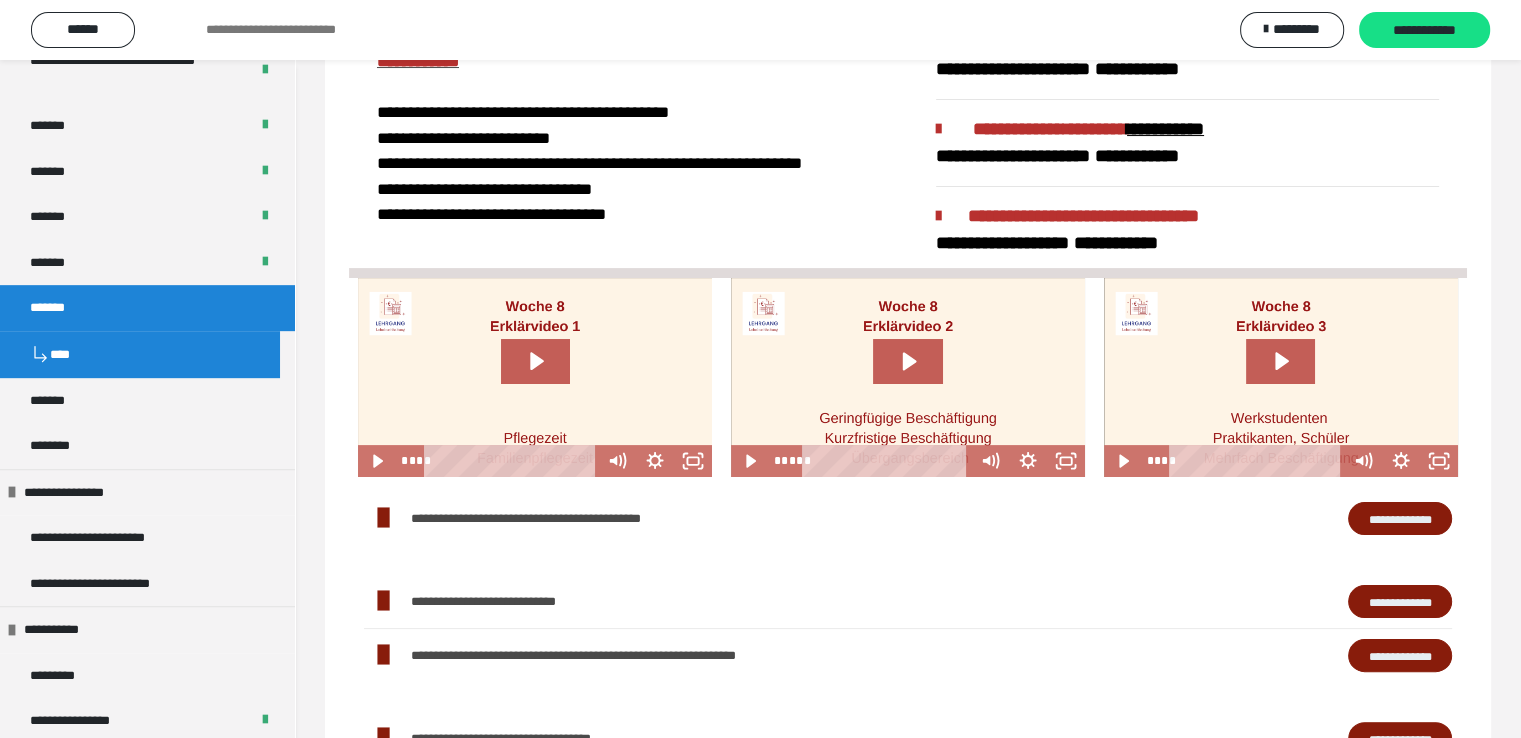 scroll, scrollTop: 560, scrollLeft: 0, axis: vertical 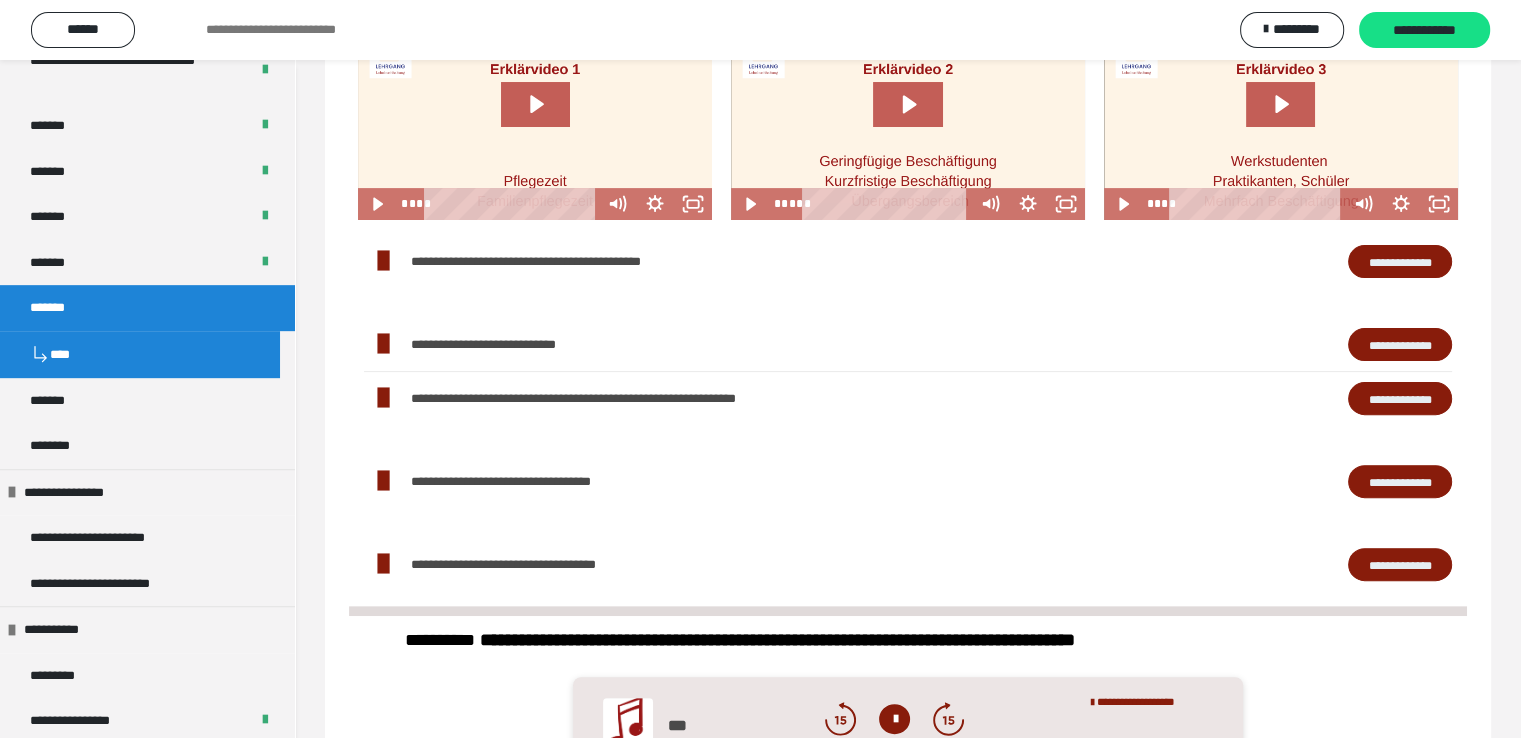 click on "**********" at bounding box center (1400, 262) 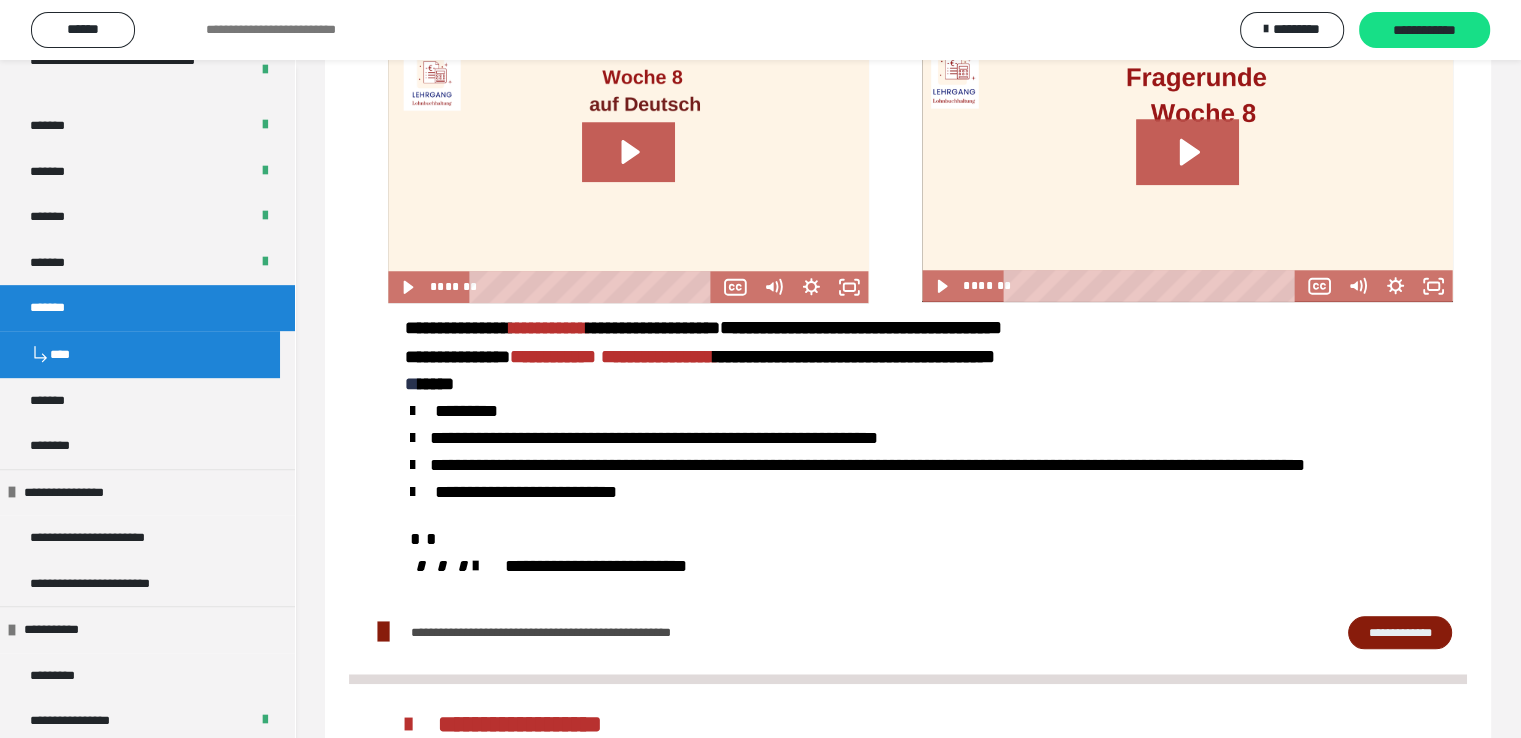 scroll, scrollTop: 2065, scrollLeft: 0, axis: vertical 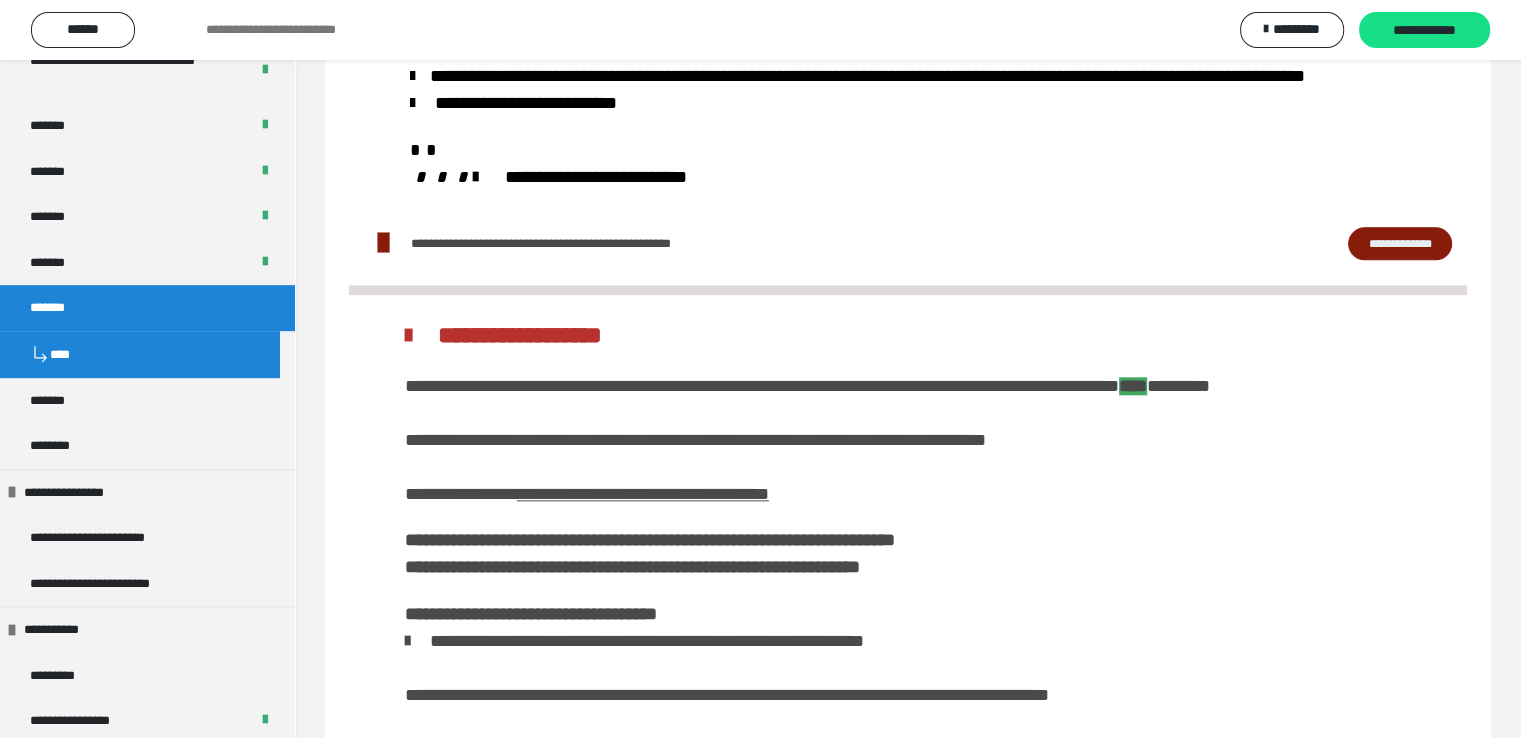 click on "**********" at bounding box center (1400, 244) 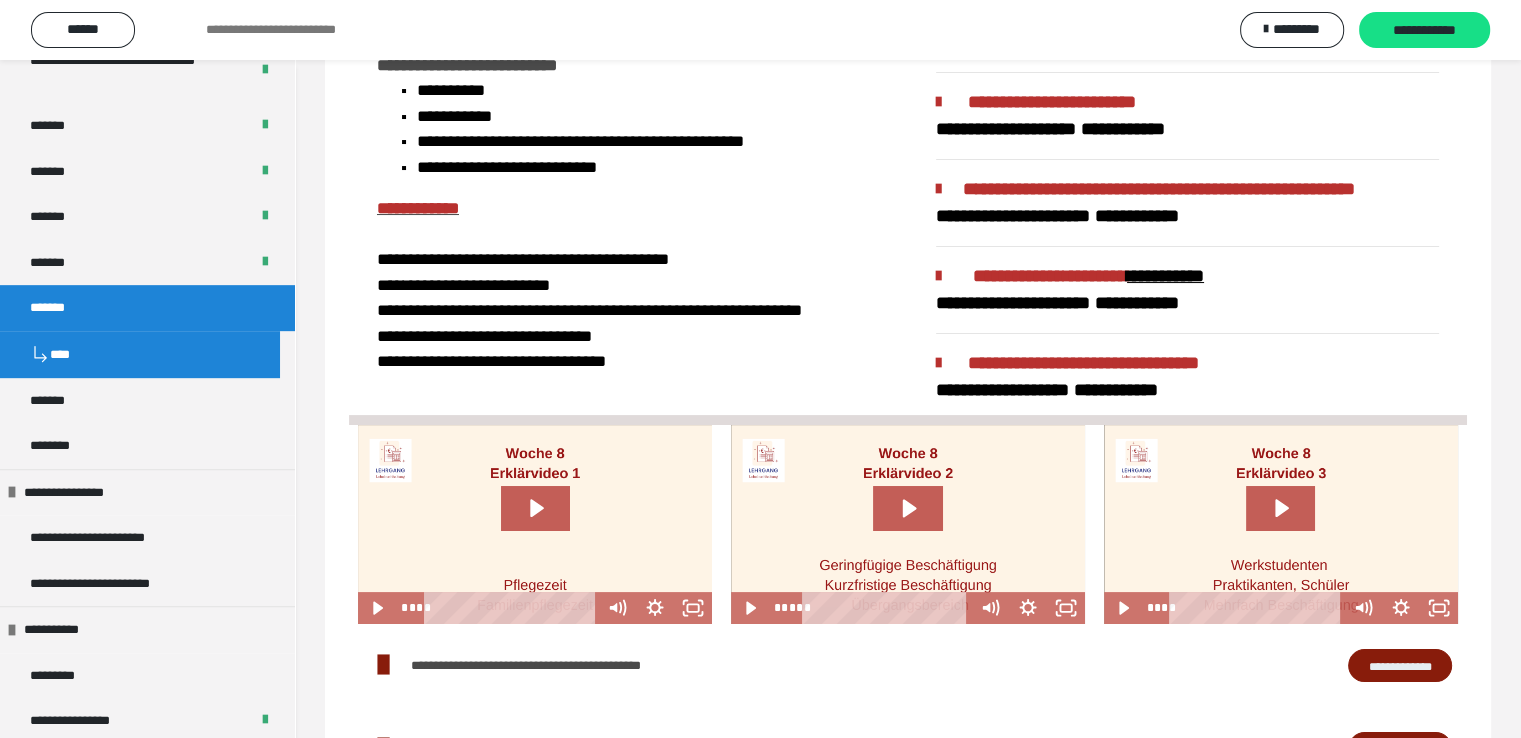 scroll, scrollTop: 0, scrollLeft: 0, axis: both 